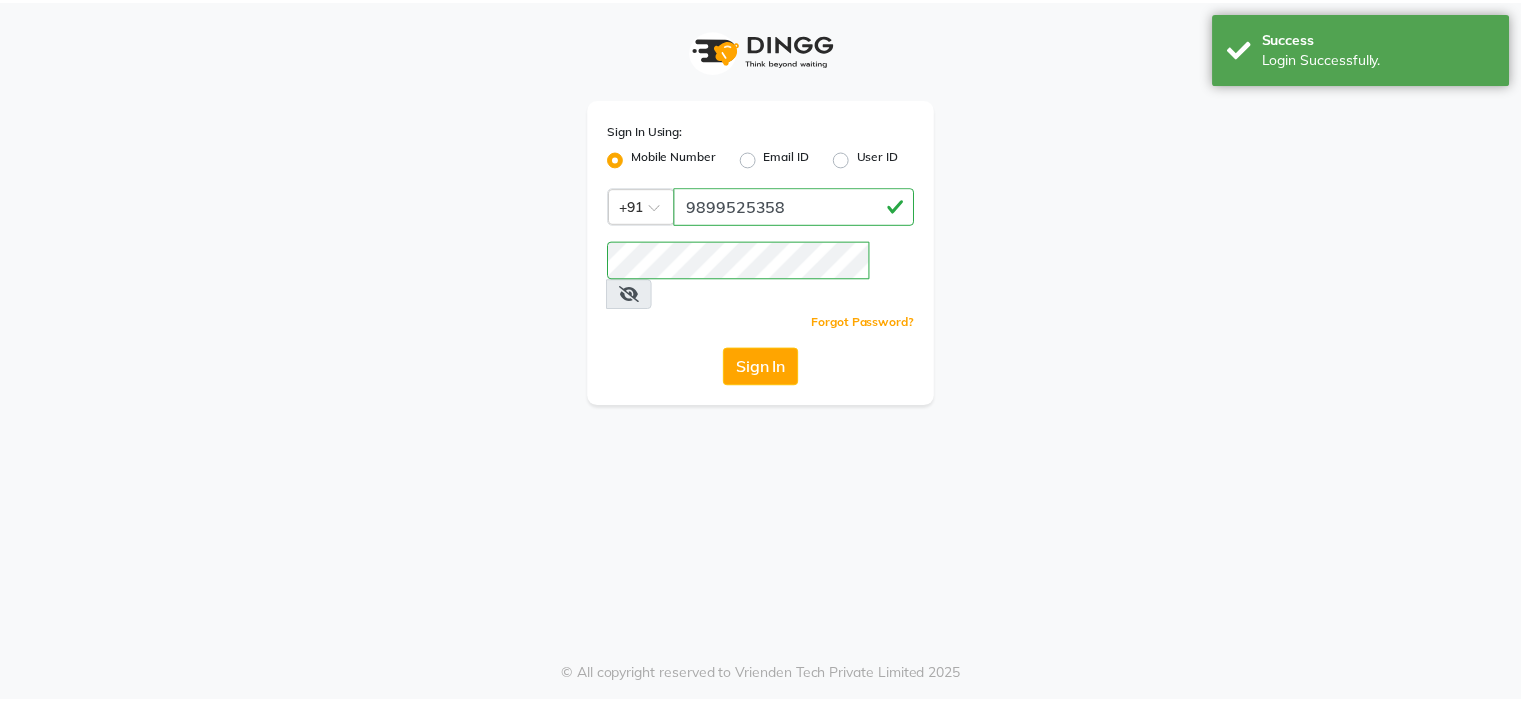 scroll, scrollTop: 0, scrollLeft: 0, axis: both 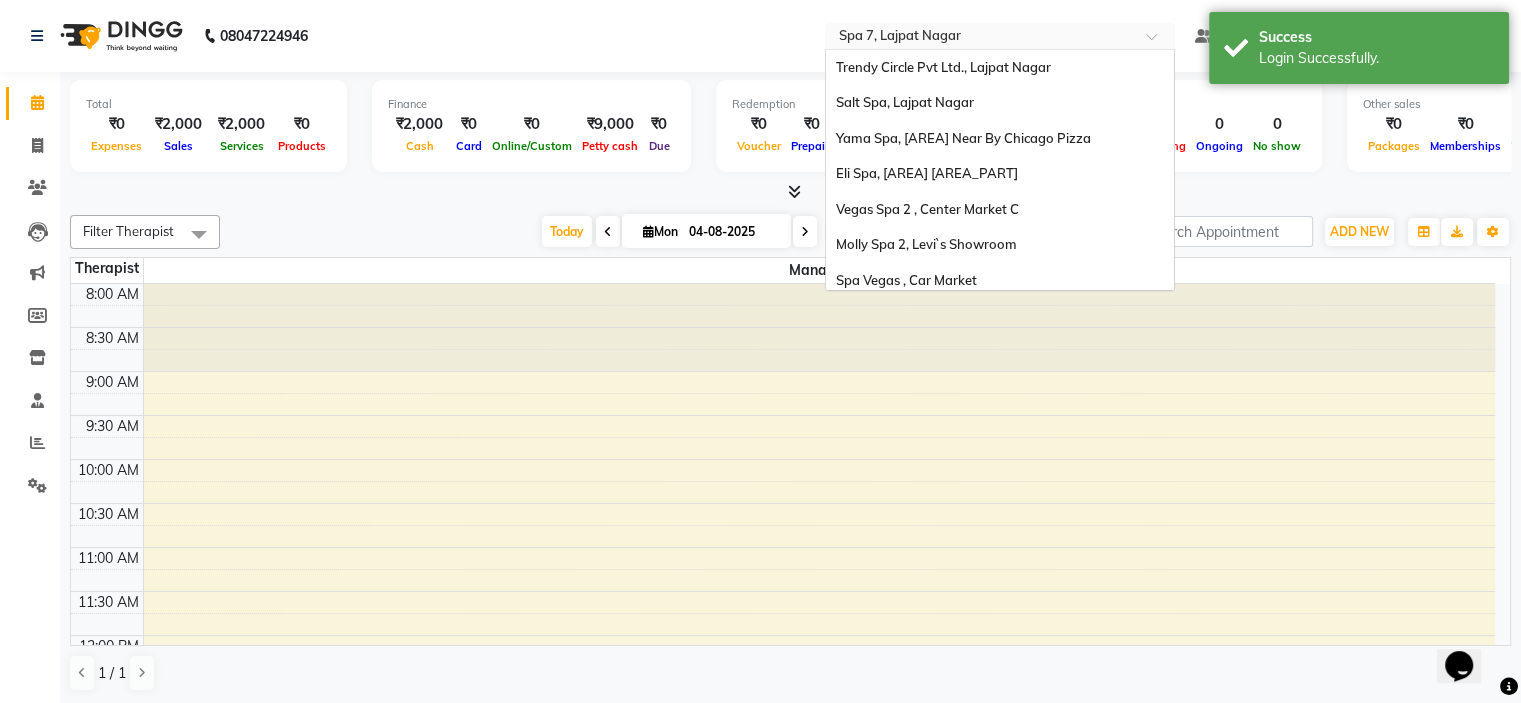 click at bounding box center [980, 38] 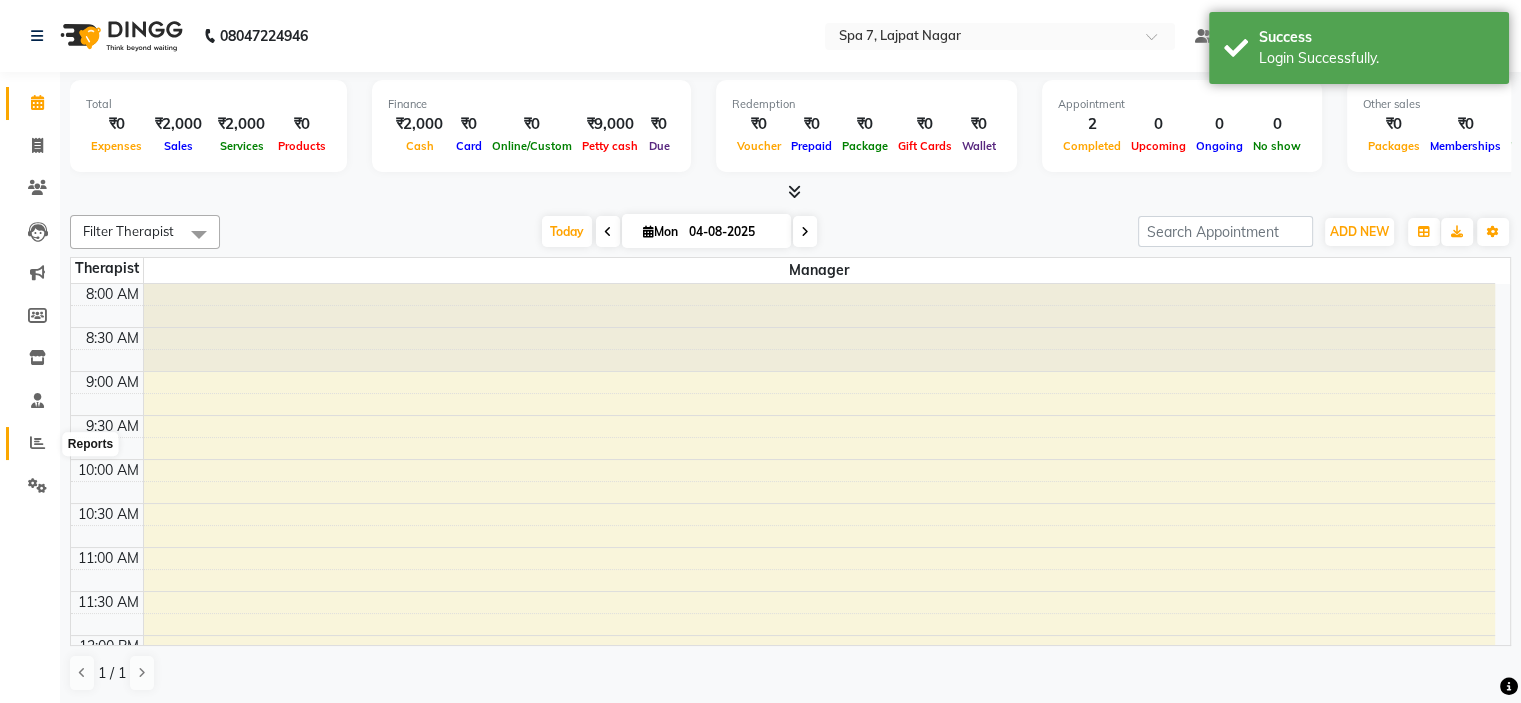 click 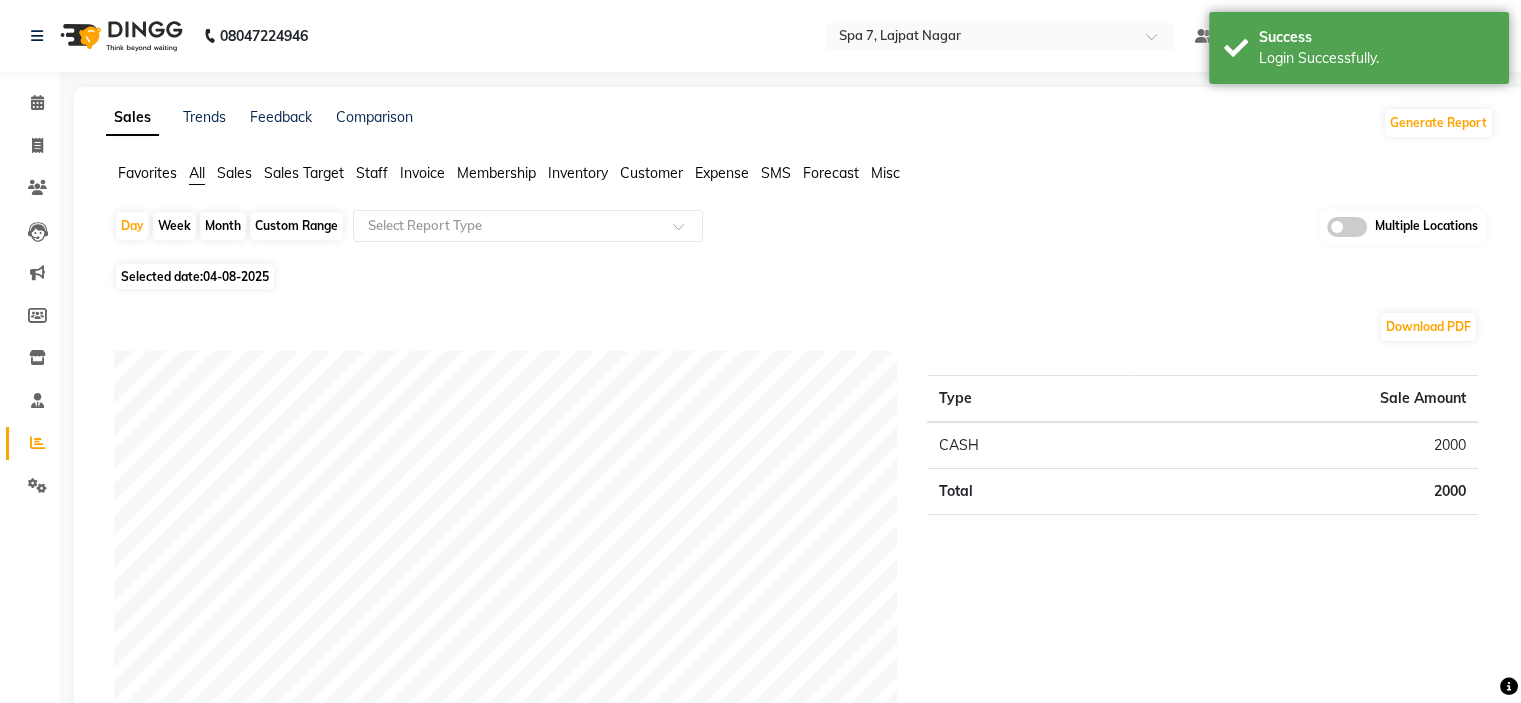 click 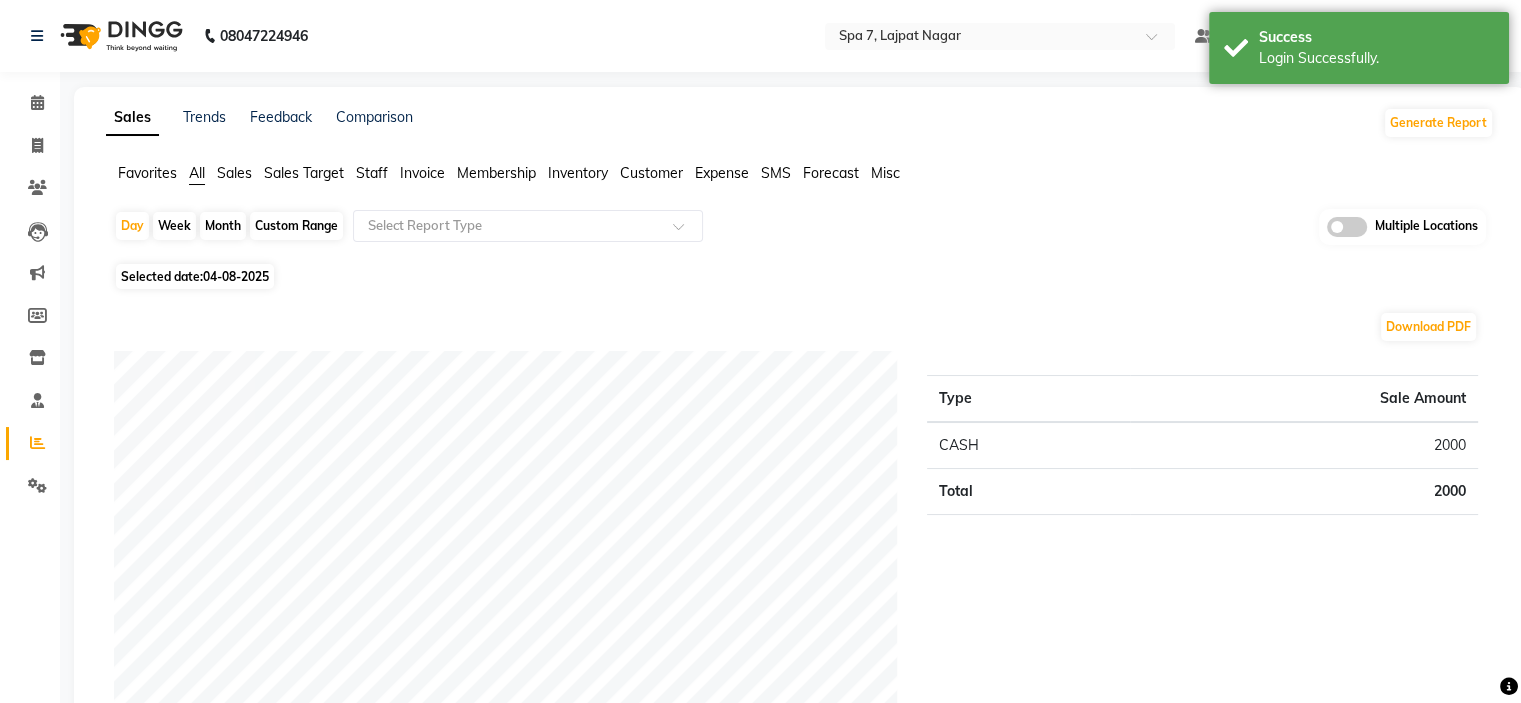 click 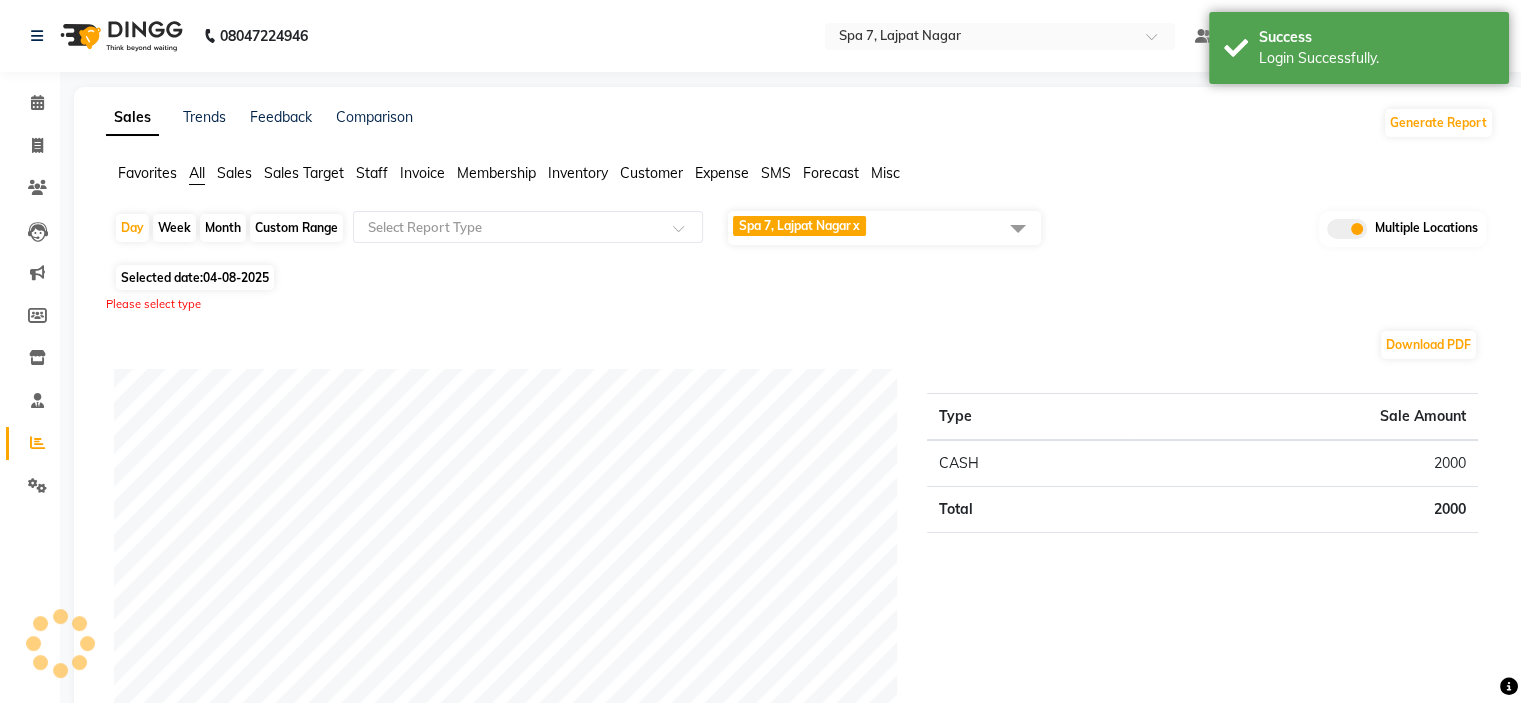 click on "Spa 7, Lajpat Nagar" 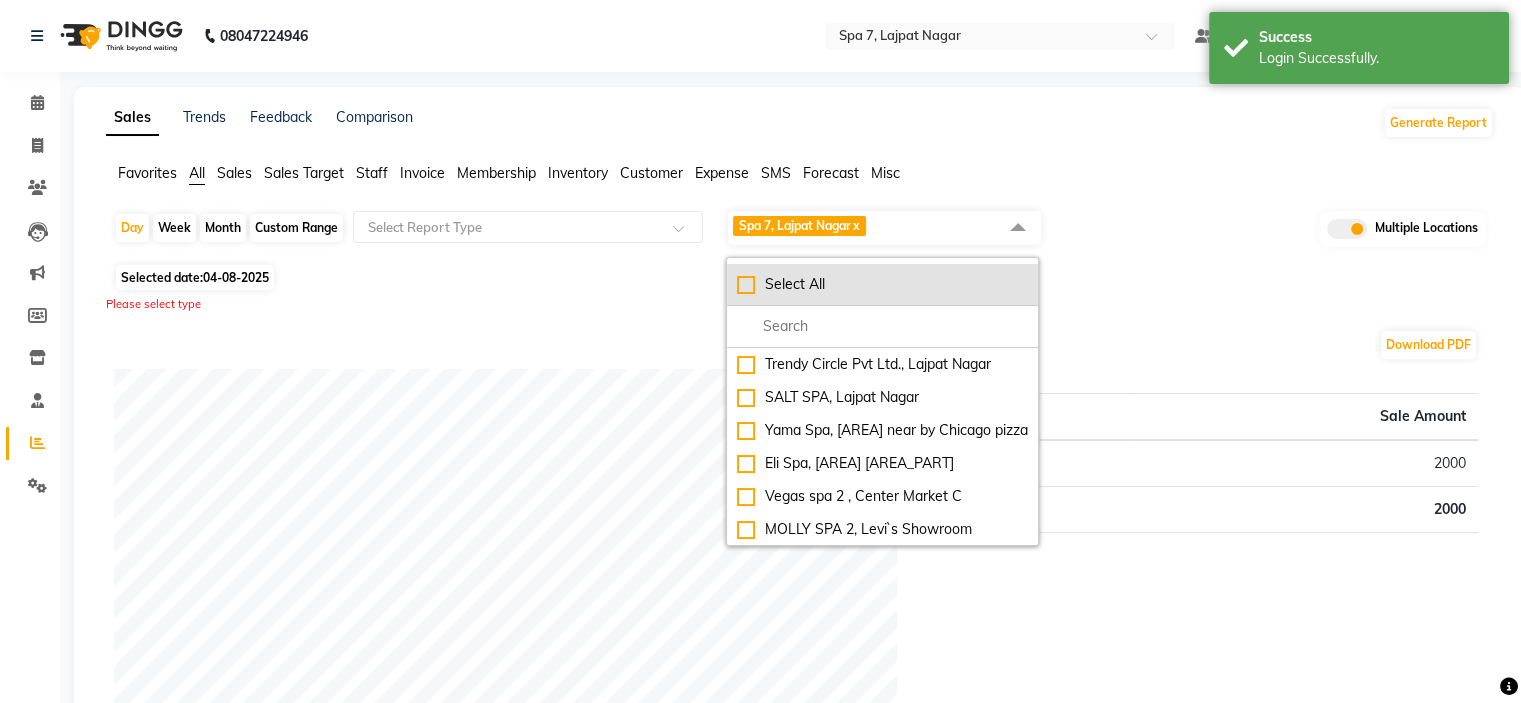 click on "Select All" 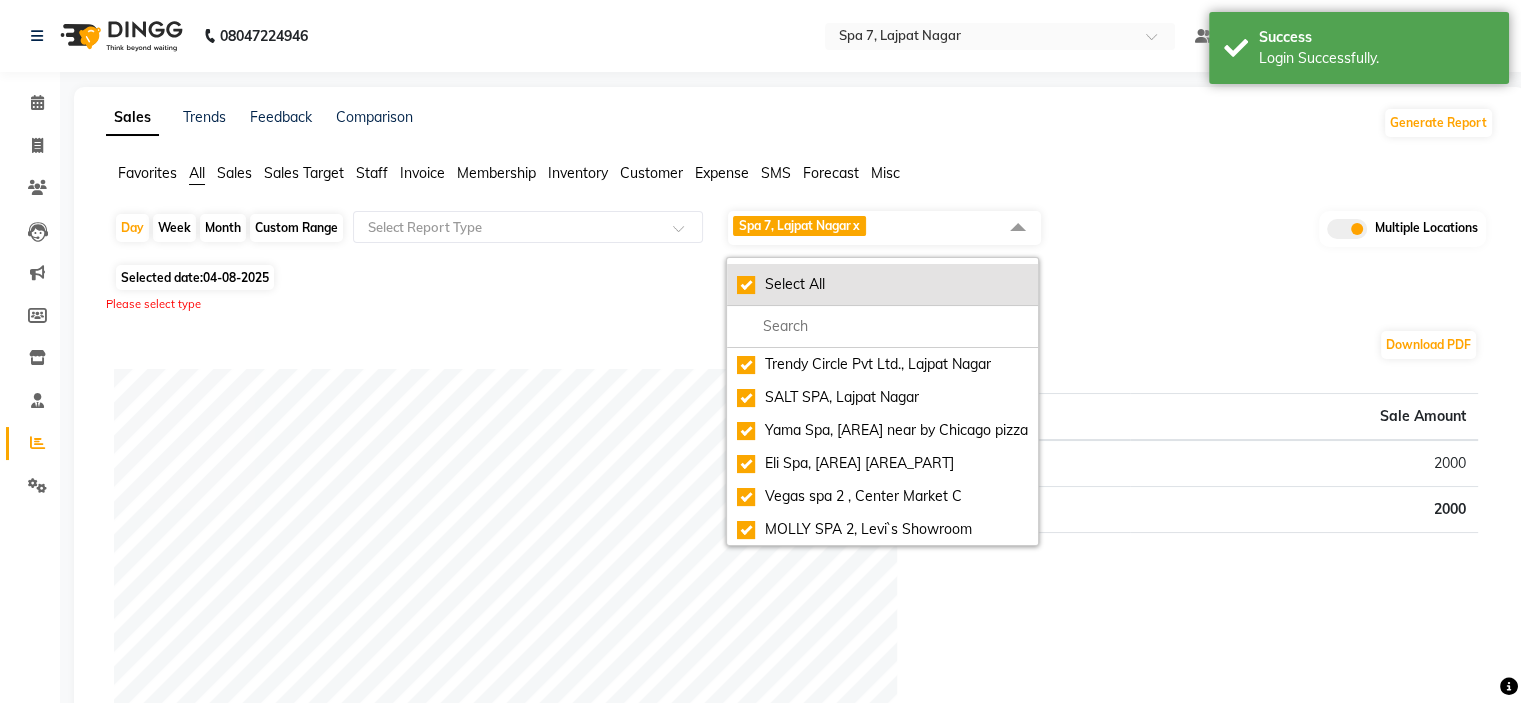 checkbox on "true" 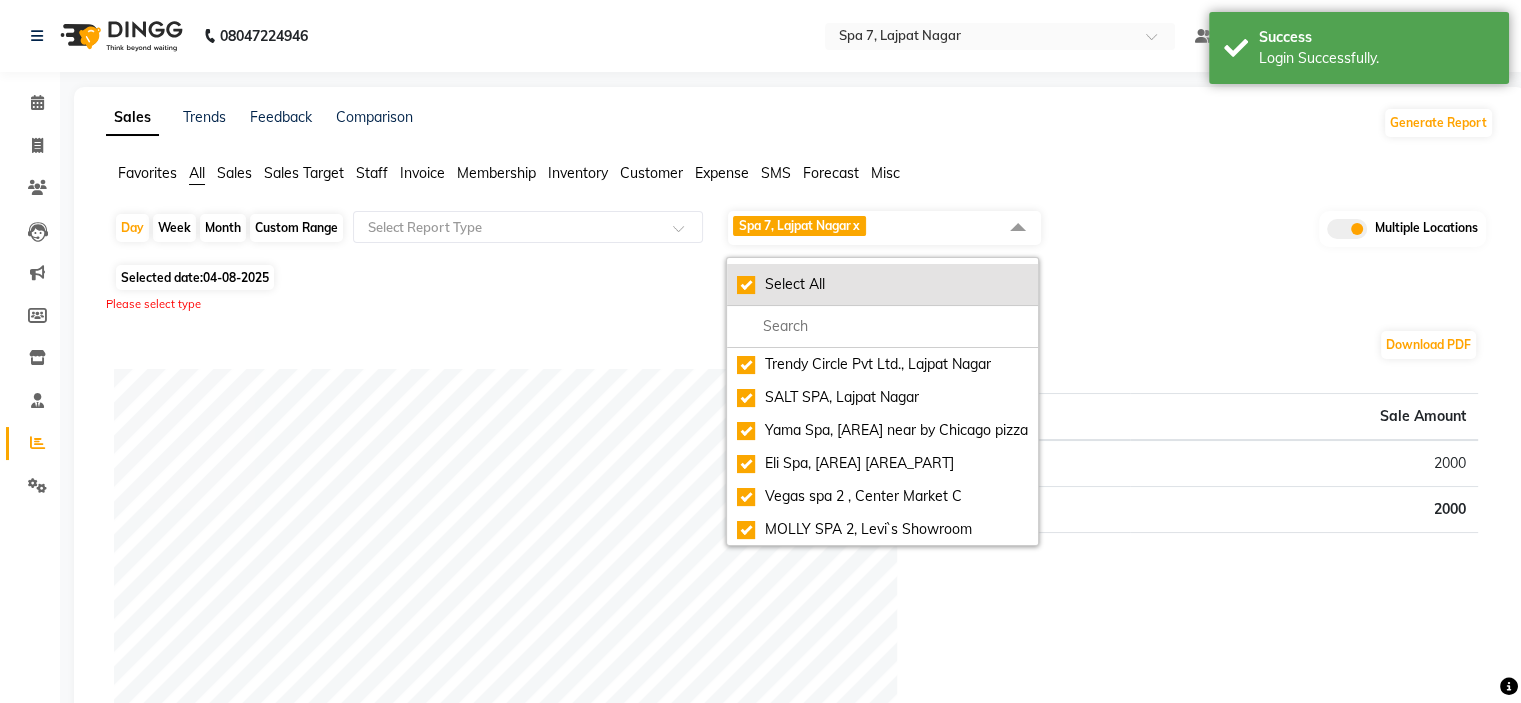 checkbox on "true" 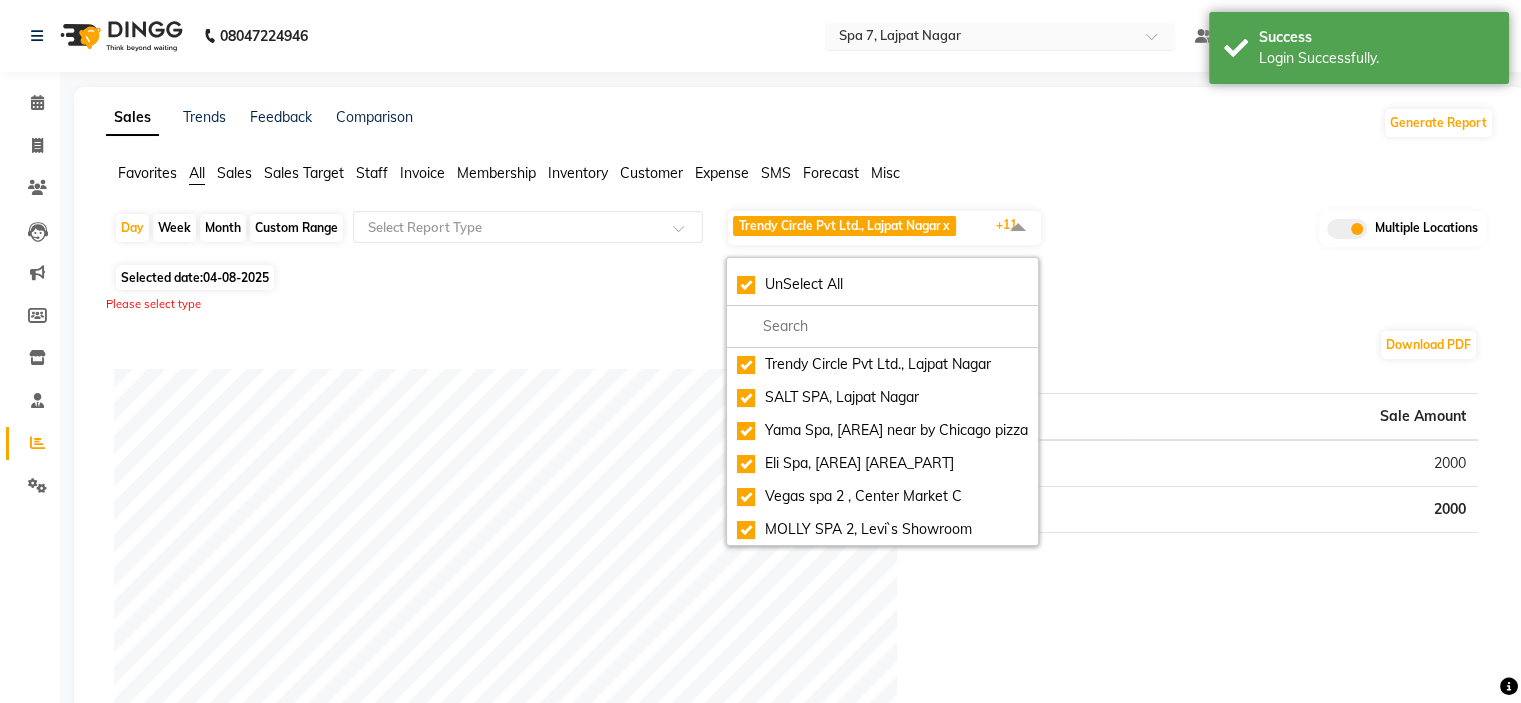 click at bounding box center (980, 38) 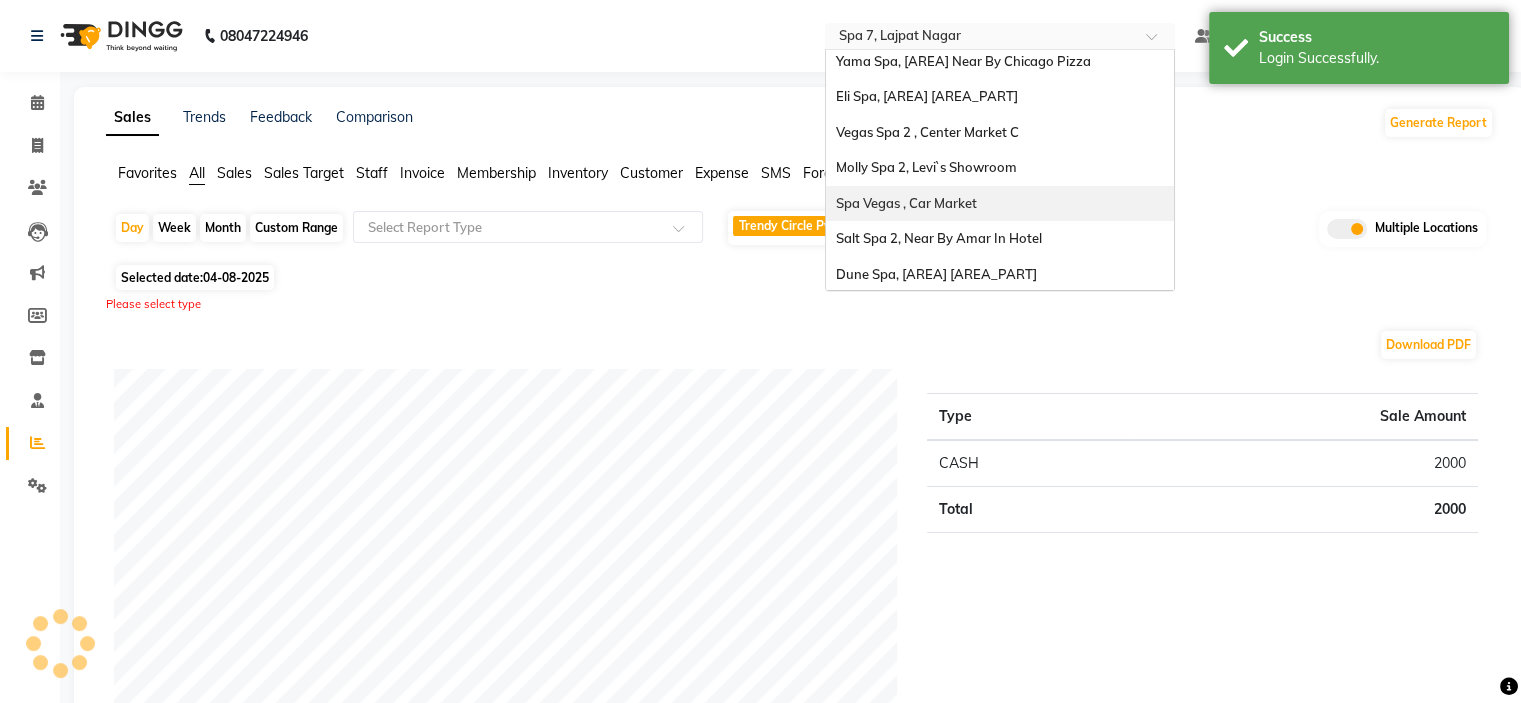 scroll, scrollTop: 0, scrollLeft: 0, axis: both 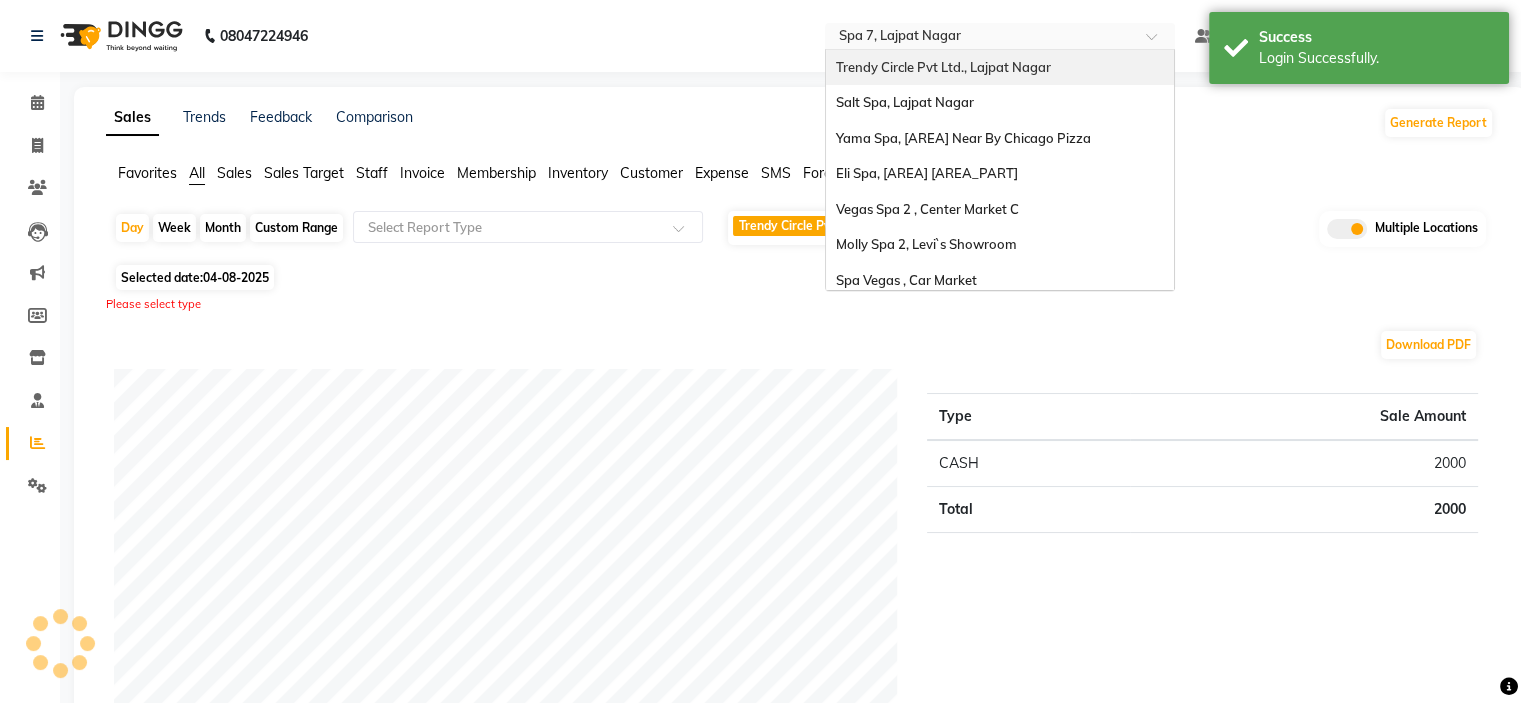 click on "Trendy Circle Pvt Ltd., Lajpat Nagar" at bounding box center [943, 67] 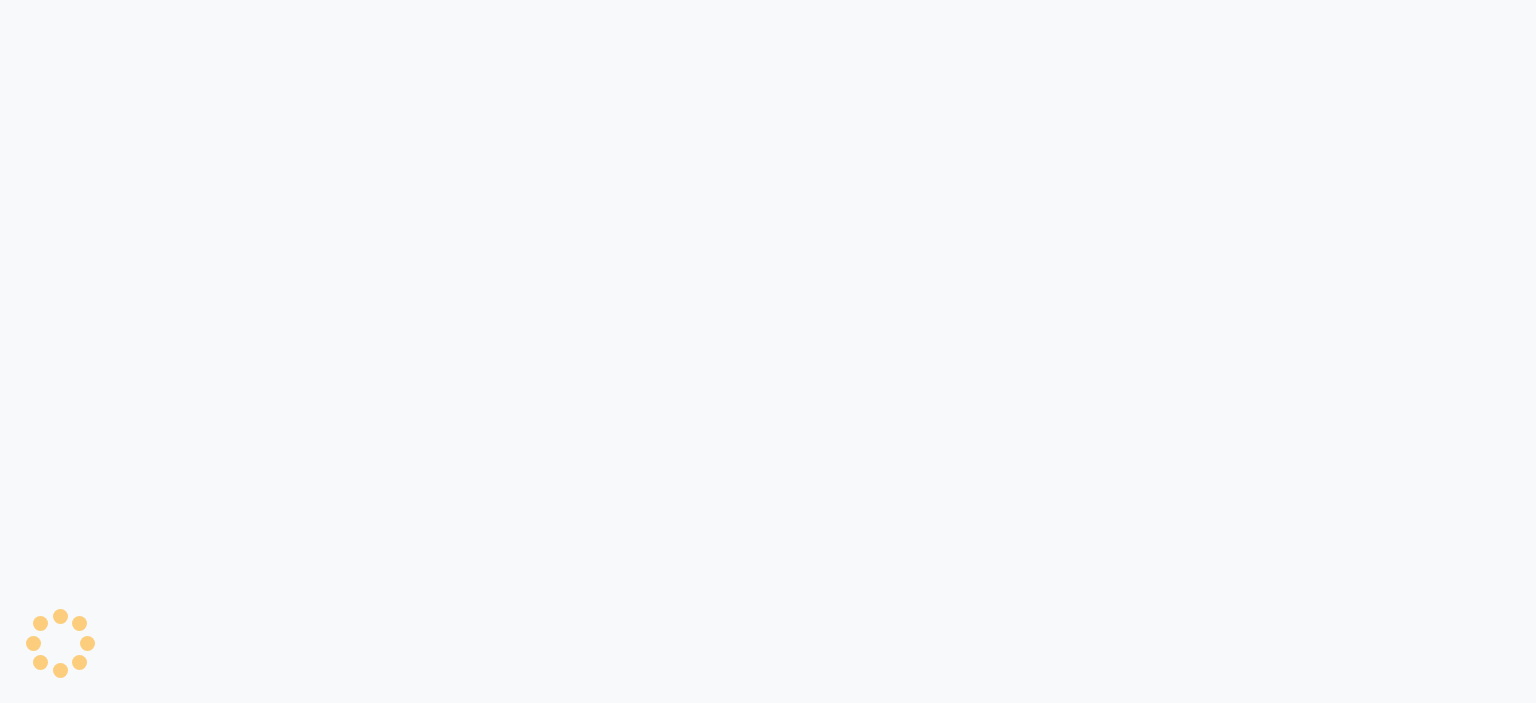scroll, scrollTop: 0, scrollLeft: 0, axis: both 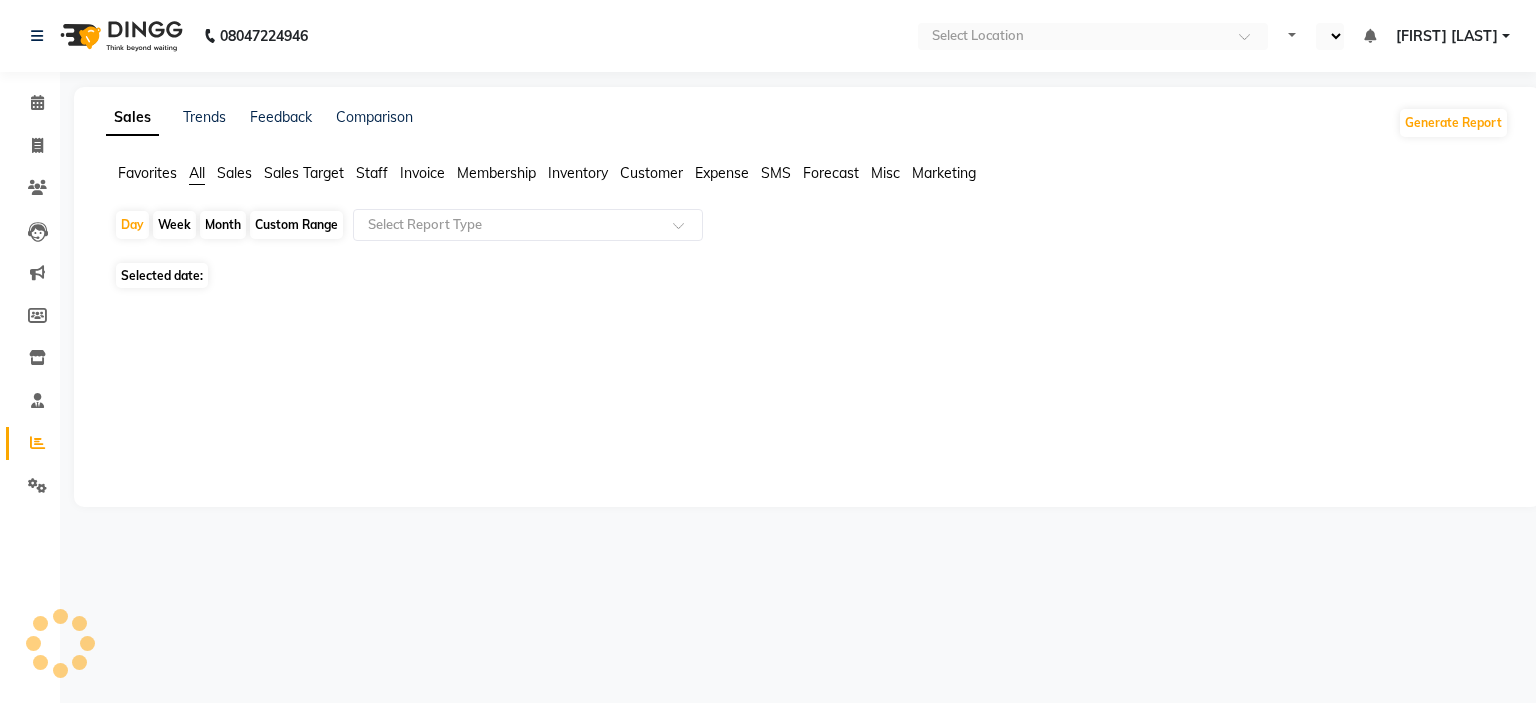 select on "en" 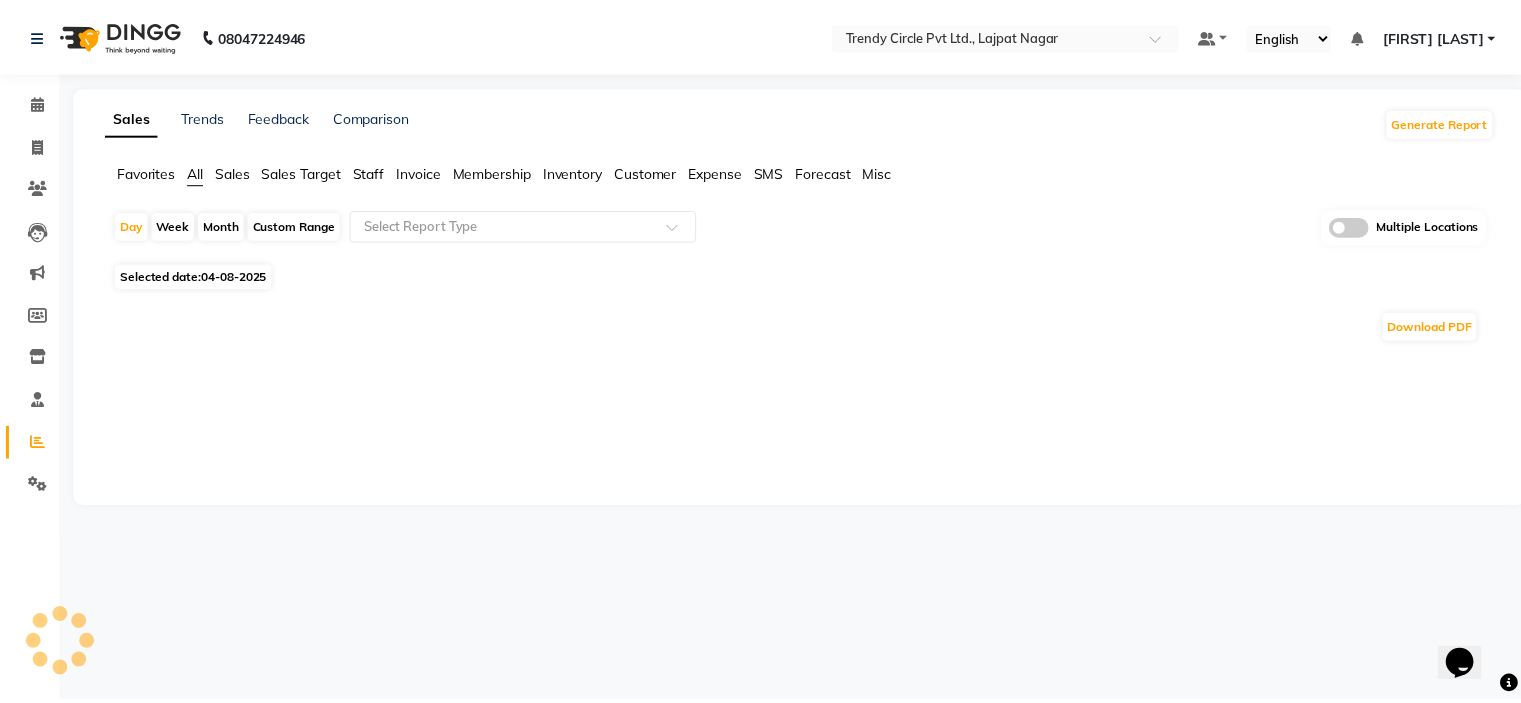 scroll, scrollTop: 0, scrollLeft: 0, axis: both 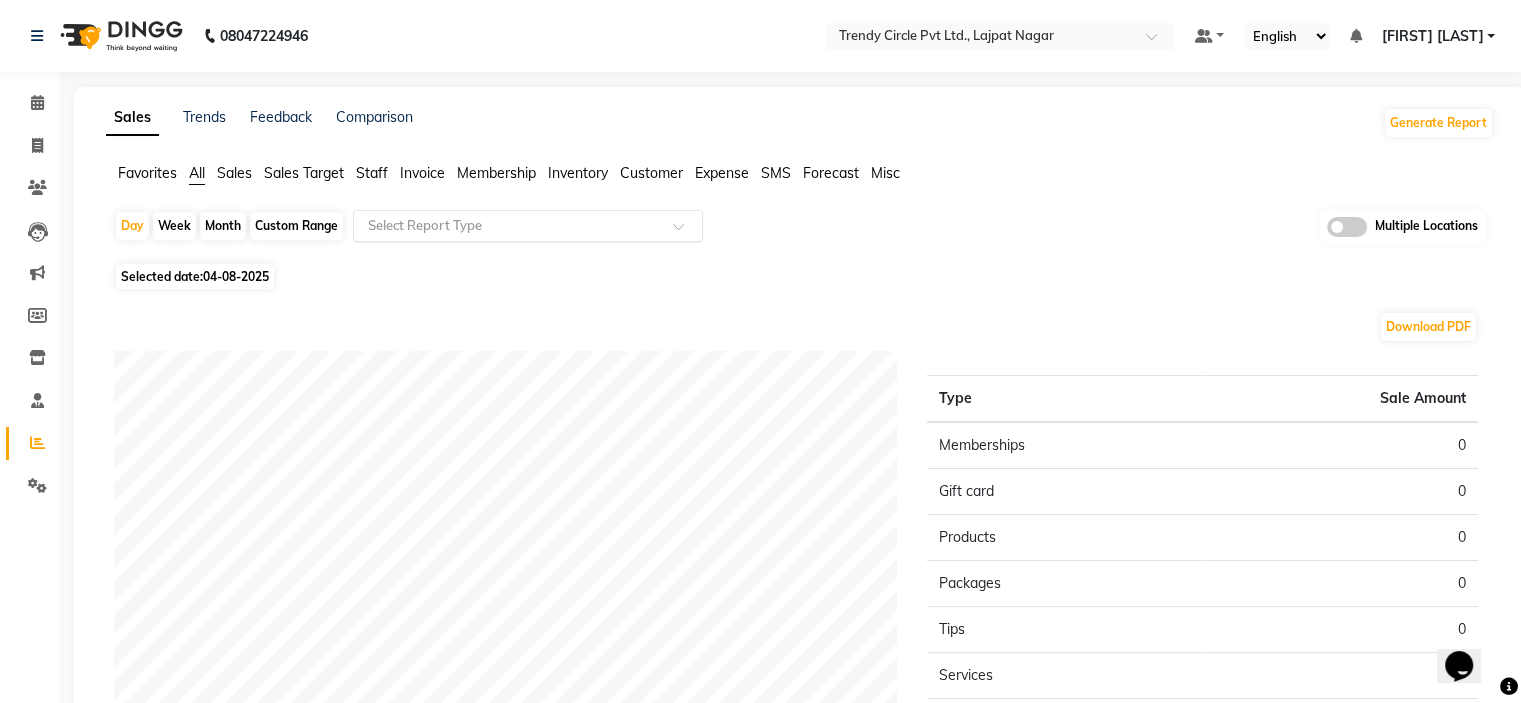 click 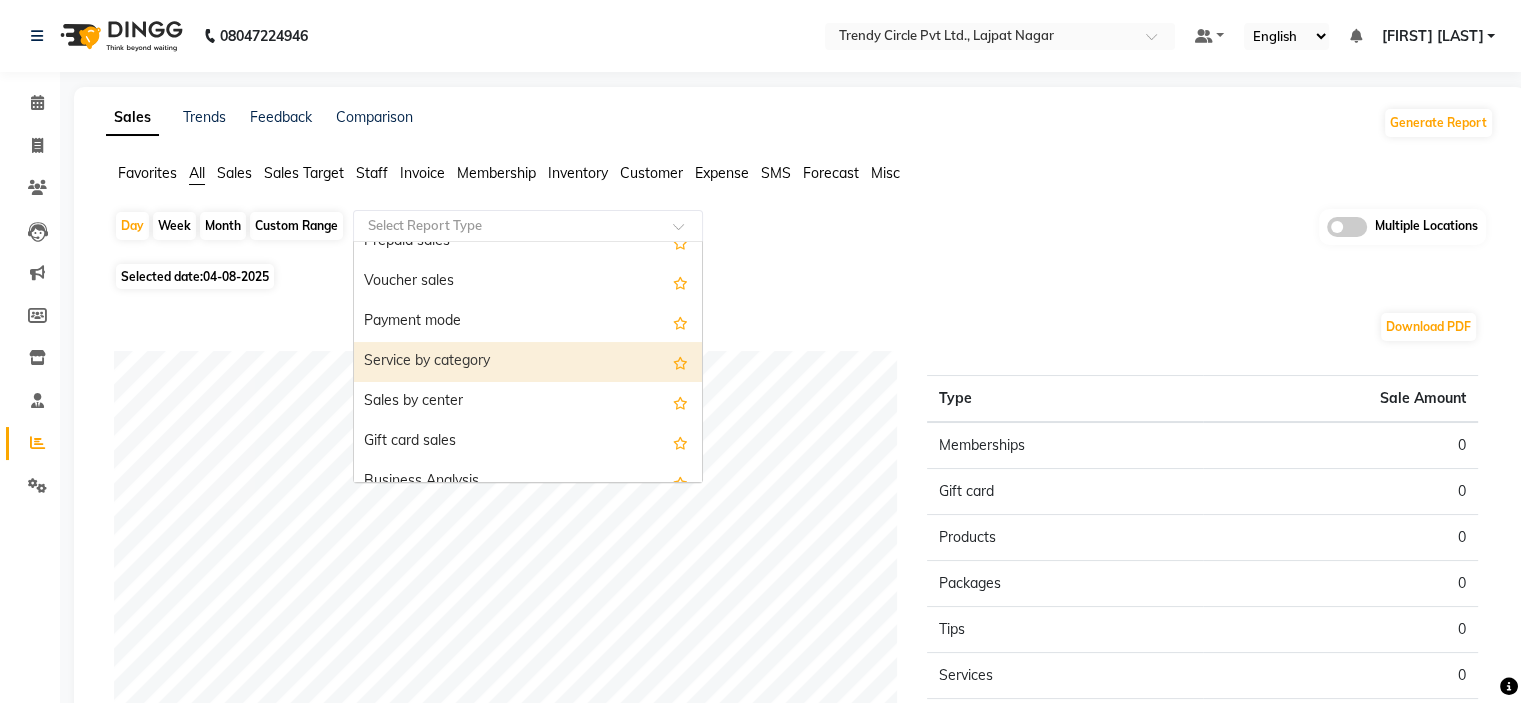 scroll, scrollTop: 200, scrollLeft: 0, axis: vertical 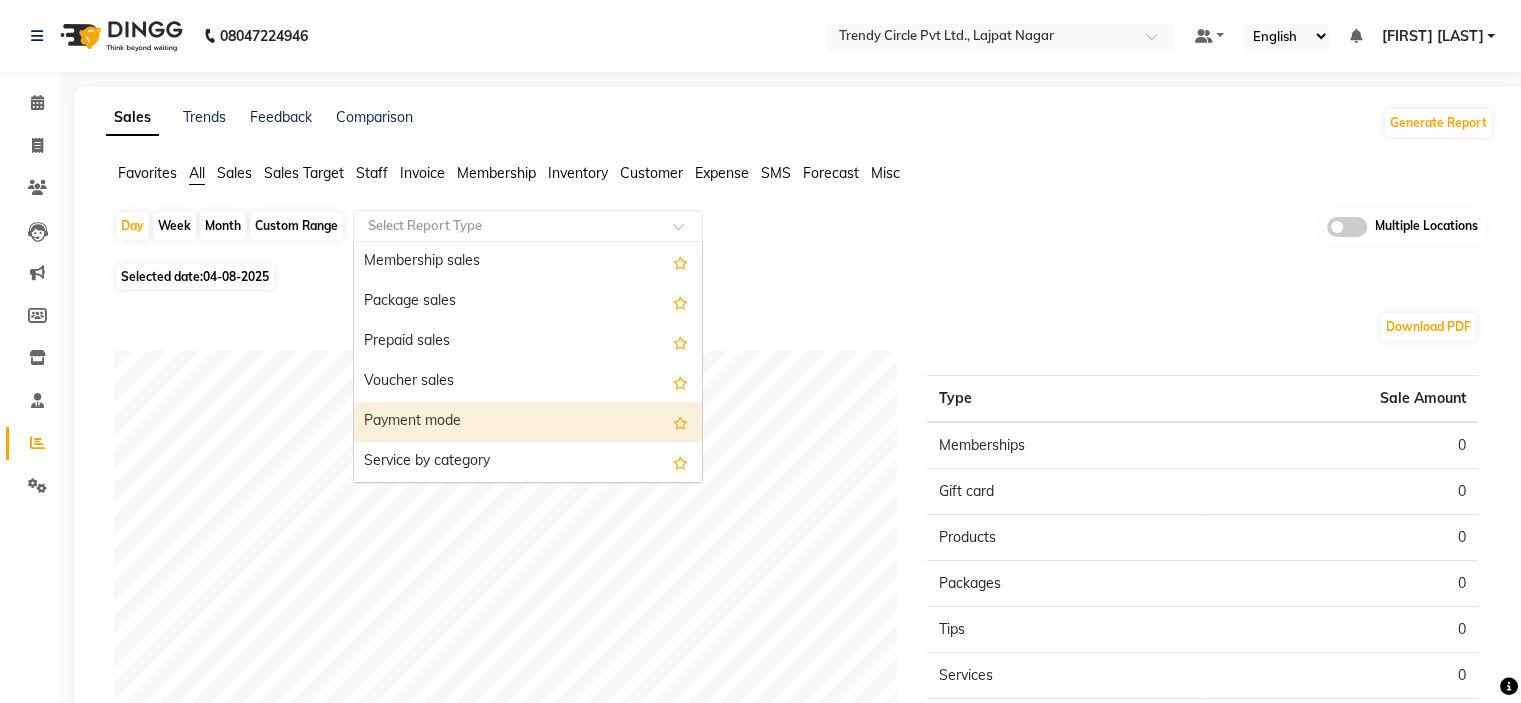 click on "Payment mode" at bounding box center (528, 422) 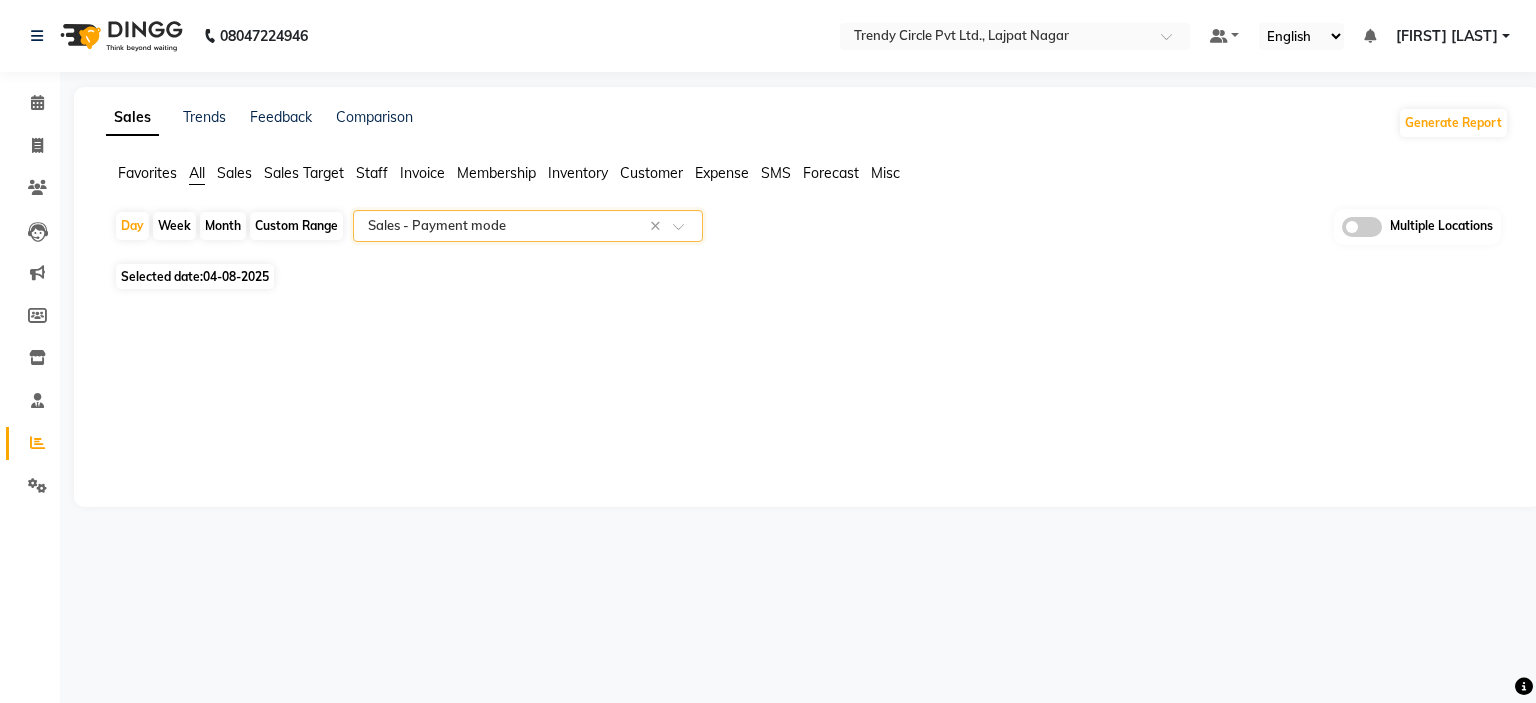 click 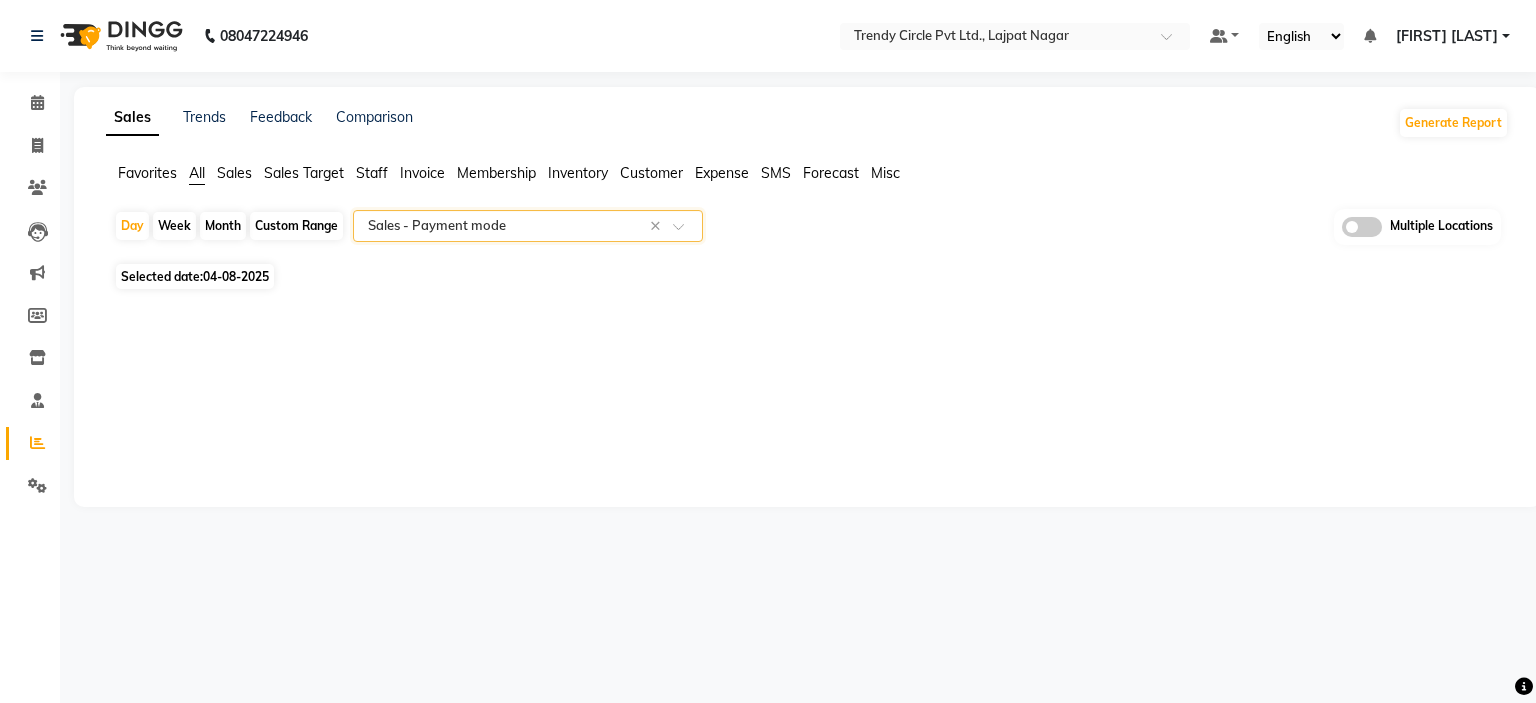 click 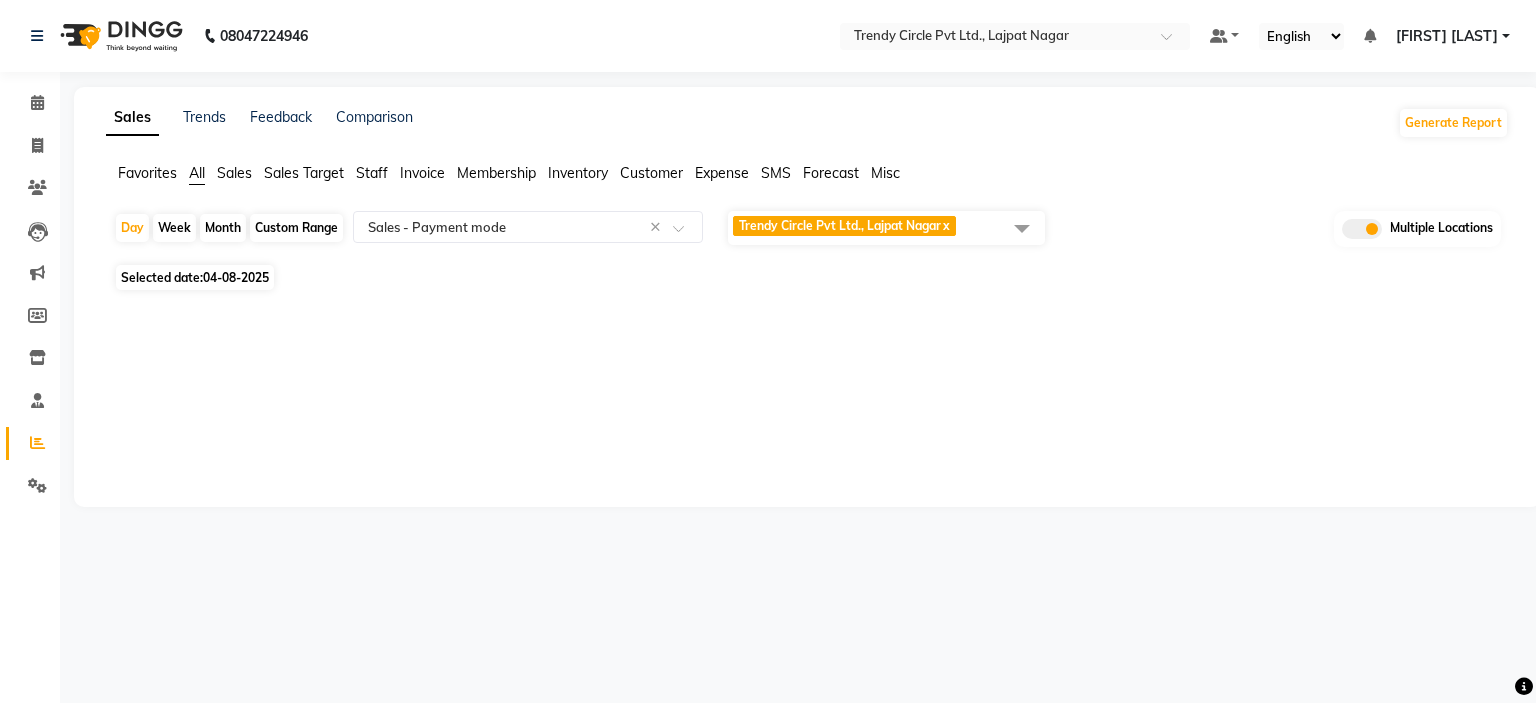 click on "Trendy Circle Pvt Ltd., Lajpat Nagar  x" 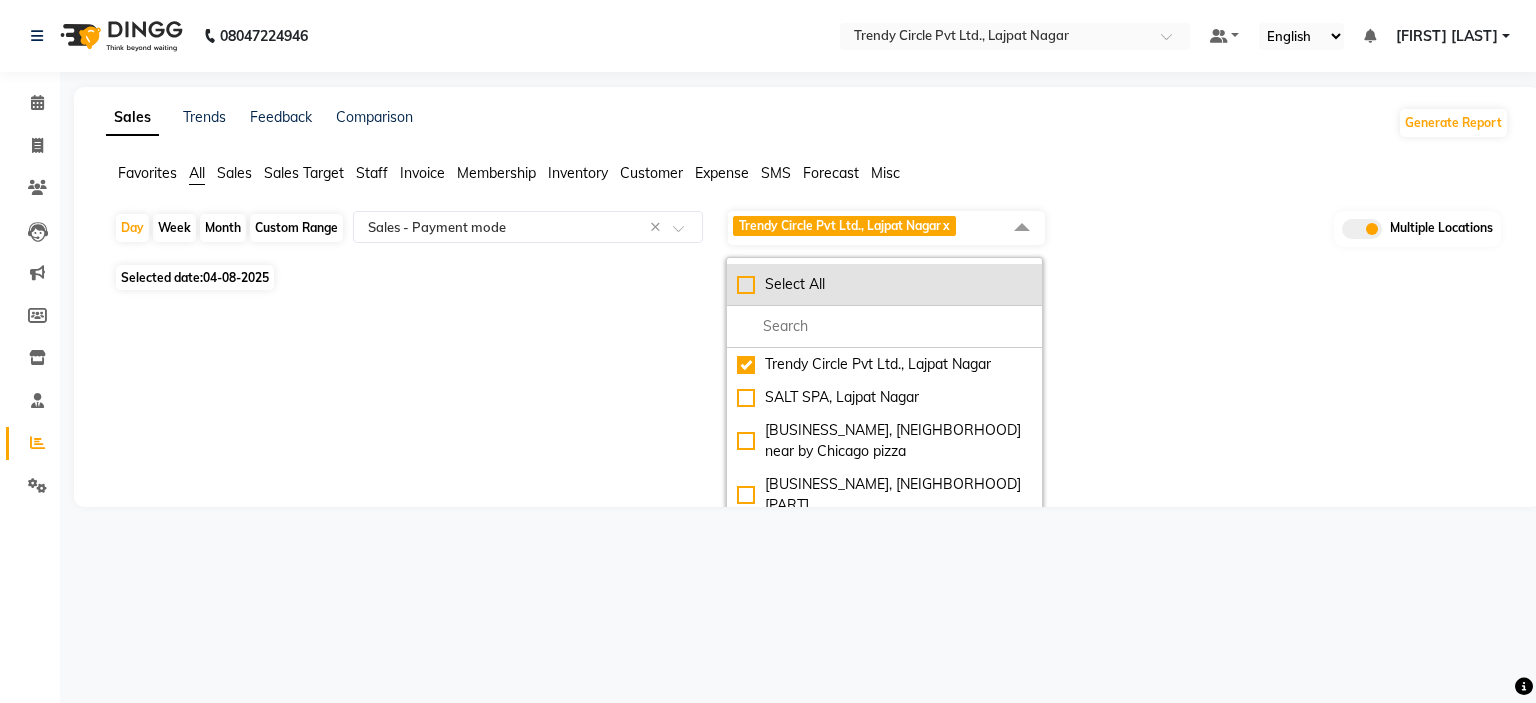 click on "Select All" 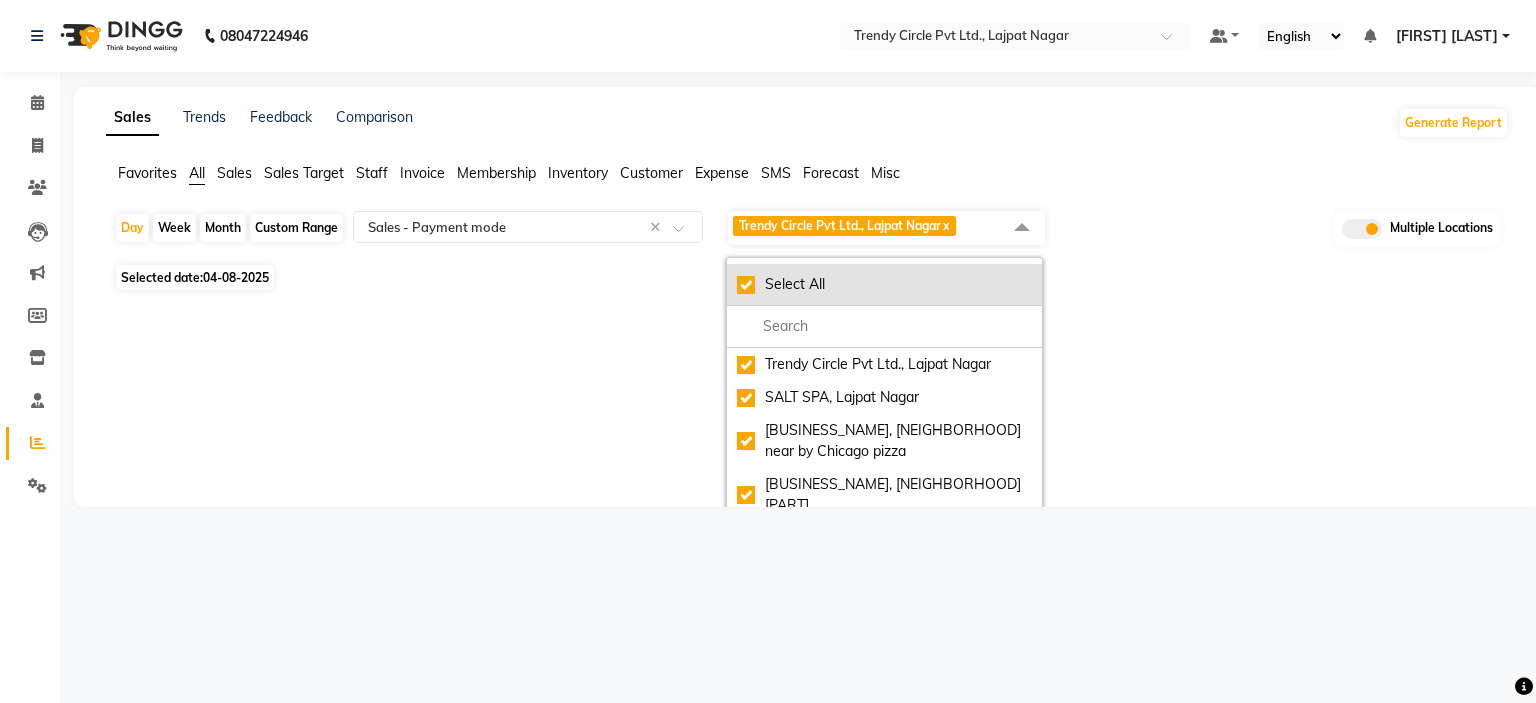 checkbox on "true" 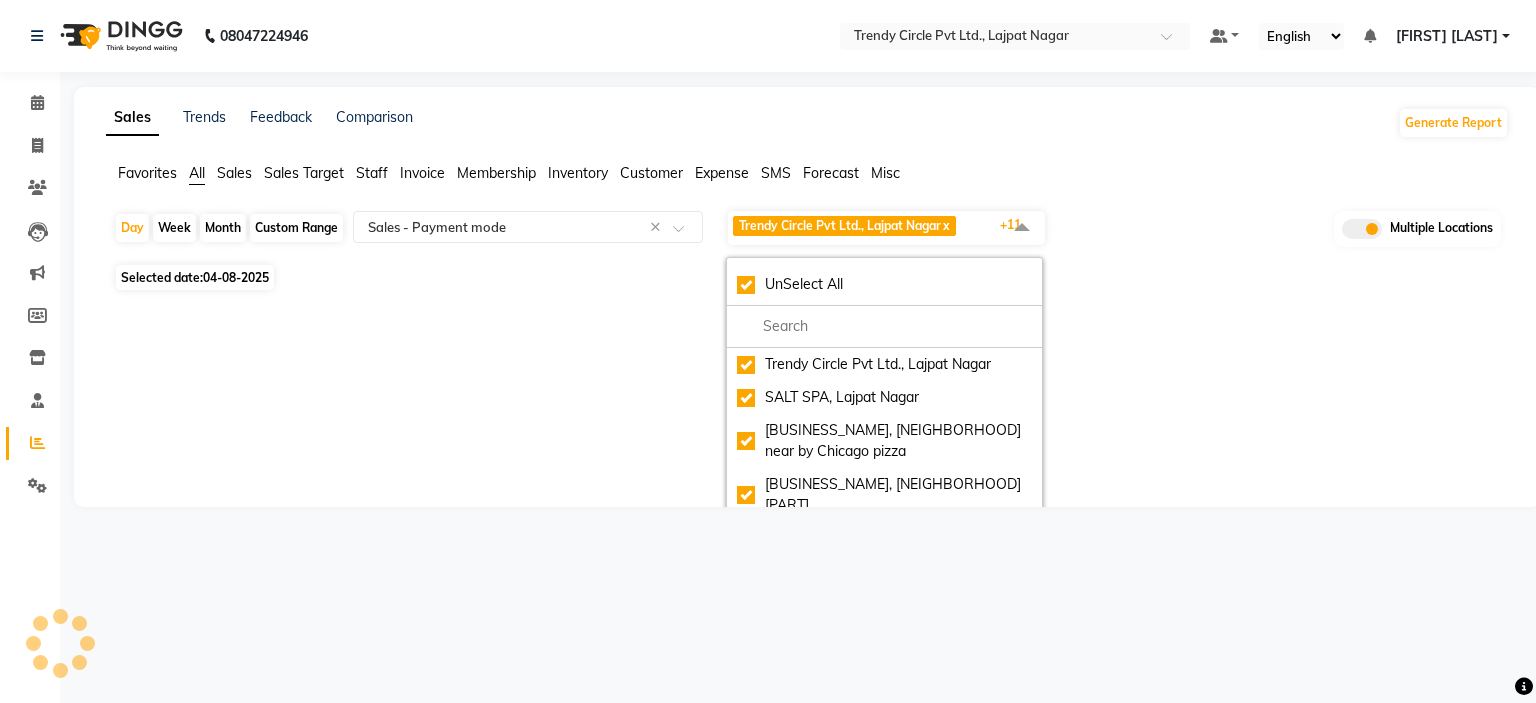 select on "full_report" 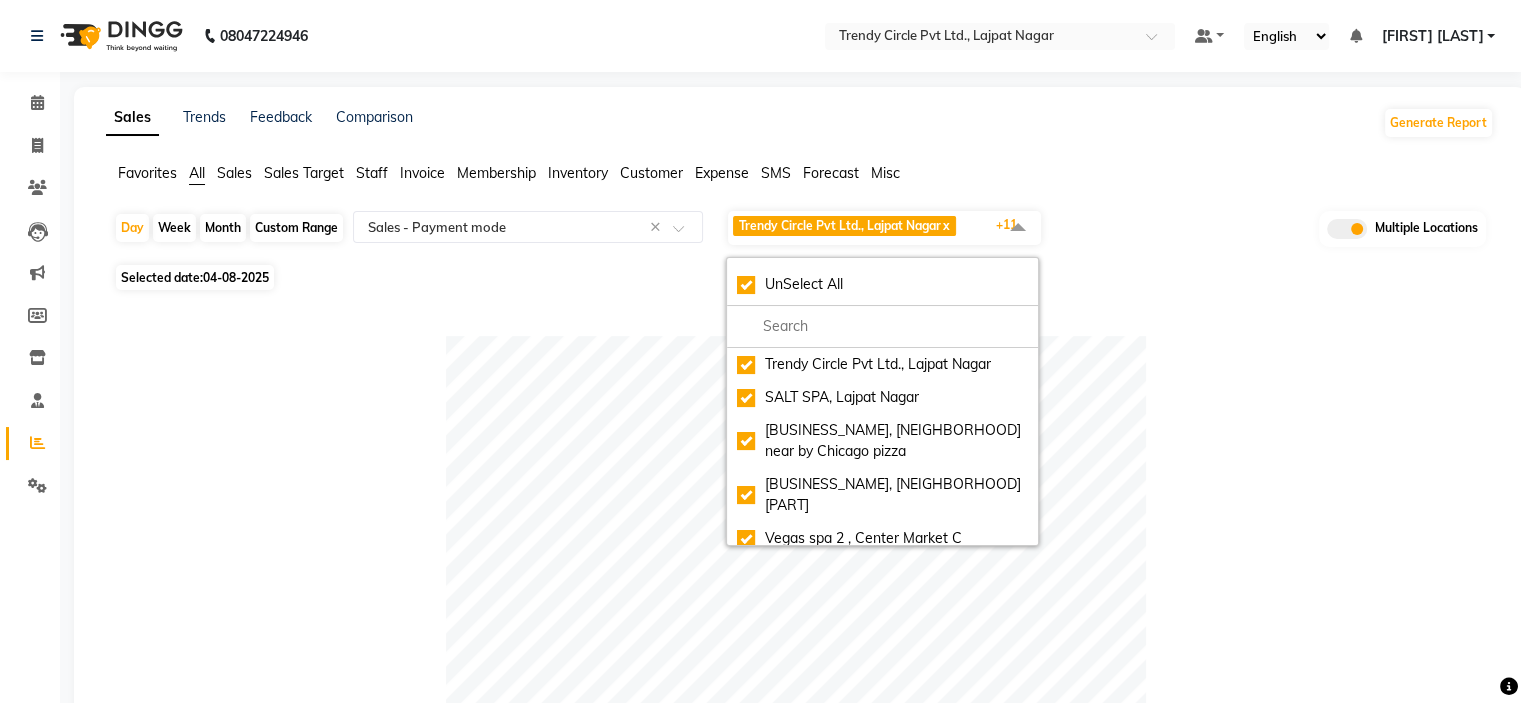 click on "Day   Week   Month   Custom Range  Select Report Type × Sales -  Payment mode × Trendy Circle Pvt Ltd., Lajpat Nagar  x SALT SPA, Lajpat Nagar  x  Yama Spa, lajpat nagar near by Chicago pizza  x Eli Spa, Lajpar Nagar Part 1  x Vegas spa 2 , Center Market C  x MOLLY SPA 2, Levi`s Showroom  x Spa Vegas , Car Market  x Salt spa 2, near by amar in hotel  x Dune spa, Lajpat Nagar part 2  x Eli spa 2 , Lajpat Nagar part 2  x Molly spa, Lajpat nagar part 1   x  Spa 7, Lajpat Nagar  x +11 UnSelect All Trendy Circle Pvt Ltd., Lajpat Nagar SALT SPA, Lajpat Nagar  Yama Spa, lajpat nagar near by Chicago pizza Eli Spa, Lajpar Nagar Part 1 Vegas spa 2 , Center Market C MOLLY SPA 2, Levi`s Showroom Spa Vegas , Car Market Salt spa 2, near by amar in hotel Dune spa, Lajpat Nagar part 2 Eli spa 2 , Lajpat Nagar part 2 Molly spa, Lajpat nagar part 1   Spa 7, Lajpat Nagar Multiple Locations Selected date:  04-08-2025   Table View   Pivot View  Pie Chart Bar Chart Select Full Report Filtered Report Select CSV PDF" 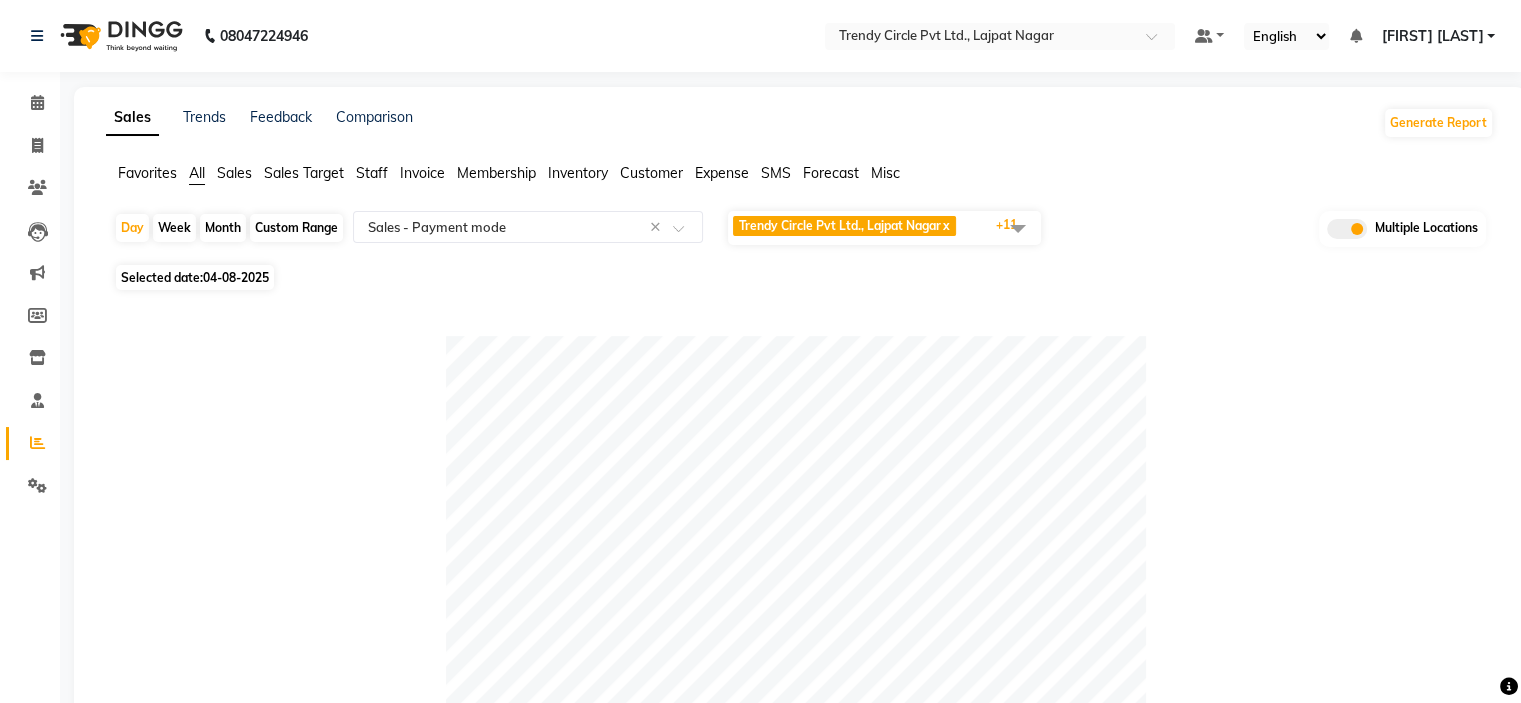click on "Day   Week   Month   Custom Range  Select Report Type × Sales -  Payment mode × Trendy Circle Pvt Ltd., Lajpat Nagar  x SALT SPA, Lajpat Nagar  x  Yama Spa, lajpat nagar near by Chicago pizza  x Eli Spa, Lajpar Nagar Part 1  x Vegas spa 2 , Center Market C  x MOLLY SPA 2, Levi`s Showroom  x Spa Vegas , Car Market  x Salt spa 2, near by amar in hotel  x Dune spa, Lajpat Nagar part 2  x Eli spa 2 , Lajpat Nagar part 2  x Molly spa, Lajpat nagar part 1   x  Spa 7, Lajpat Nagar  x +11 UnSelect All Trendy Circle Pvt Ltd., Lajpat Nagar SALT SPA, Lajpat Nagar  Yama Spa, lajpat nagar near by Chicago pizza Eli Spa, Lajpar Nagar Part 1 Vegas spa 2 , Center Market C MOLLY SPA 2, Levi`s Showroom Spa Vegas , Car Market Salt spa 2, near by amar in hotel Dune spa, Lajpat Nagar part 2 Eli spa 2 , Lajpat Nagar part 2 Molly spa, Lajpat nagar part 1   Spa 7, Lajpat Nagar Multiple Locations" 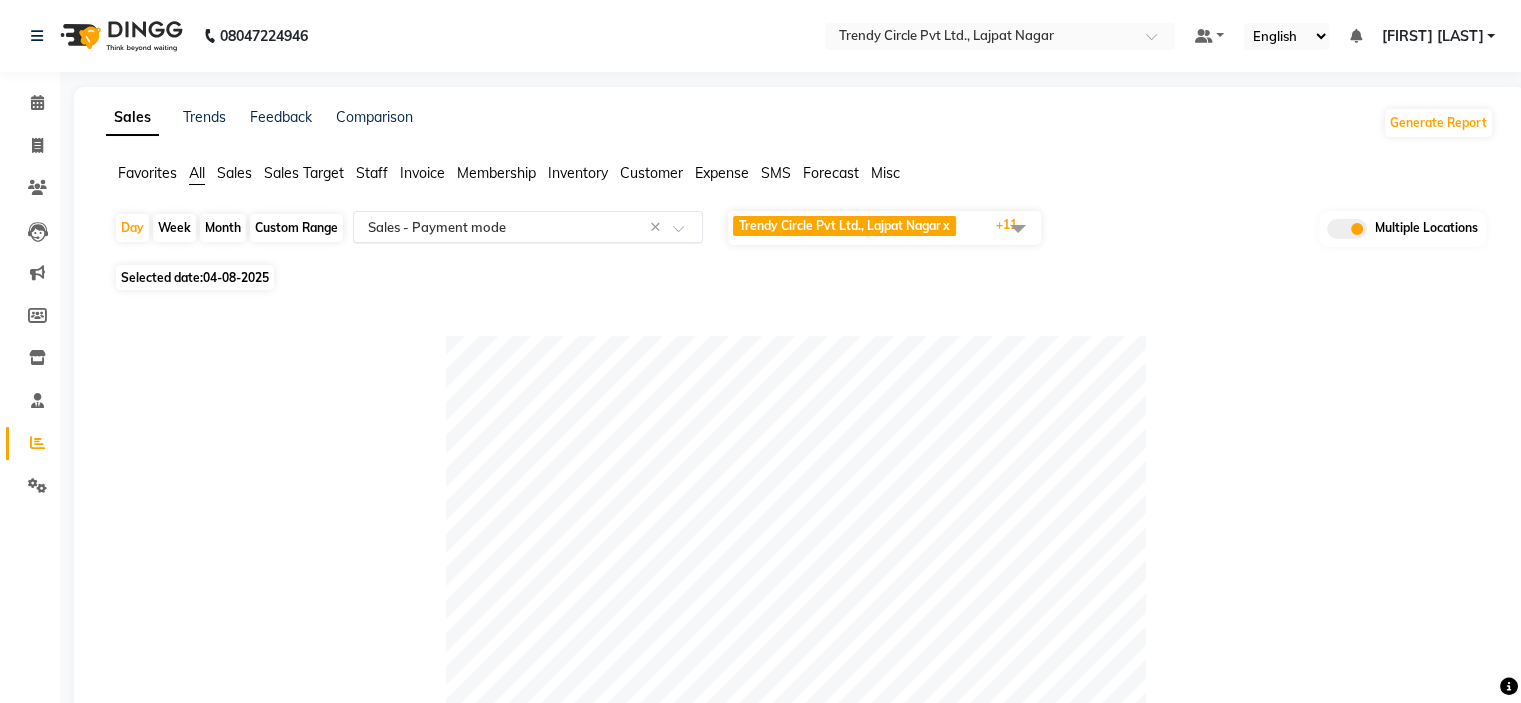 click 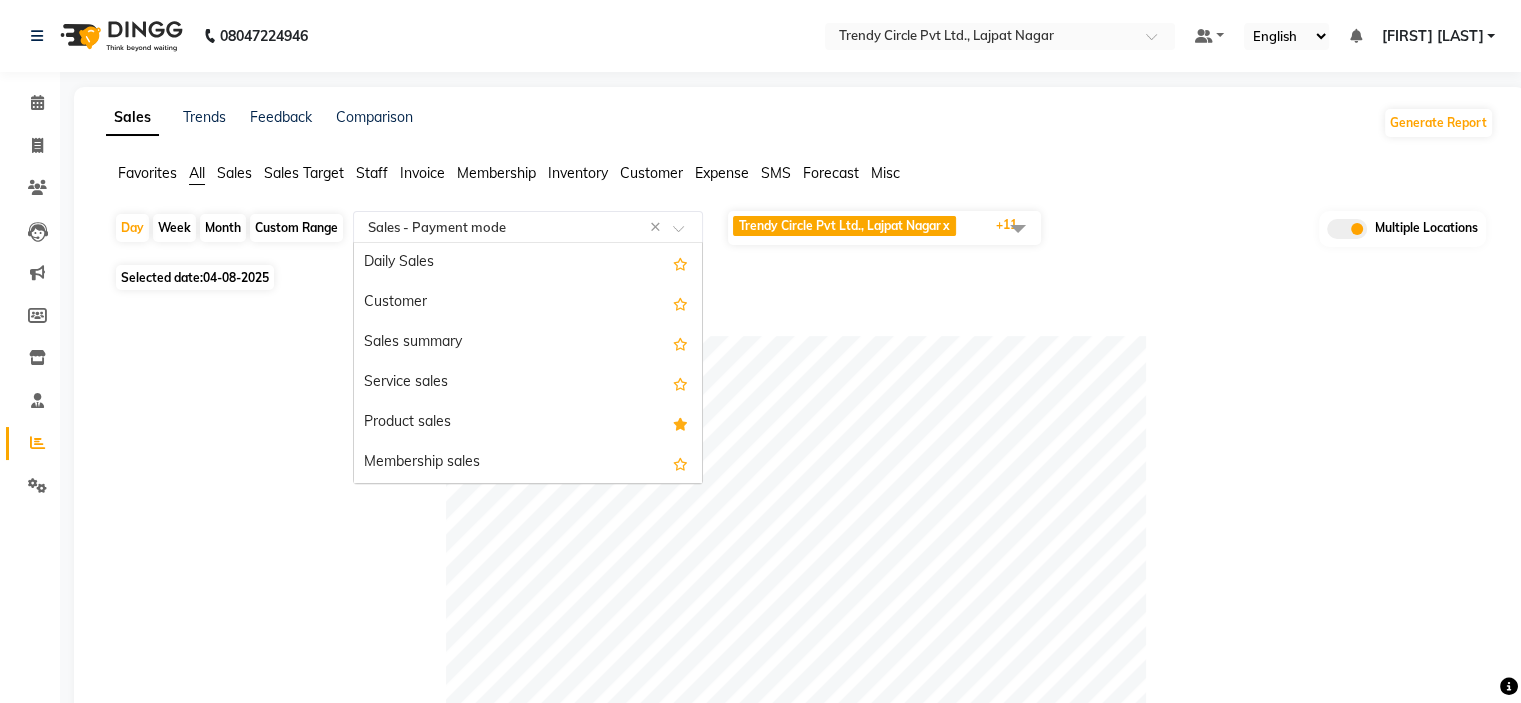 scroll, scrollTop: 360, scrollLeft: 0, axis: vertical 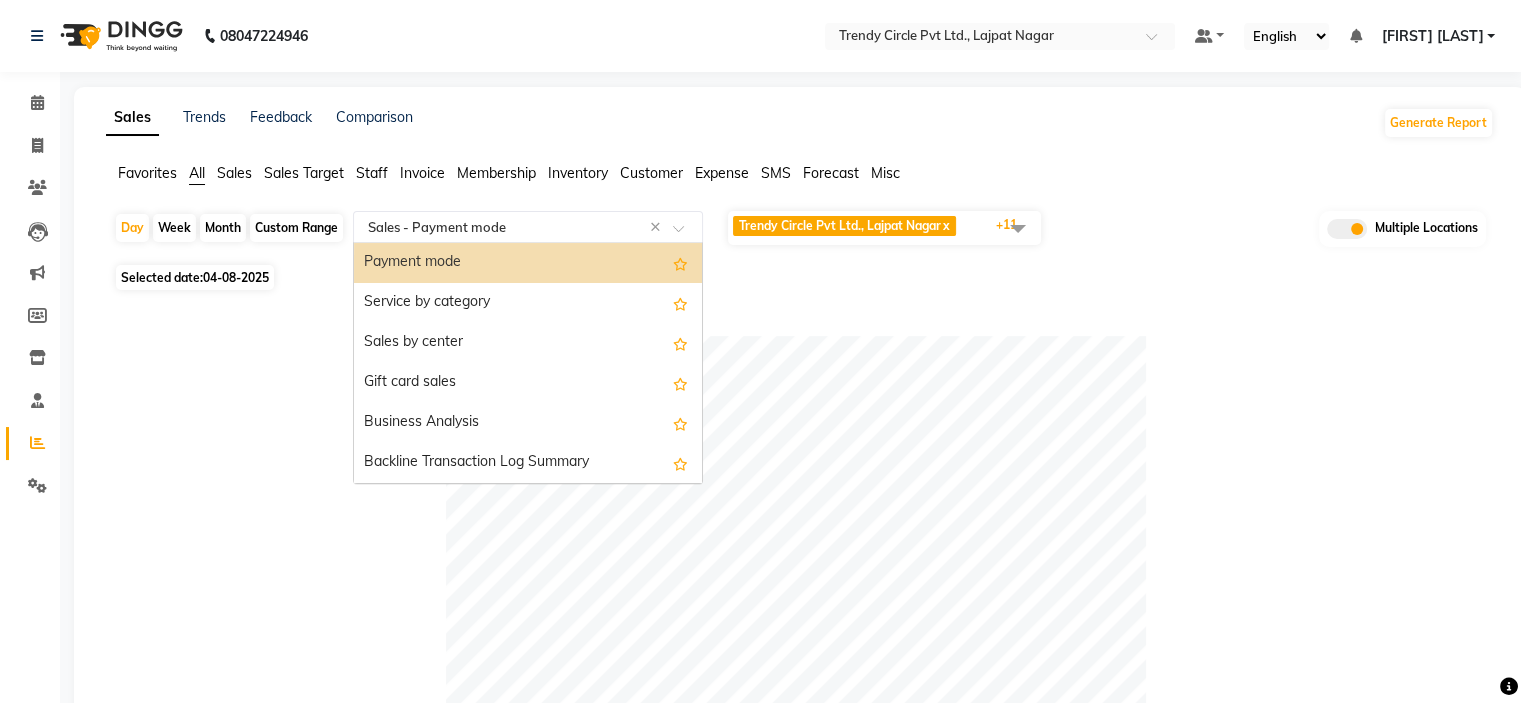 click on "Payment mode" at bounding box center [528, 263] 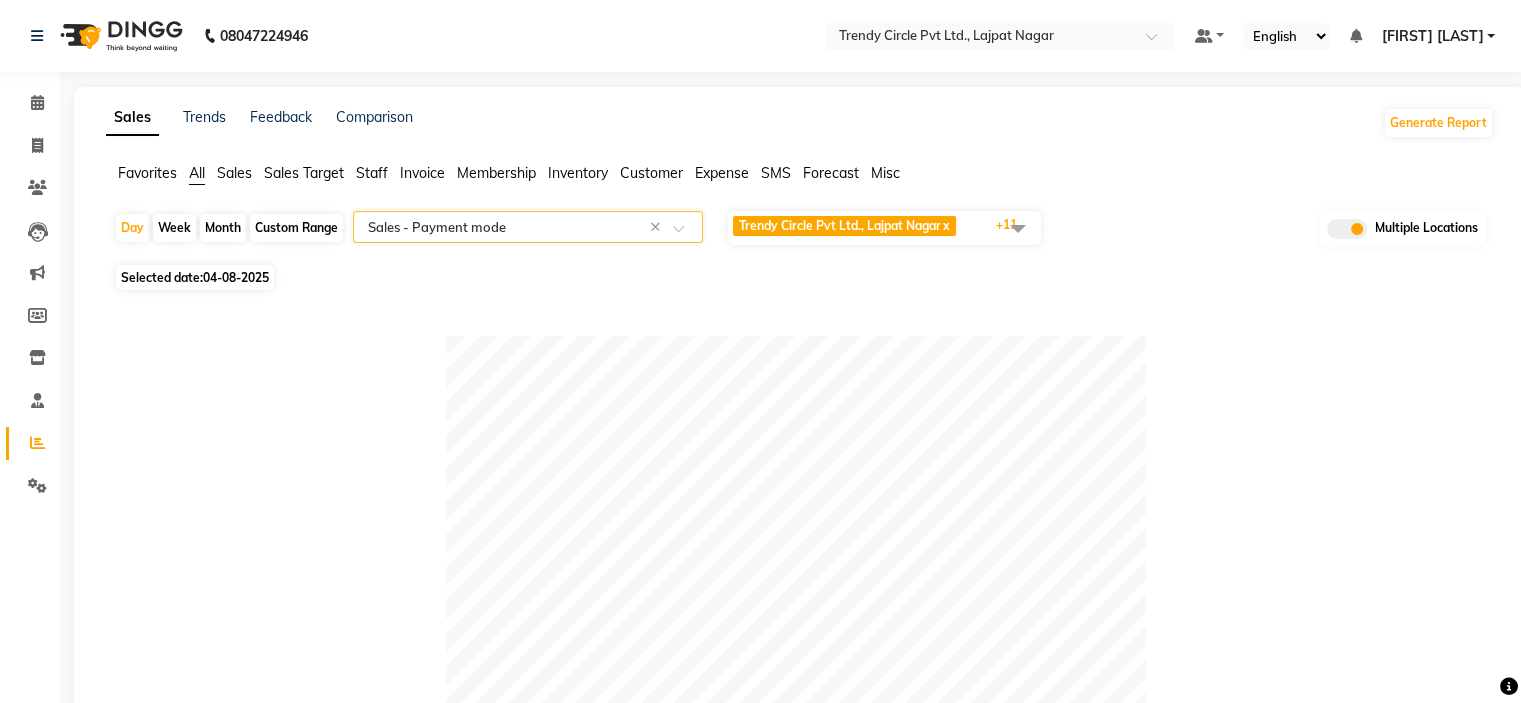 click on "Table View   Pivot View  Pie Chart Bar Chart Select Full Report Filtered Report Select CSV PDF  Export  Show  10 25 50 100  entries Search: Payment Mode Count Total Redemption Tip Fee Advance Amount Invoice Amount Payment Mode Count Total Redemption Tip Fee Advance Amount Invoice Amount Total 31 ₹27,500.00 ₹3,125.00 ₹0 ₹0 ₹0 ₹27,500.00 CASH 14 ₹14,500.00 ₹0 ₹0 ₹0 ₹0 ₹14,500.00 UPI 9 ₹10,000.00 ₹0 ₹0 ₹0 ₹0 ₹10,000.00 PACKAGE 5 ₹0 ₹3,125.00 ₹0 ₹0 ₹0 ₹0 CARD 3 ₹3,000.00 ₹0 ₹0 ₹0 ₹0 ₹3,000.00 Total 31 ₹27,500.00 ₹3,125.00 ₹0 ₹0 ₹0 ₹27,500.00 Showing 1 to 4 of 4 entries First Previous 1 Next Last" 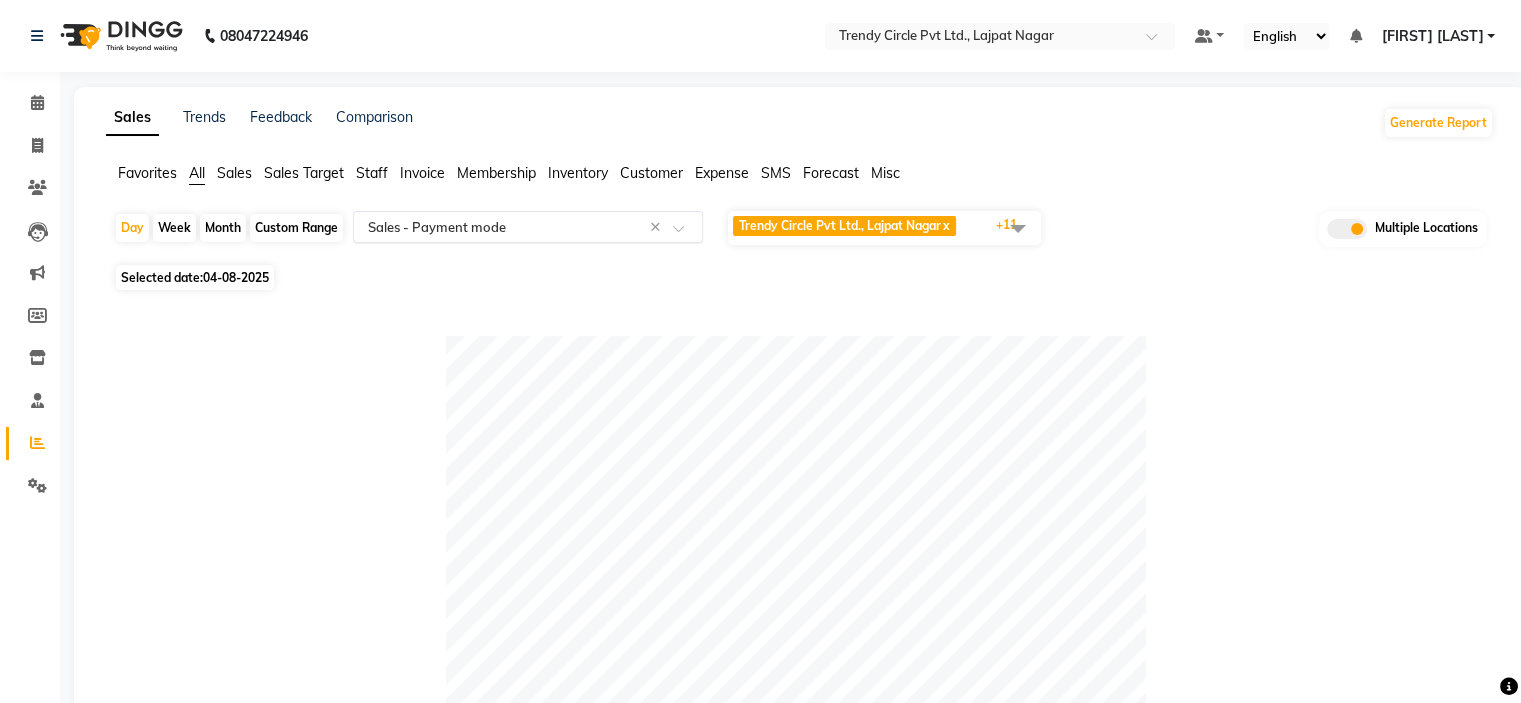 click 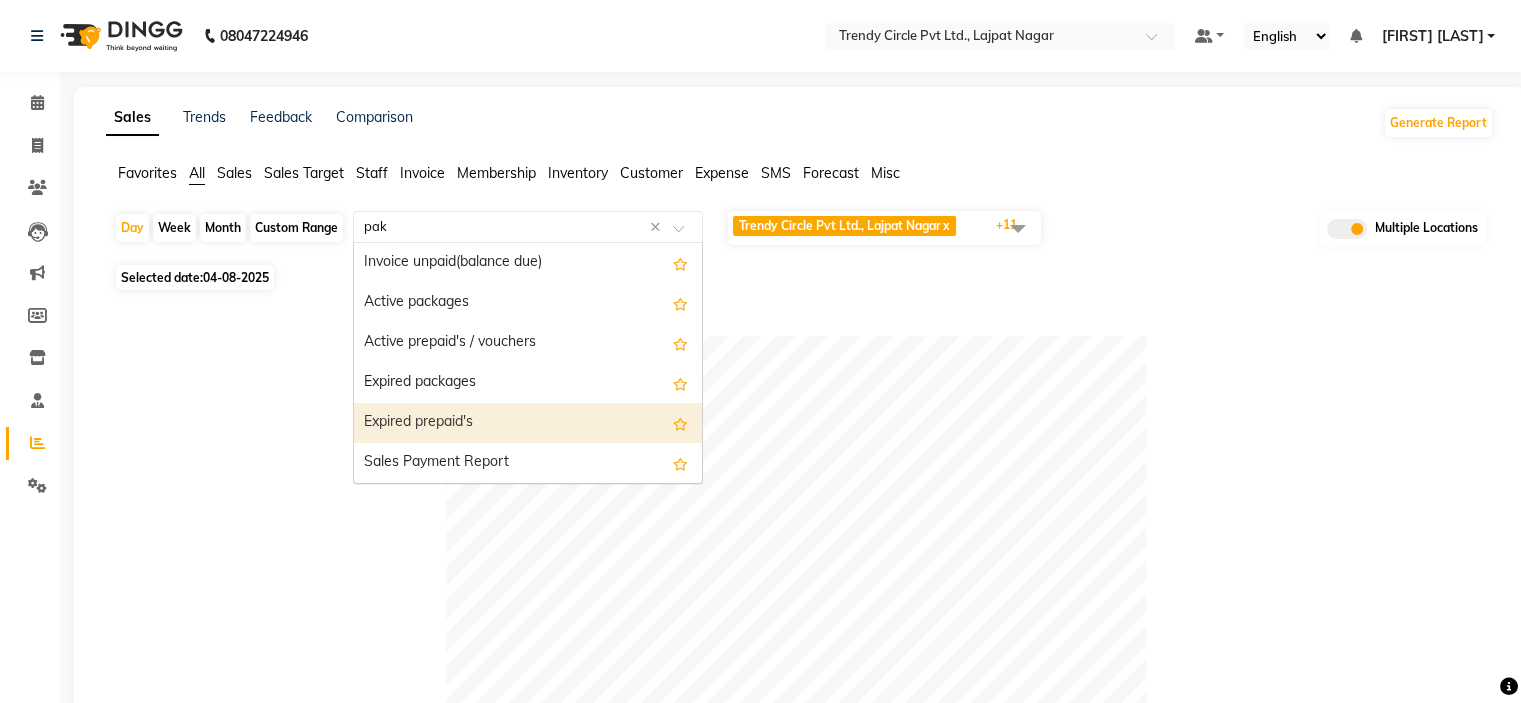 scroll, scrollTop: 0, scrollLeft: 0, axis: both 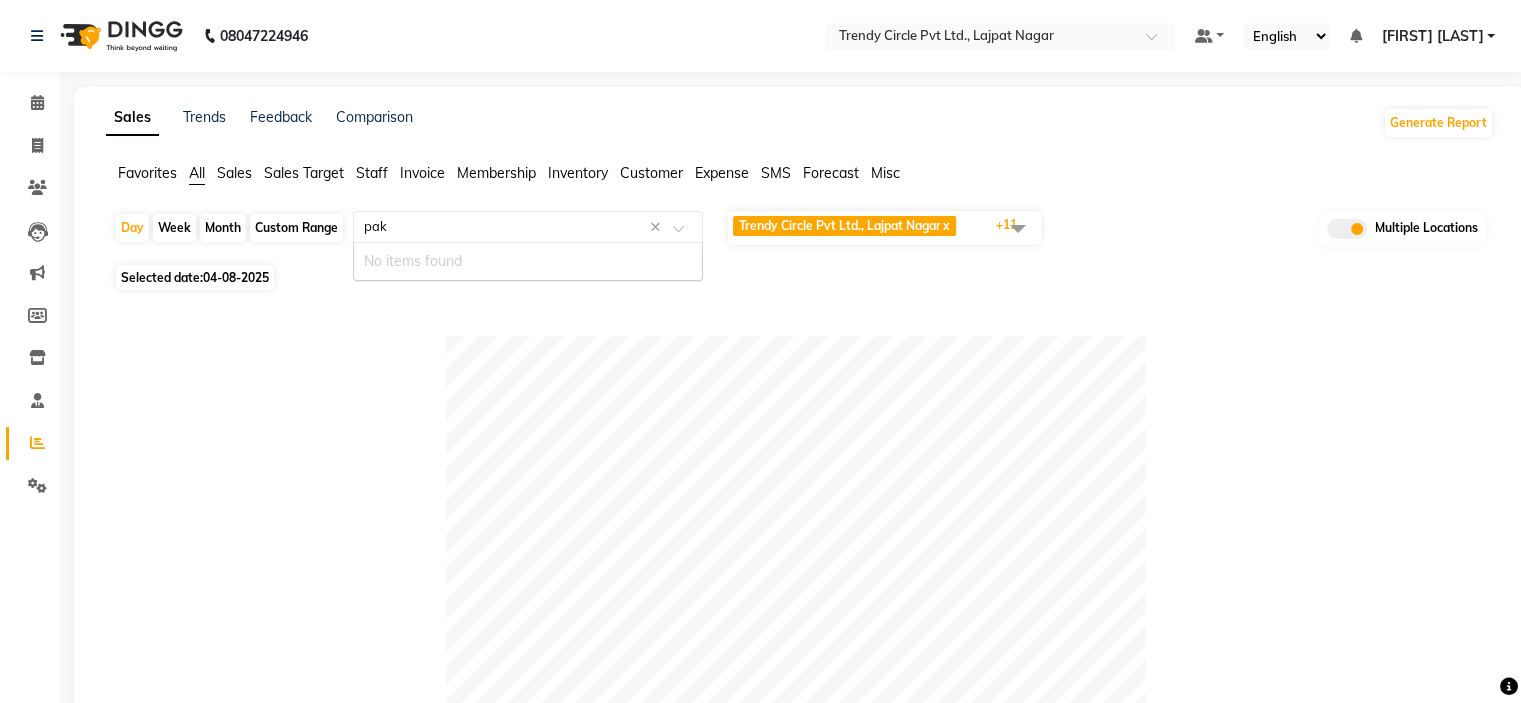 type on "pa" 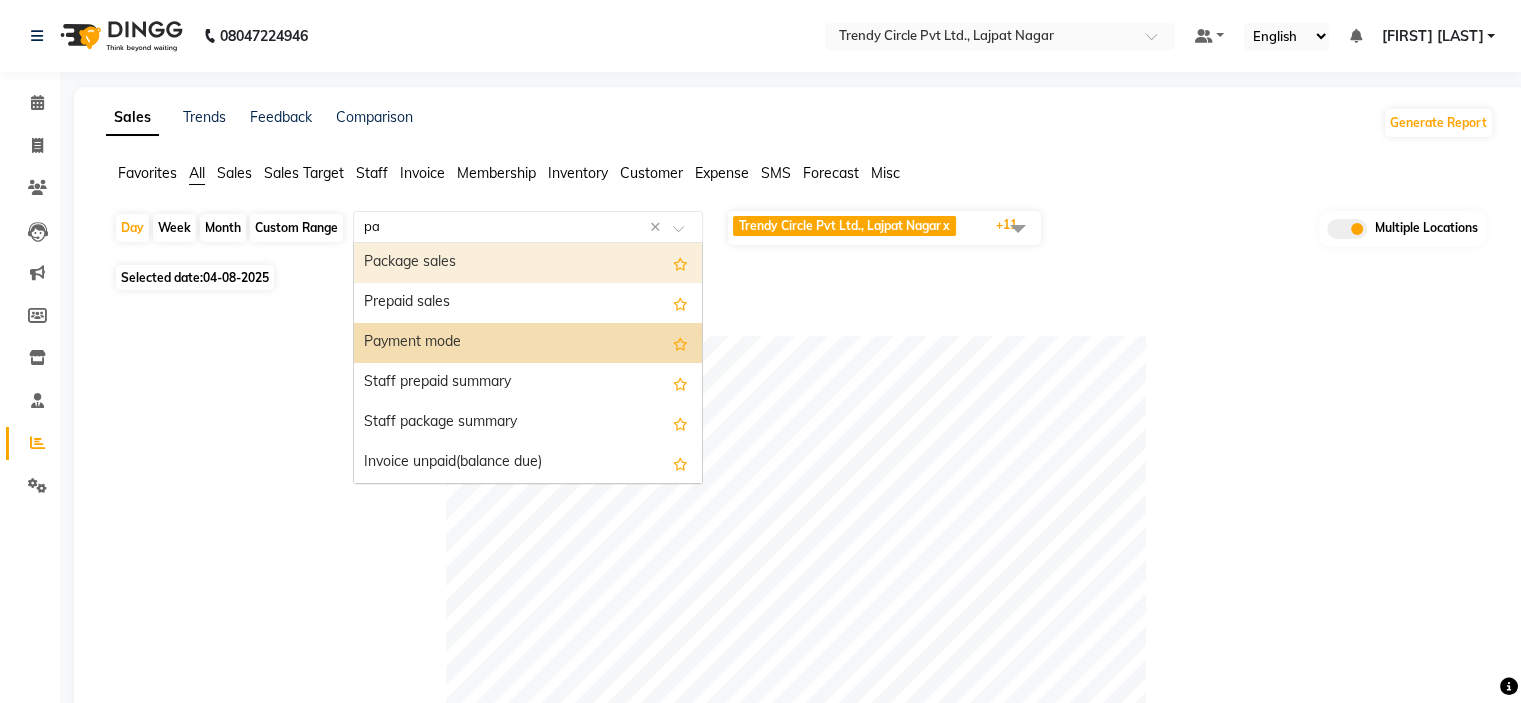 click on "Package sales" at bounding box center [528, 263] 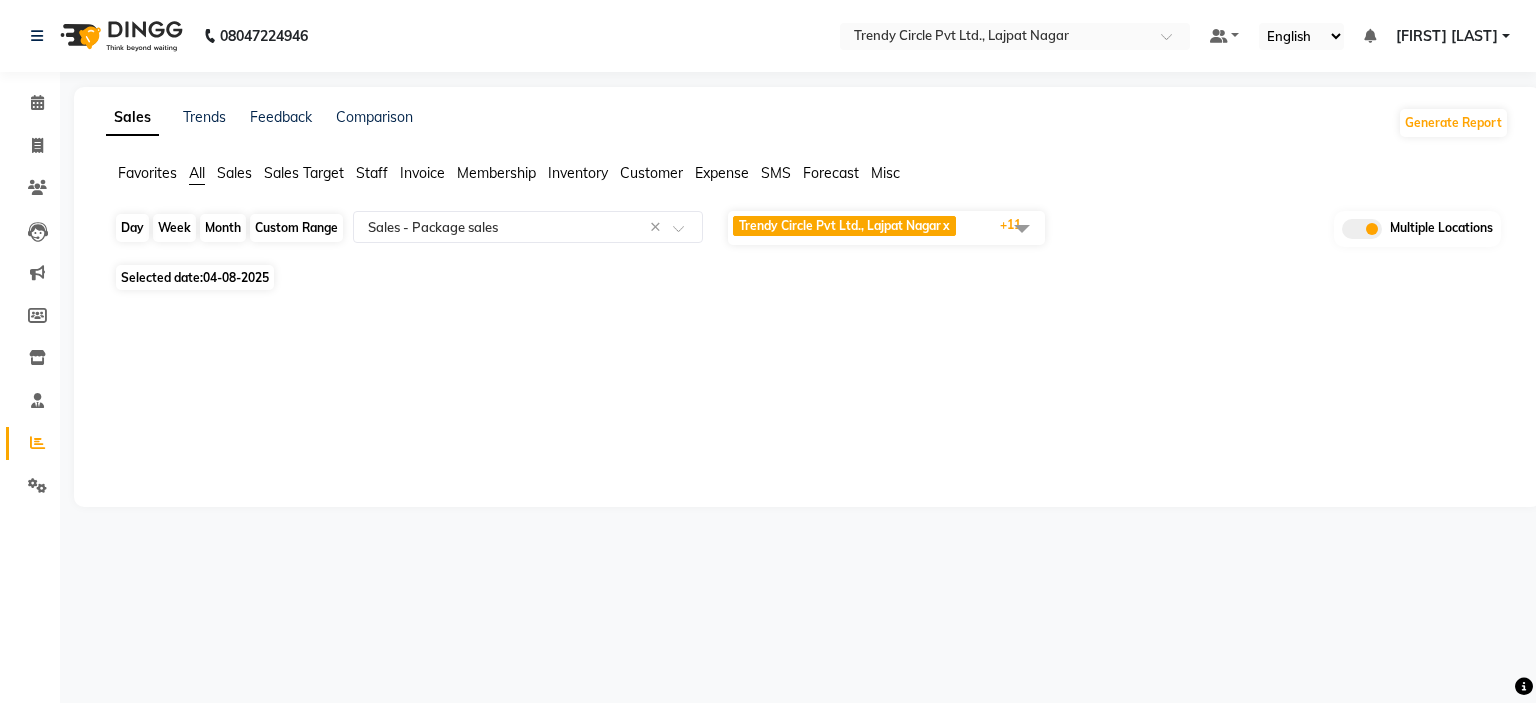 click on "Day" 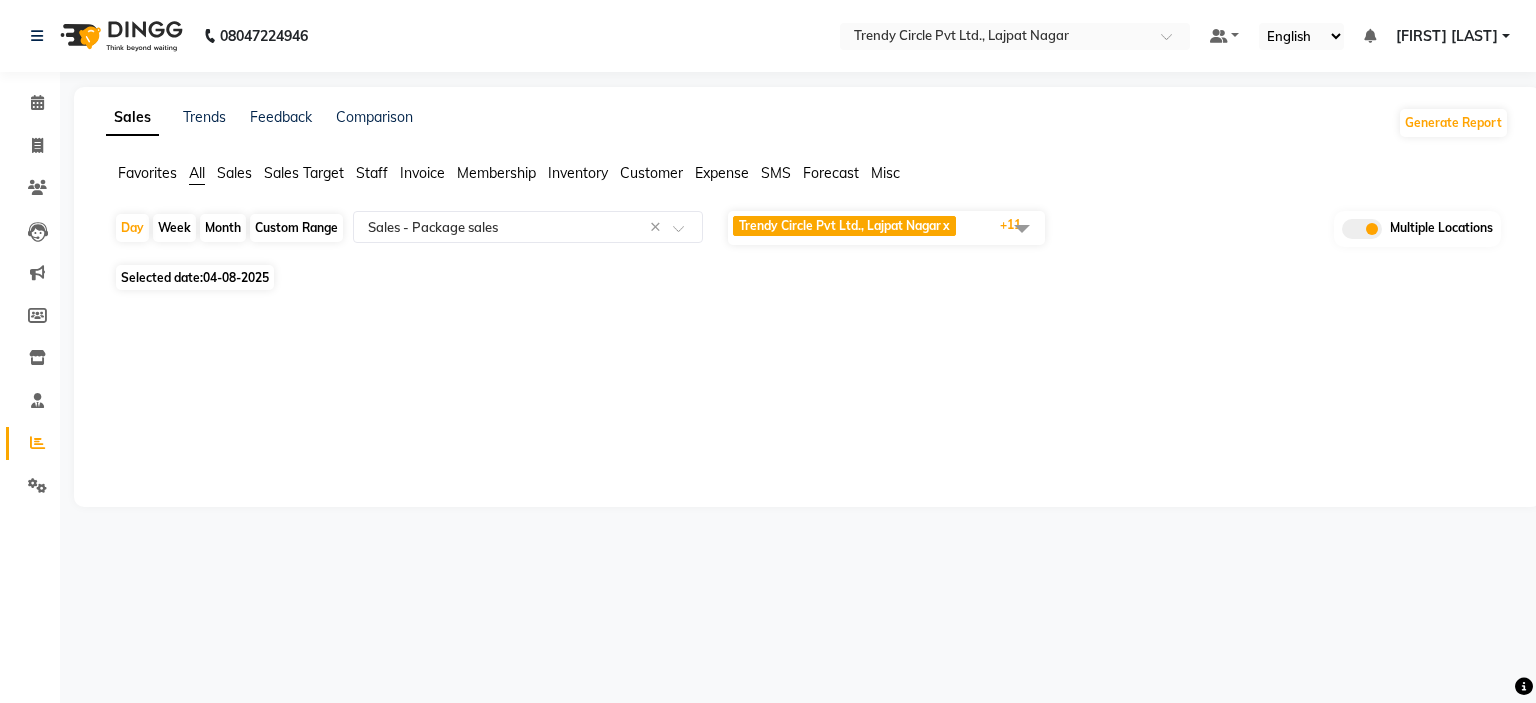 select on "8" 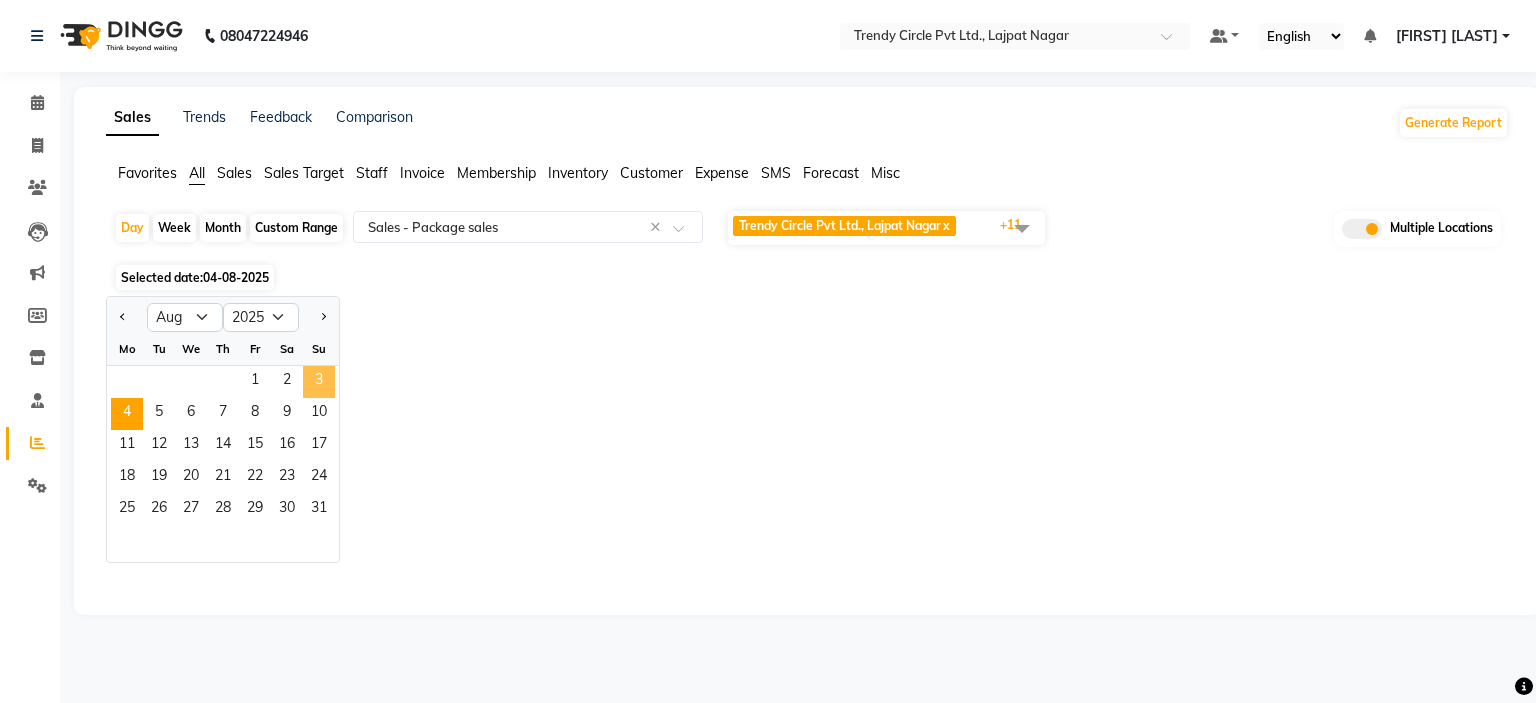 click on "3" 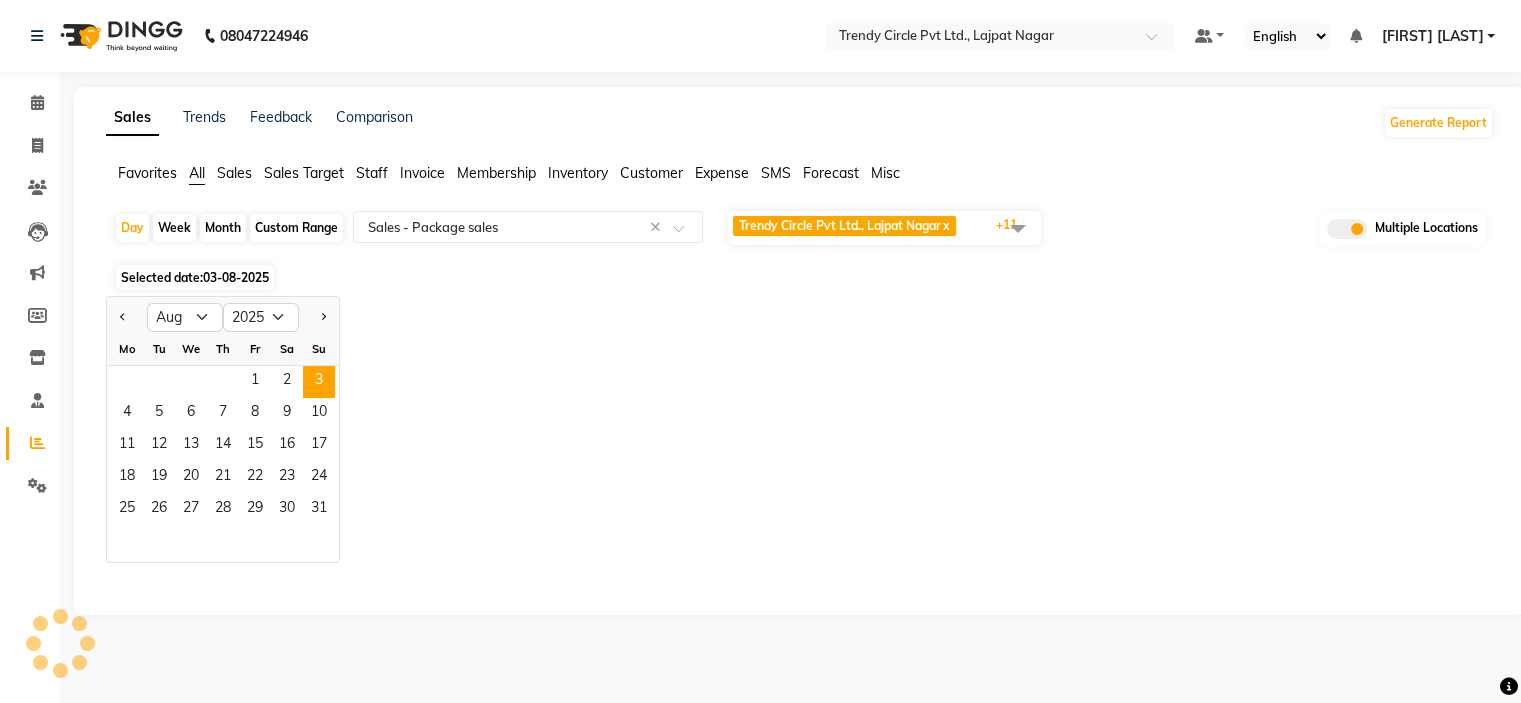 select on "full_report" 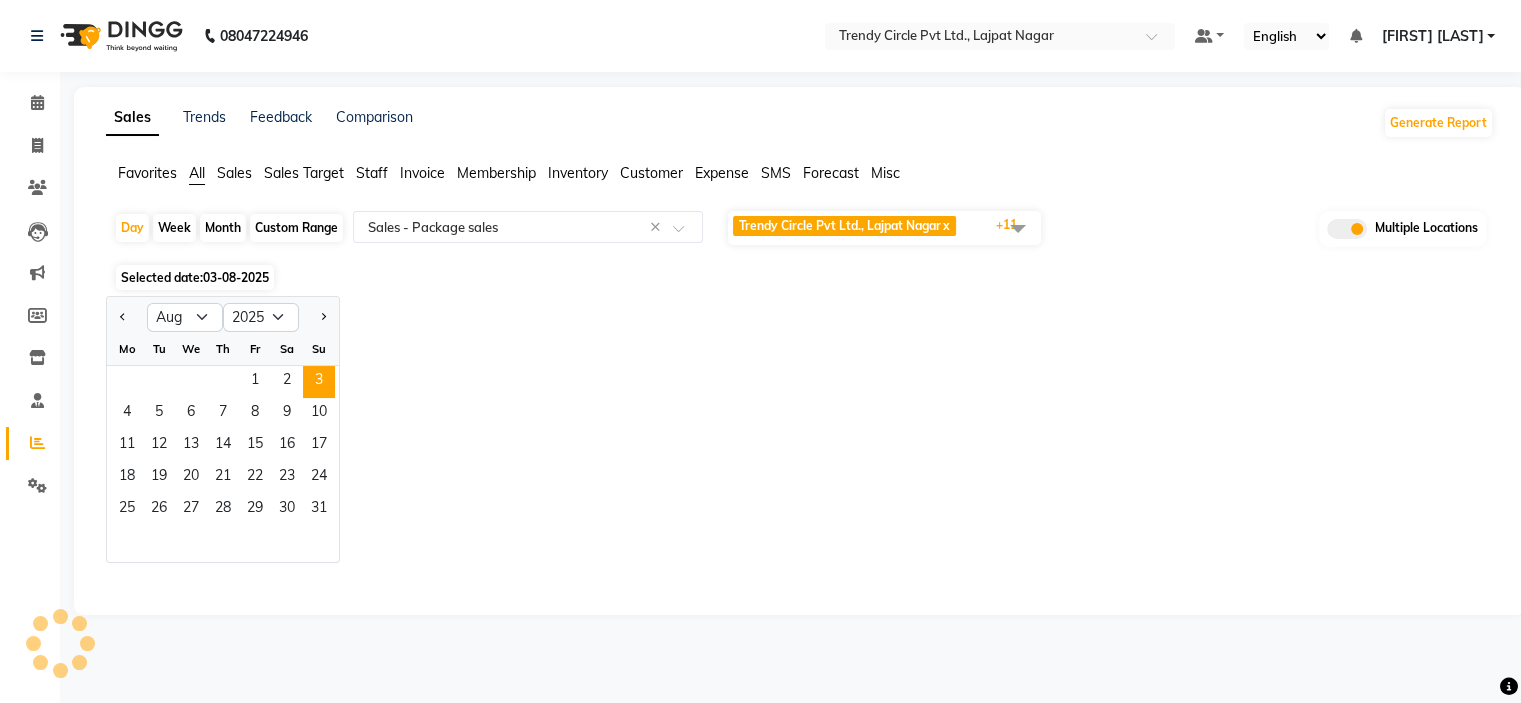 select on "csv" 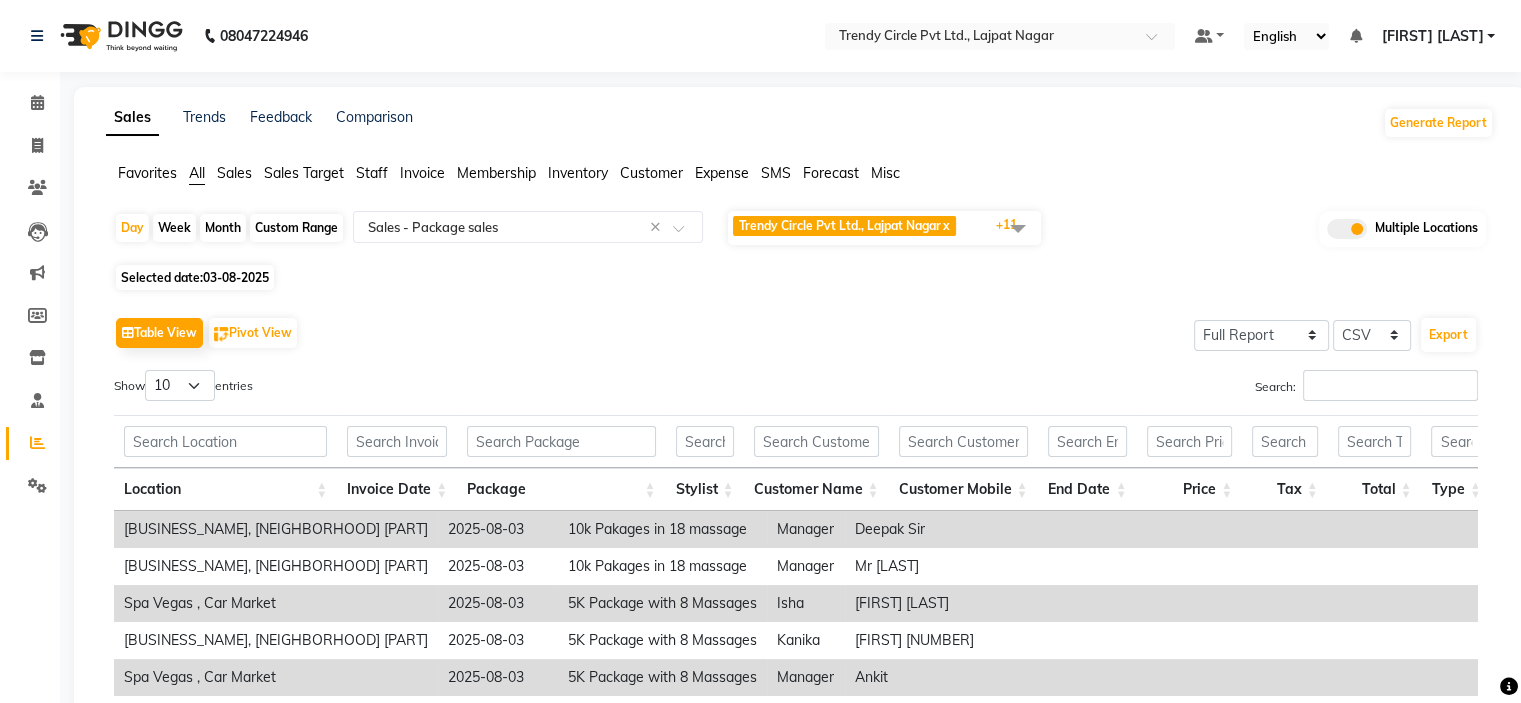 scroll, scrollTop: 100, scrollLeft: 0, axis: vertical 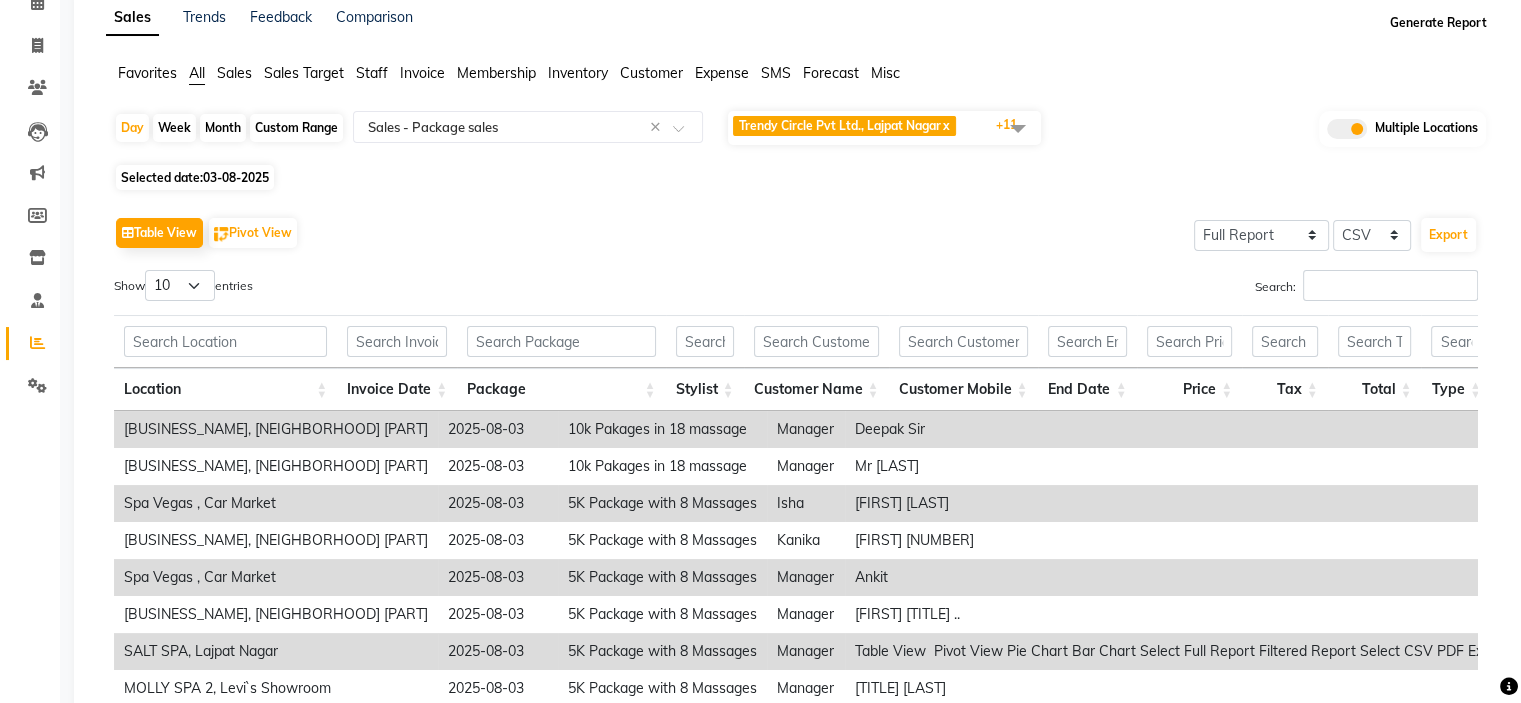 click on "Generate Report" 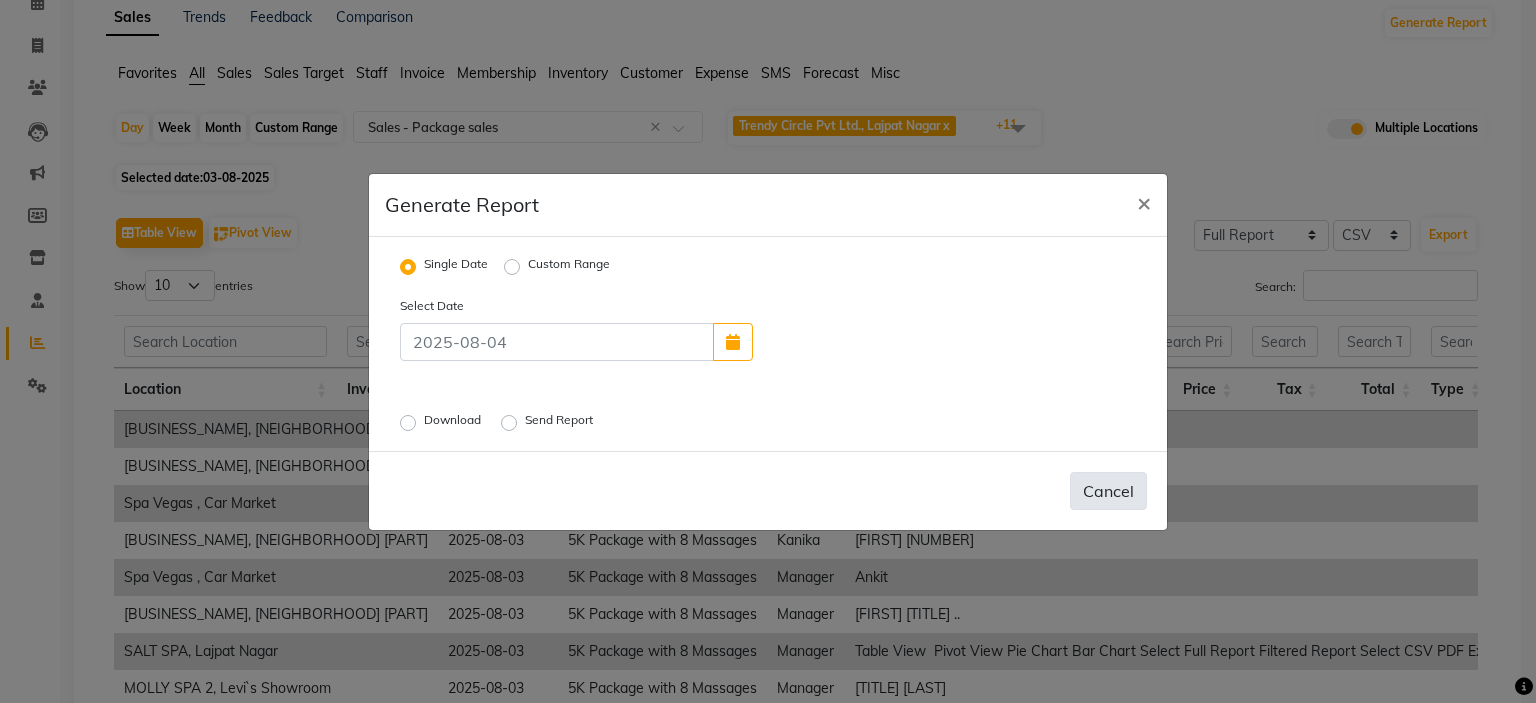 click on "Cancel" 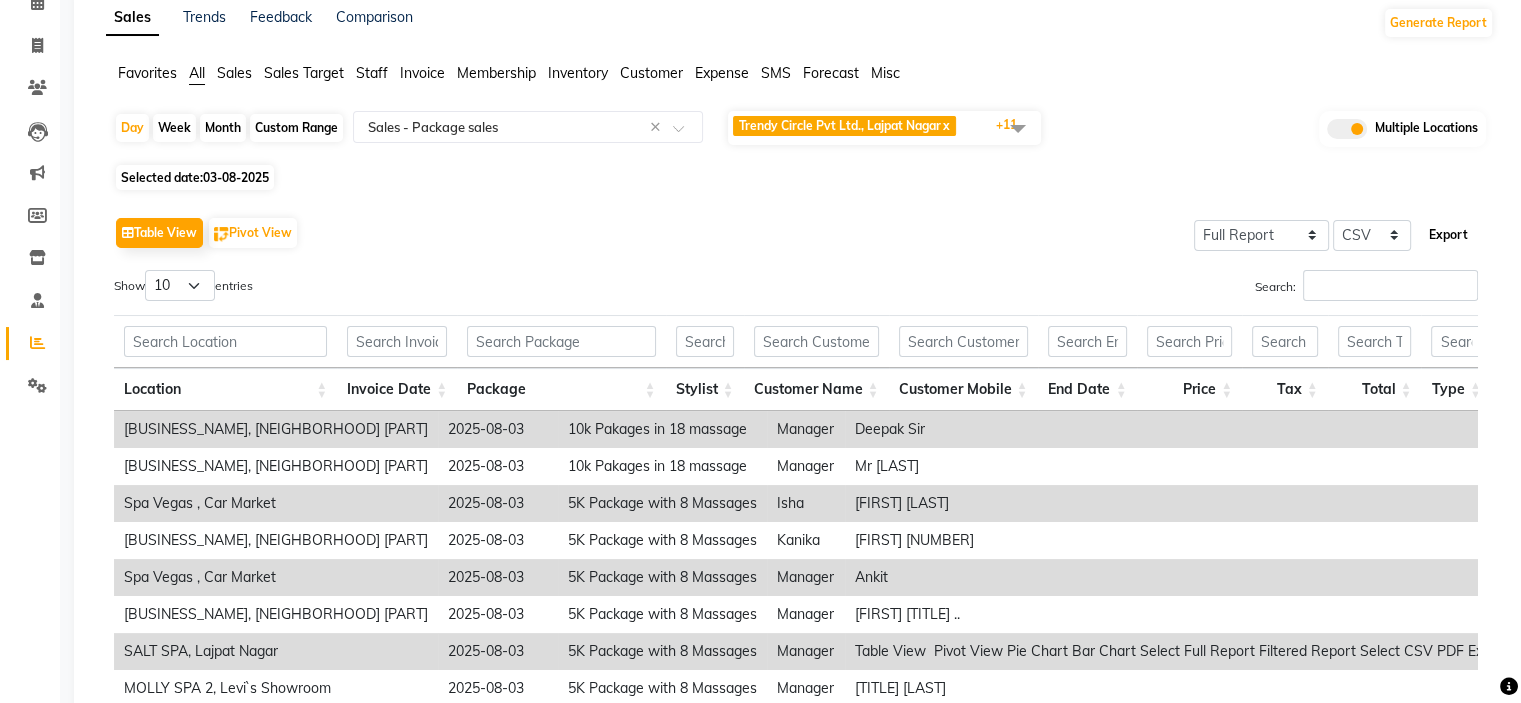 click on "Export" 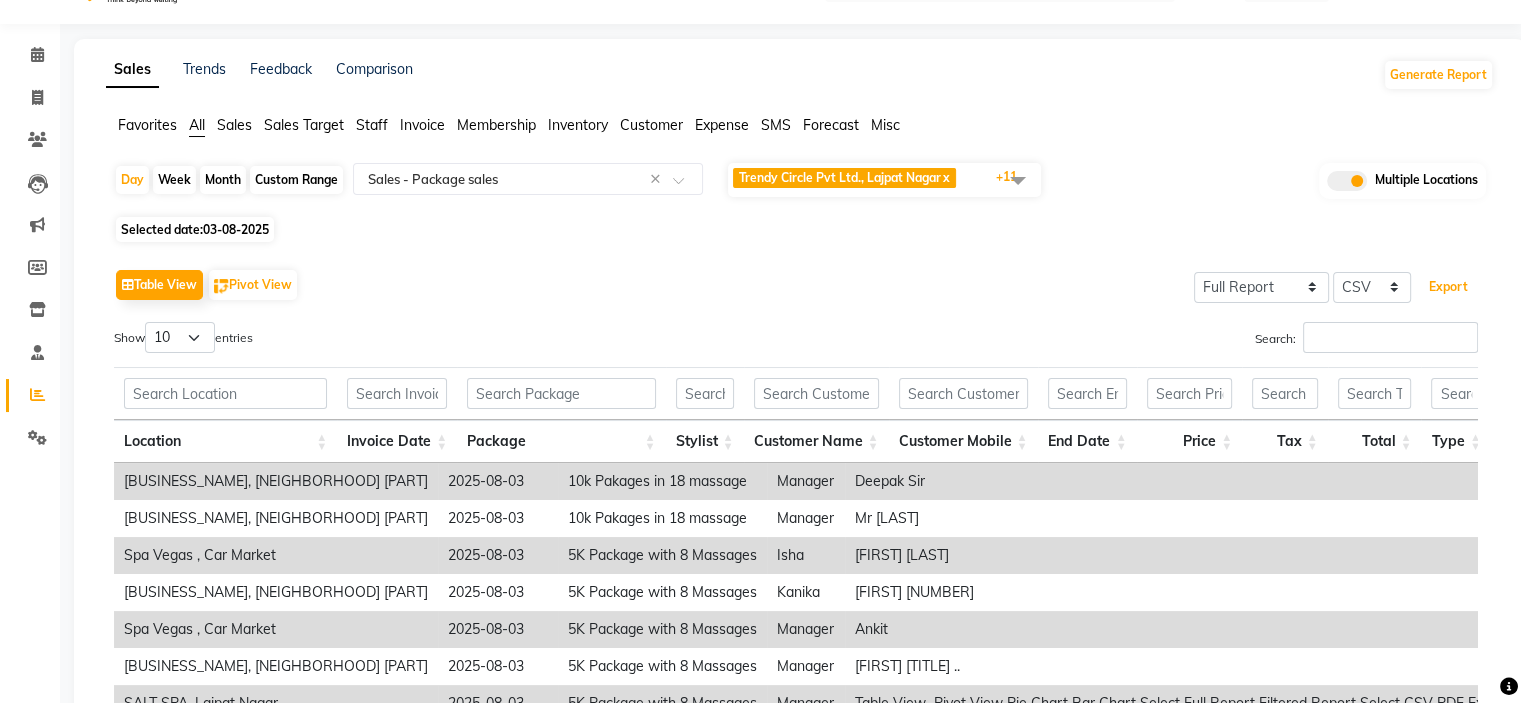 scroll, scrollTop: 0, scrollLeft: 0, axis: both 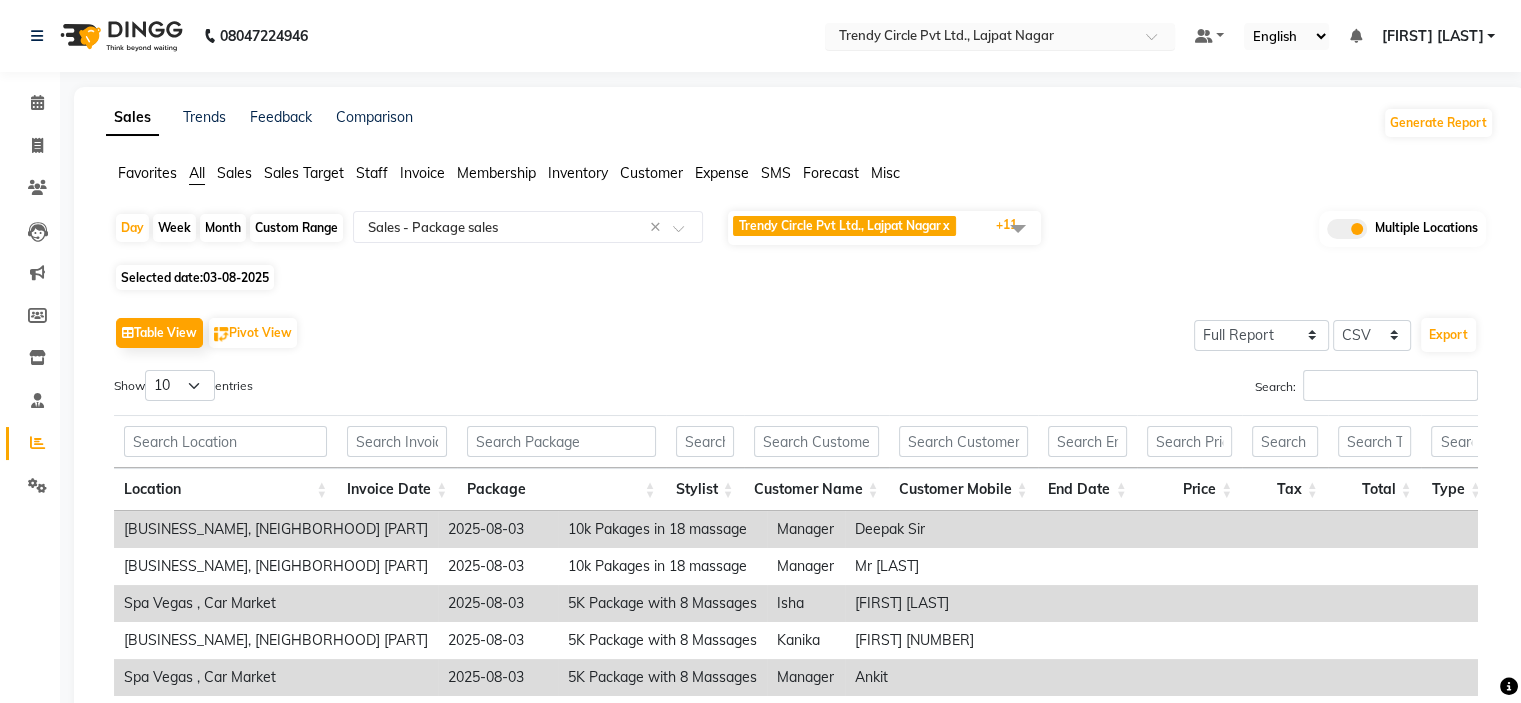 click at bounding box center [980, 38] 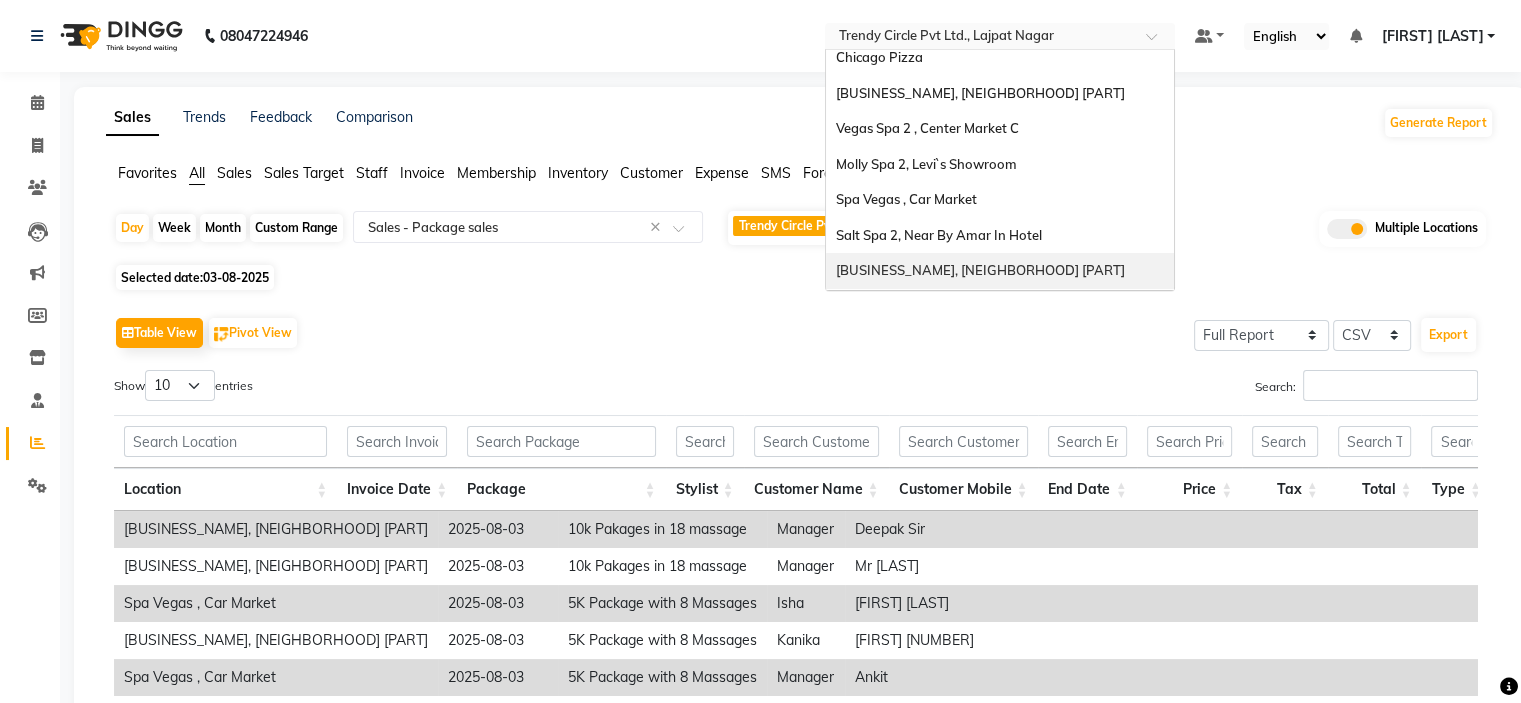 scroll, scrollTop: 185, scrollLeft: 0, axis: vertical 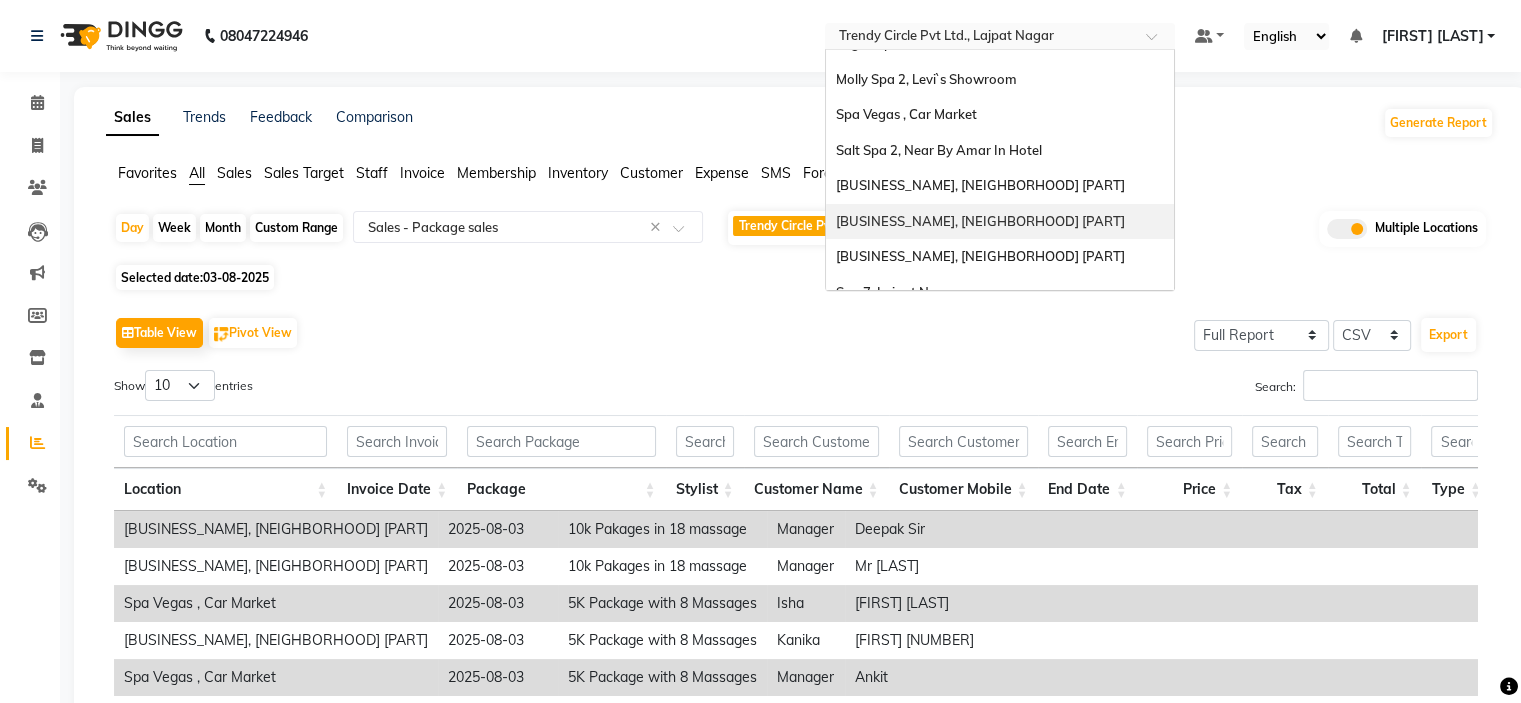 click on "Eli Spa 2 , Lajpat Nagar Part 2" at bounding box center [980, 221] 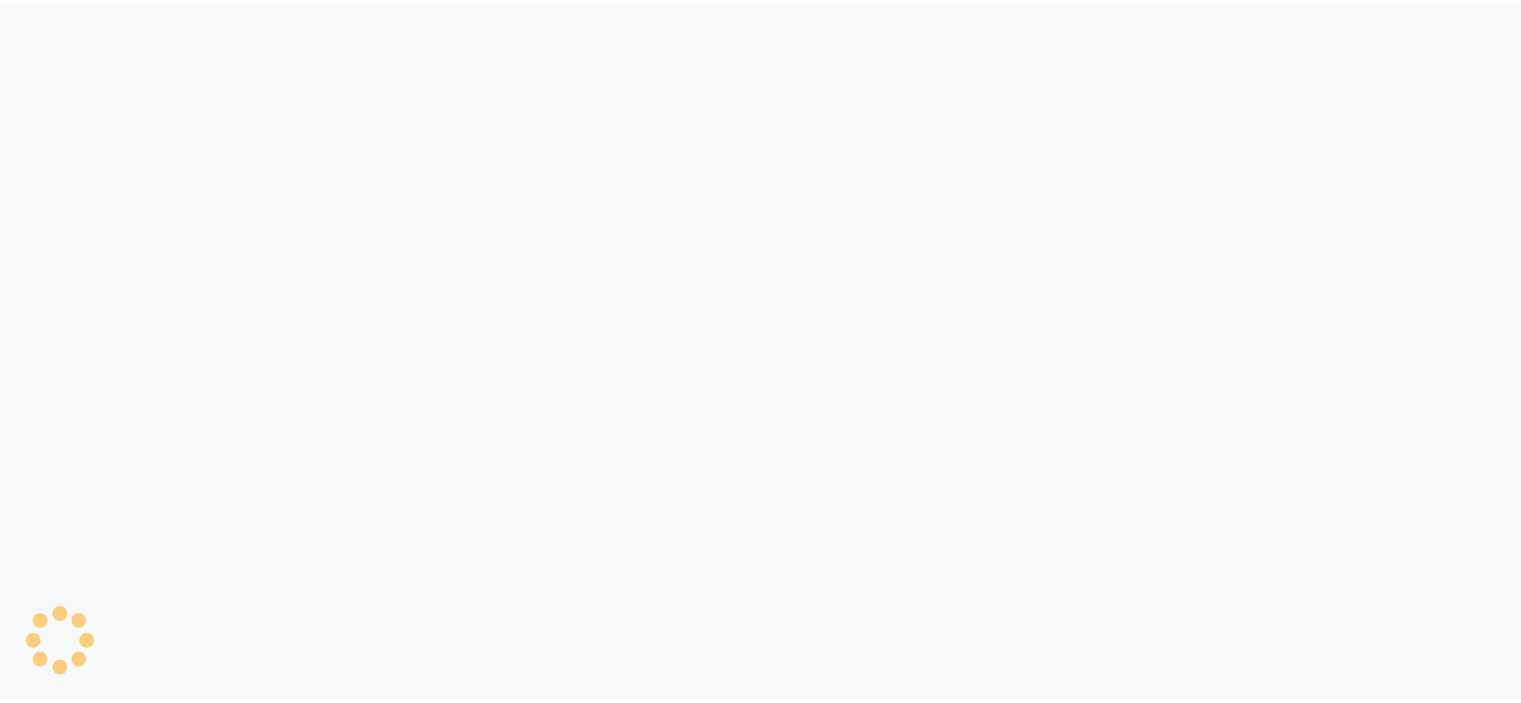 scroll, scrollTop: 0, scrollLeft: 0, axis: both 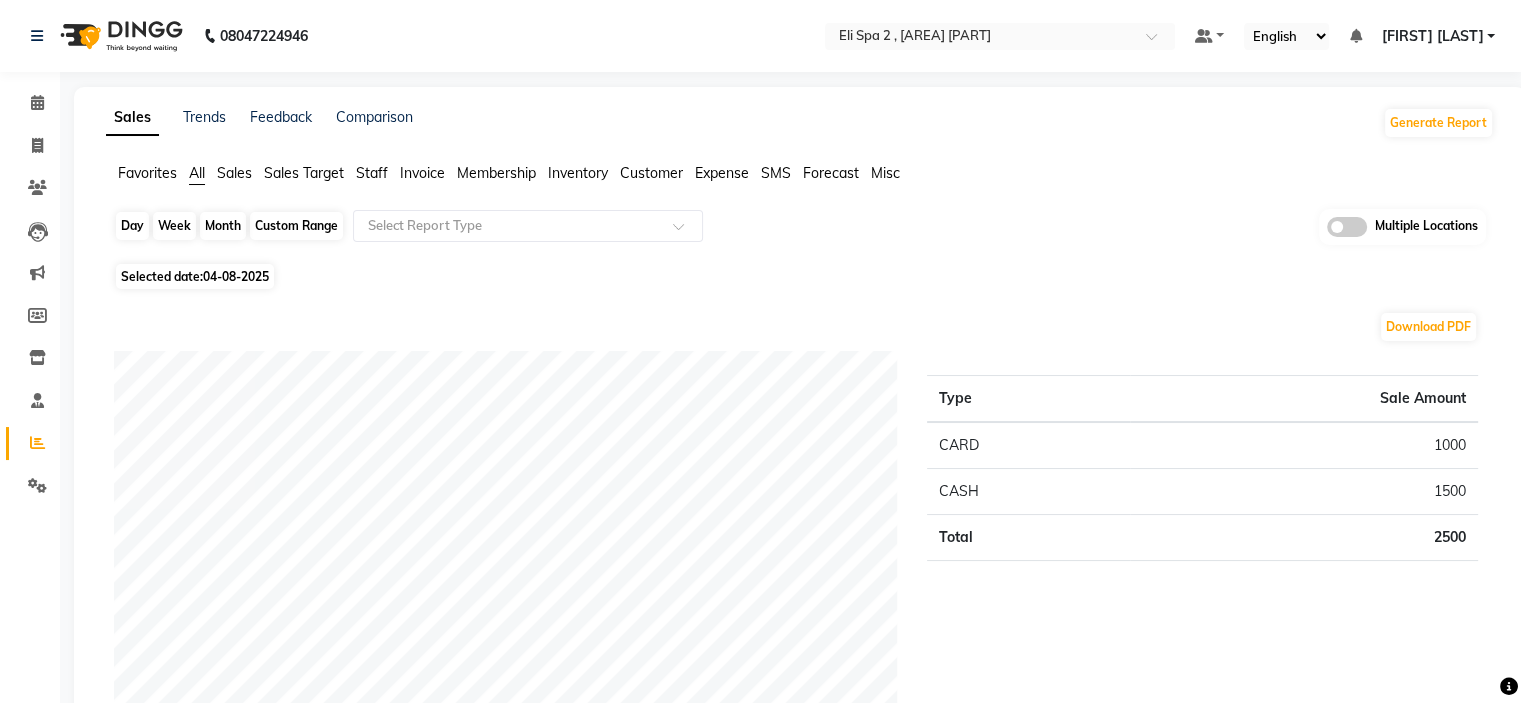 click on "Day" 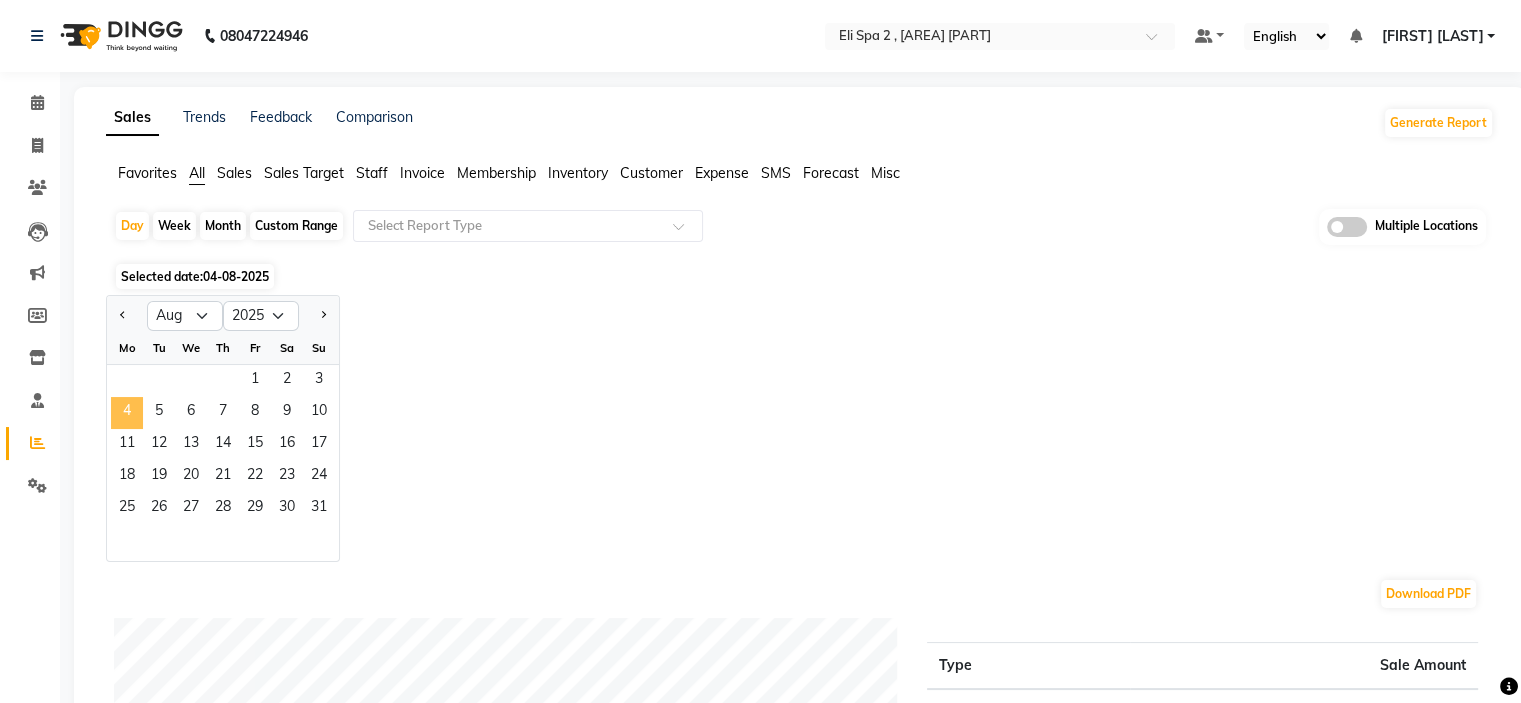 click on "4" 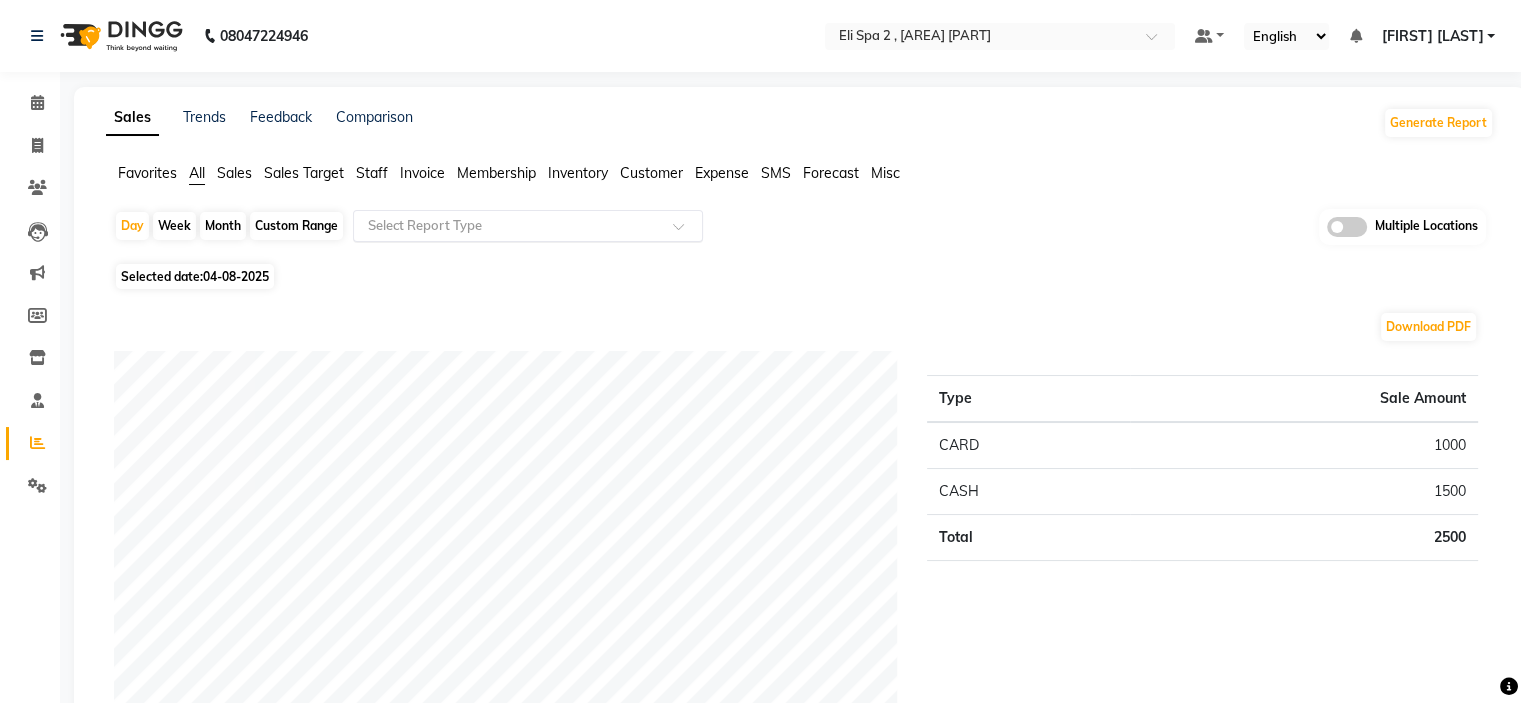 click 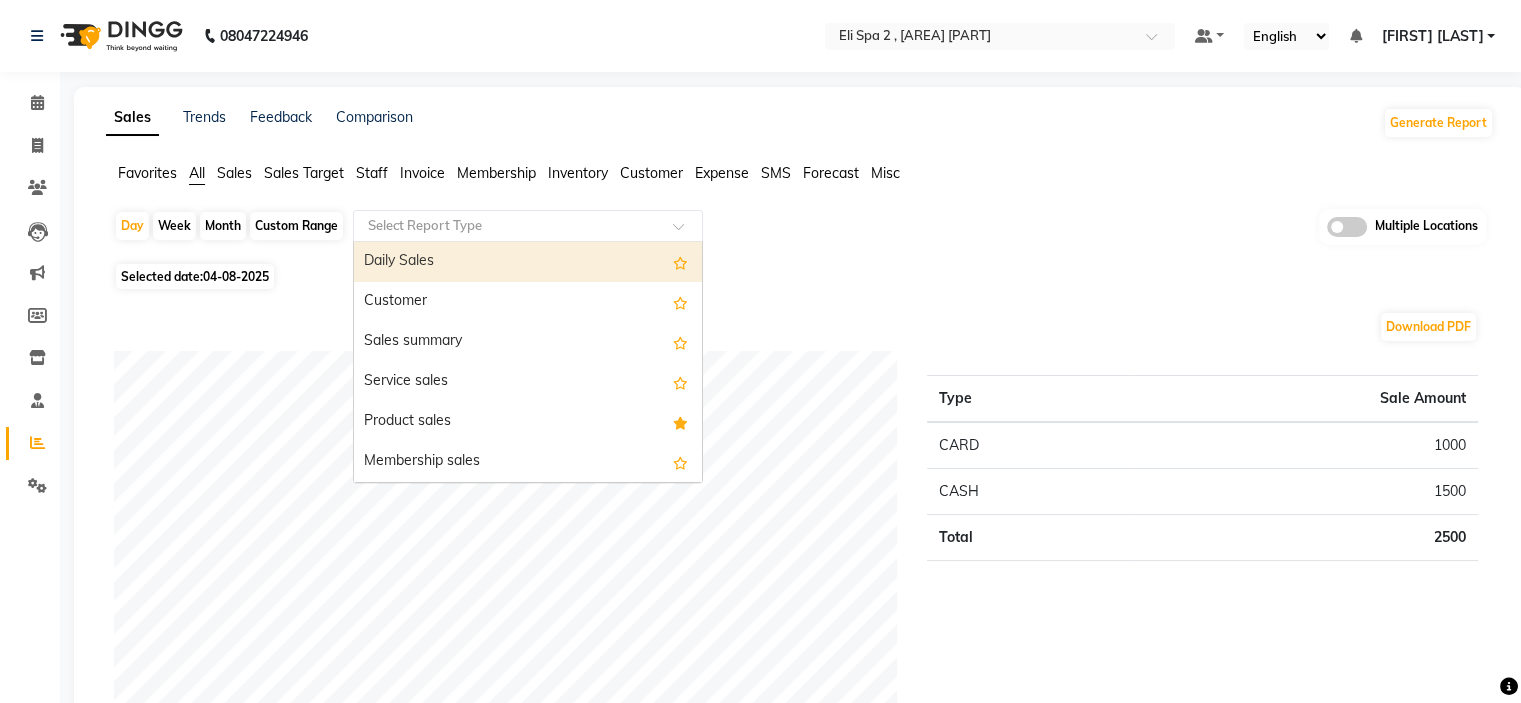 click on "Day   Week   Month   Custom Range  Select Report Type  Daily Sales   Customer   Sales summary   Service sales   Product sales   Membership sales   Package sales   Prepaid sales   Voucher sales   Payment mode   Service by category   Sales by center   Gift card sales   Business Analysis   Backline Transaction Log Summary   Backline Transaction Log   Collection By Date   Collection By Invoice   Staff summary   Staff by service   Staff by product   Staff by membership   Staff by customer service   Staff by customer   Staff attendance   Staff attendance logs   Staff performance   Staff performance service   Staff performance product   Staff combined summary   Staff service summary   Staff product summary   Staff membership summary   Staff prepaid summary   Staff voucher summary   Staff package summary   Staff transfer   Staff performance summary   Staff Gift card Summary   Staff Tip Summary   Invoice   Tax invoice   Tax detail invoice   Invoice unpaid(balance due)   Invoice tax report (Products only)   Expense" 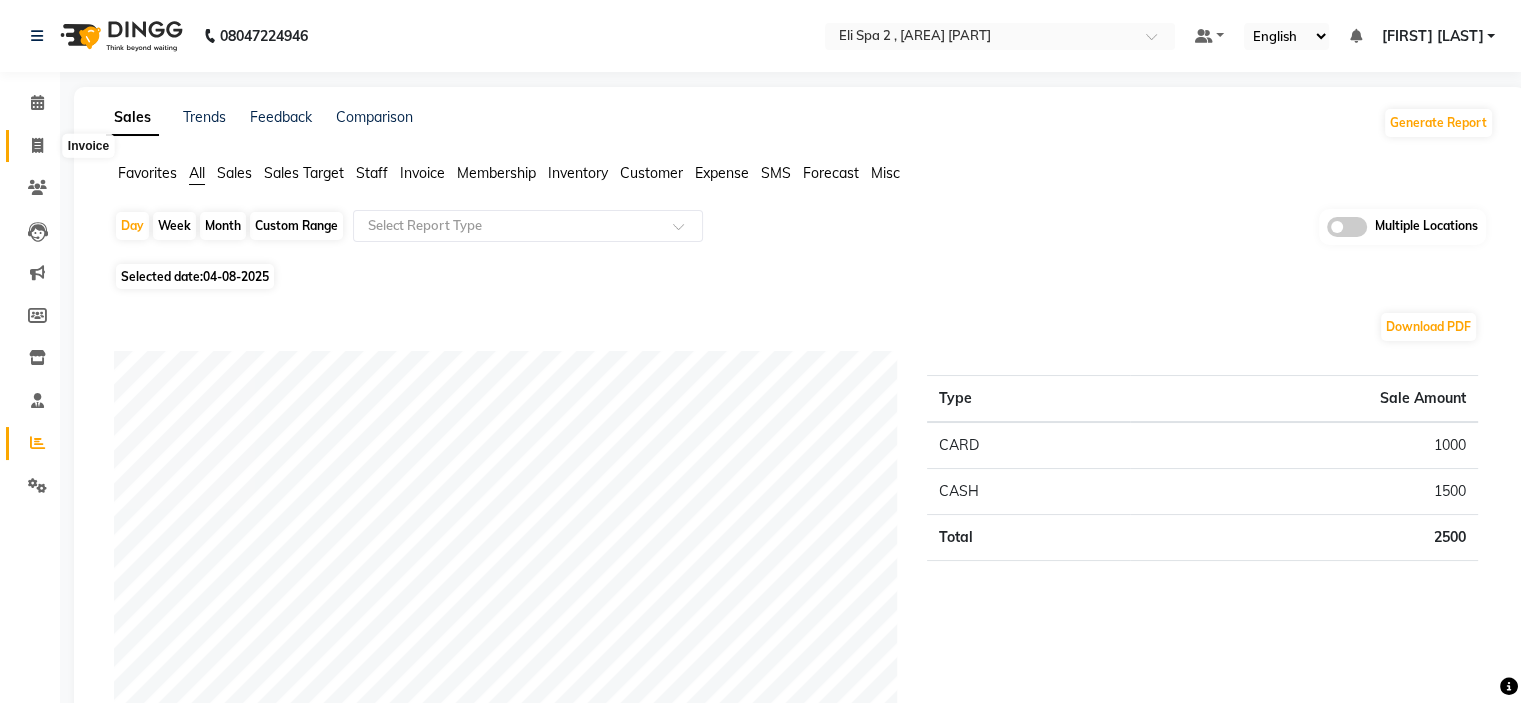click 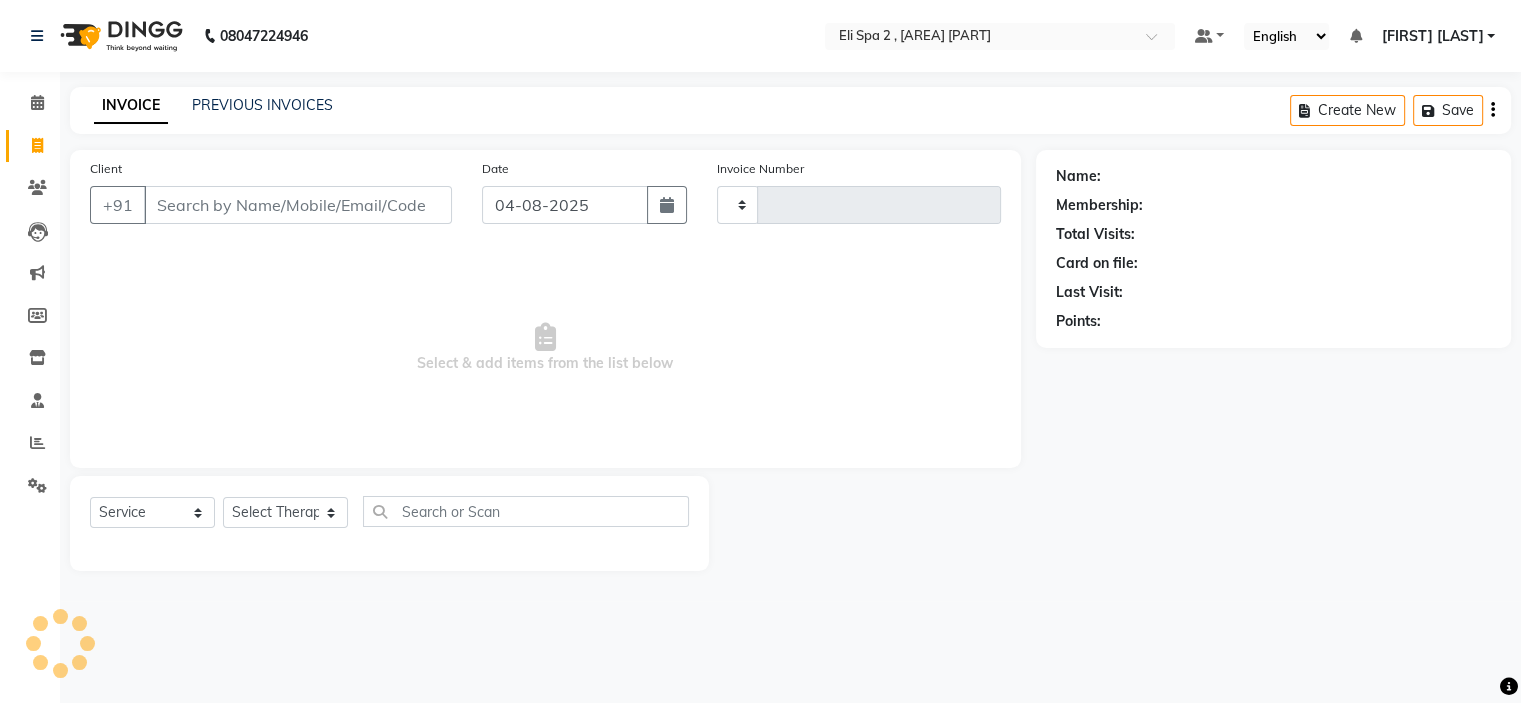 type on "1090" 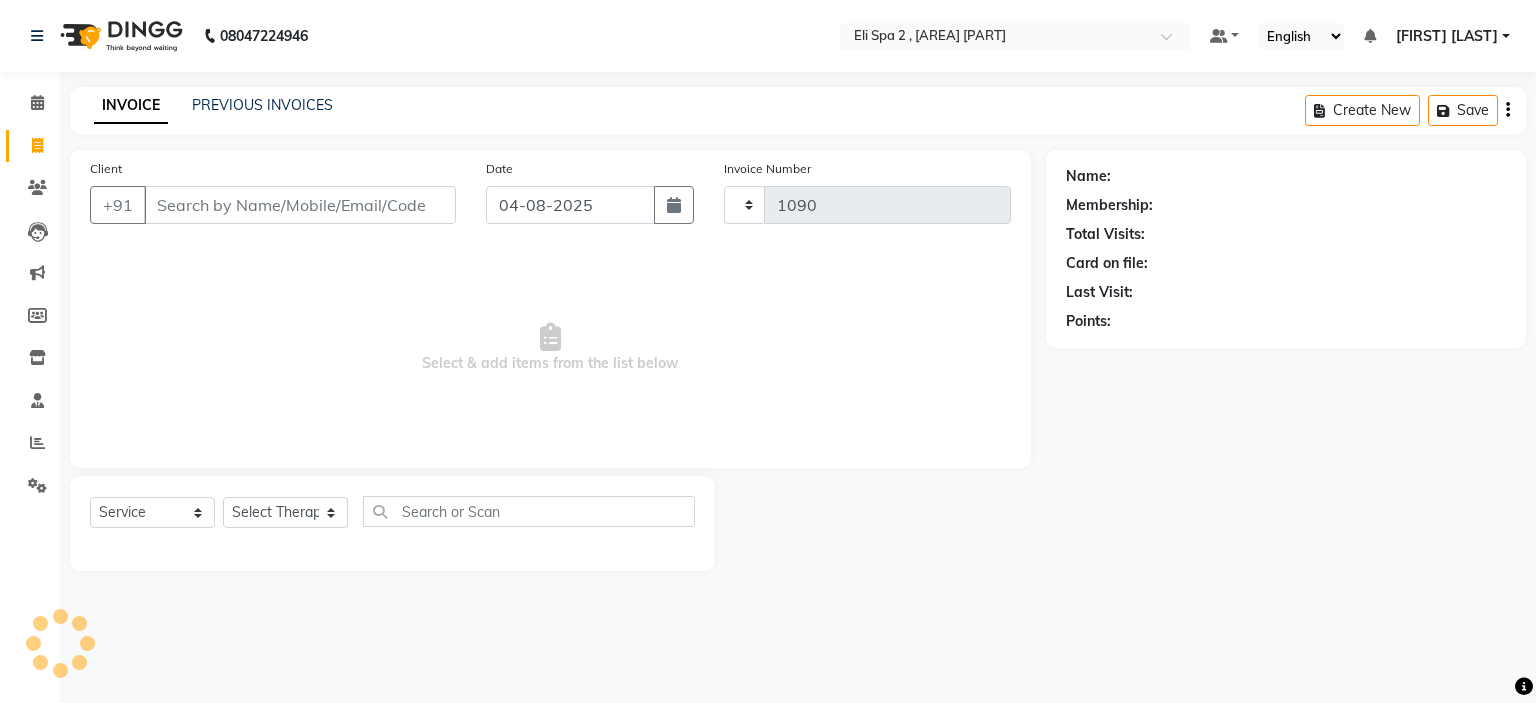 select on "7611" 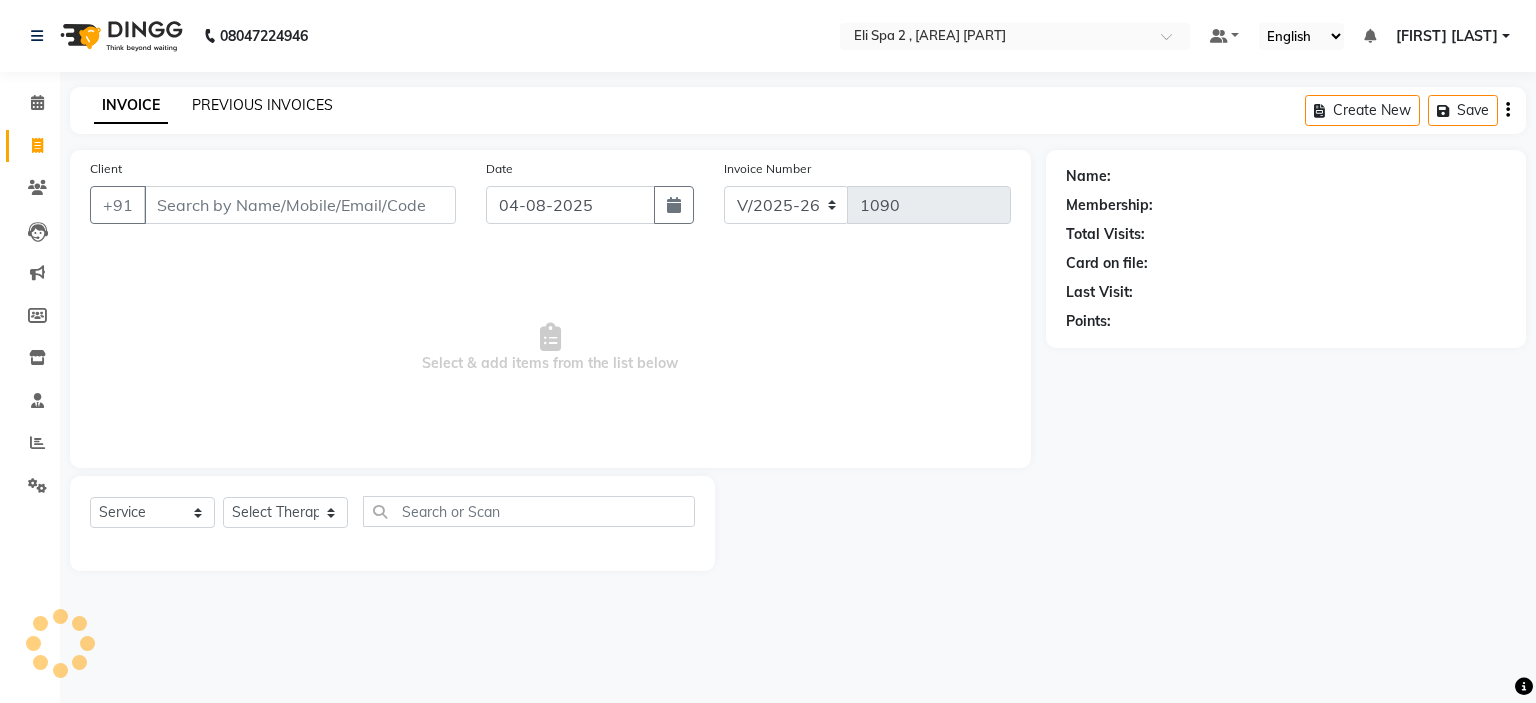 click on "PREVIOUS INVOICES" 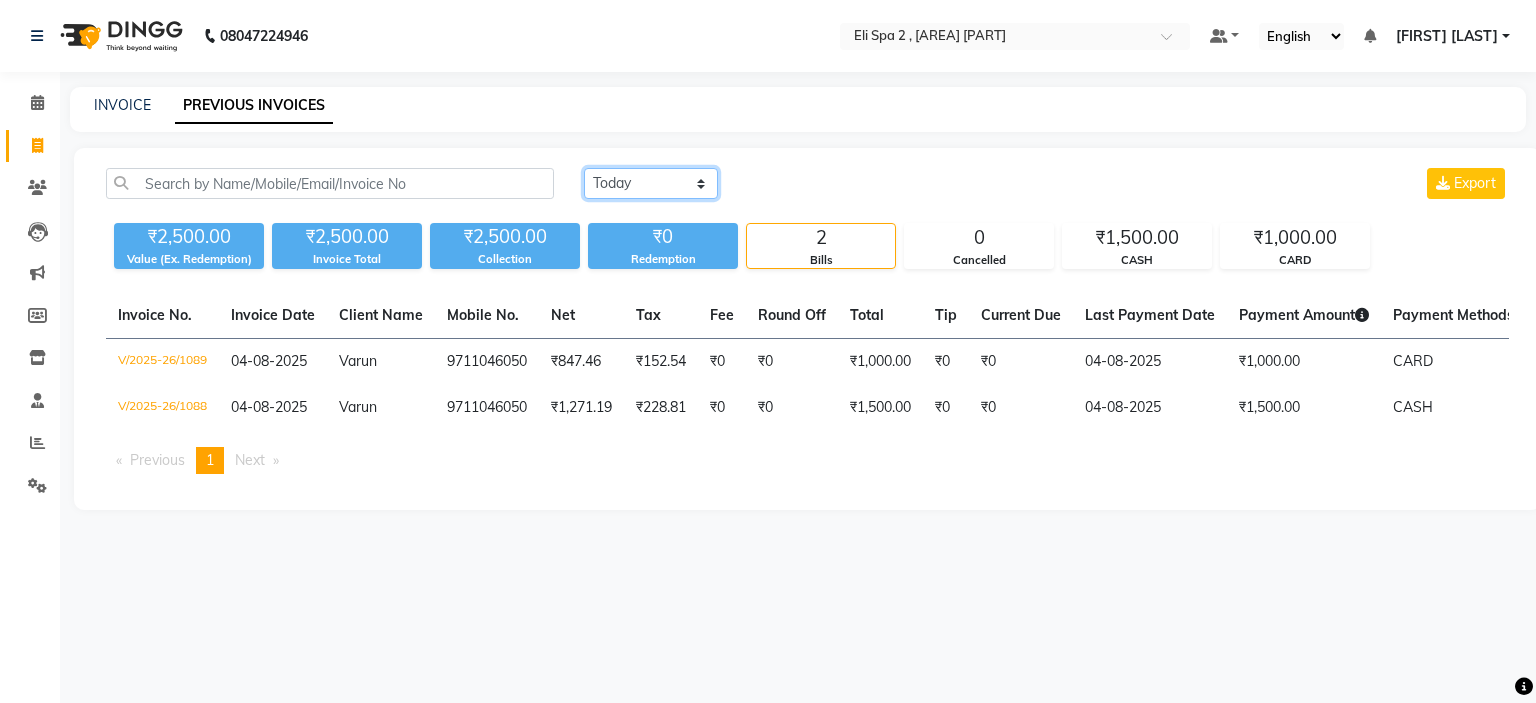 click on "Today Yesterday Custom Range" 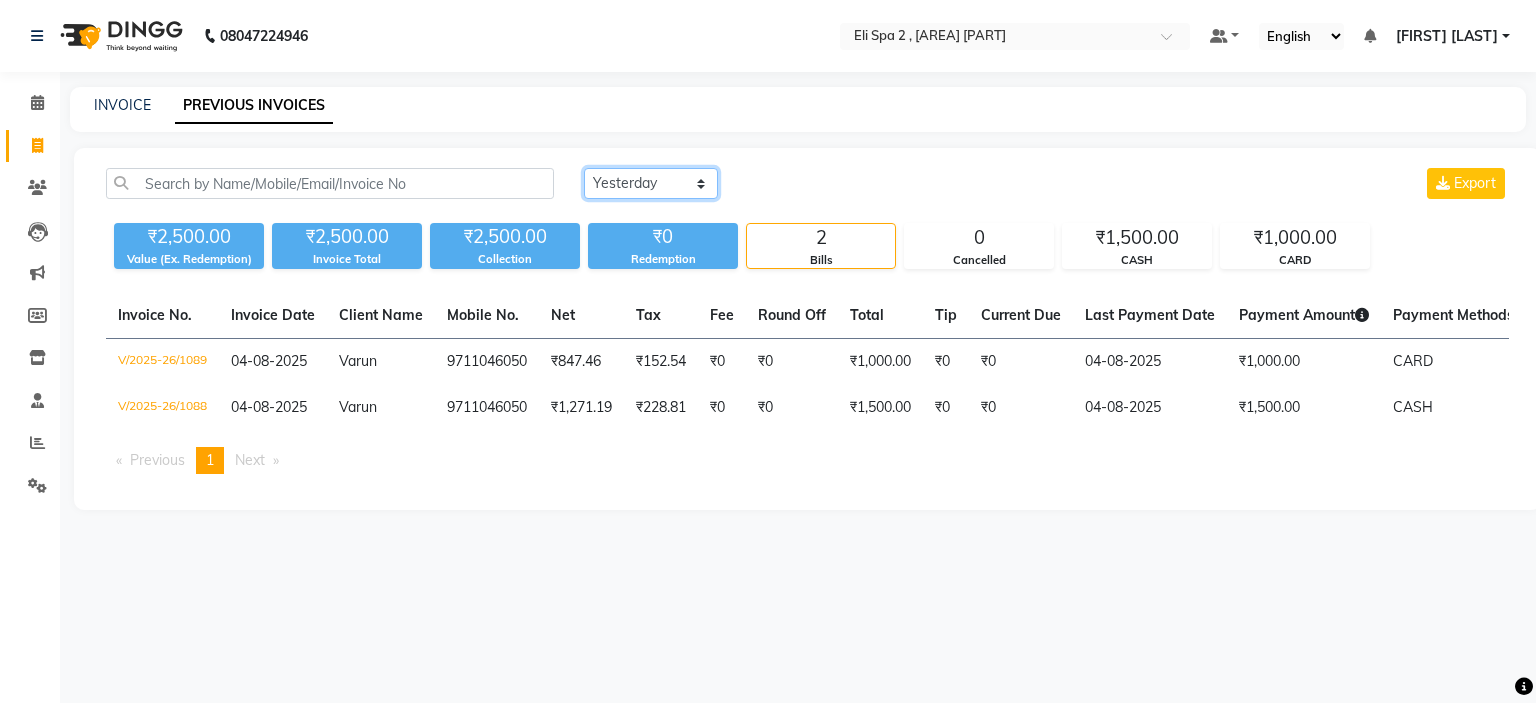 click on "Today Yesterday Custom Range" 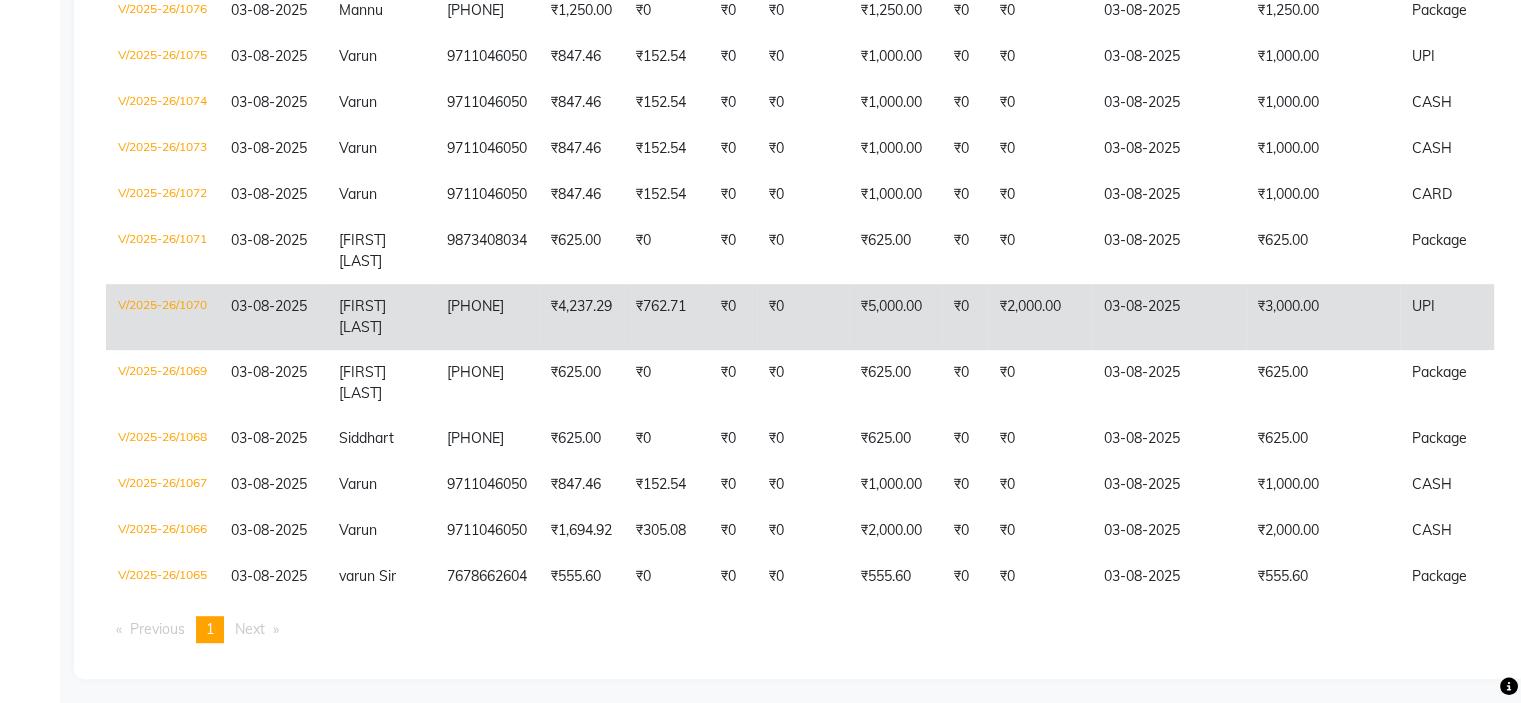 scroll, scrollTop: 956, scrollLeft: 0, axis: vertical 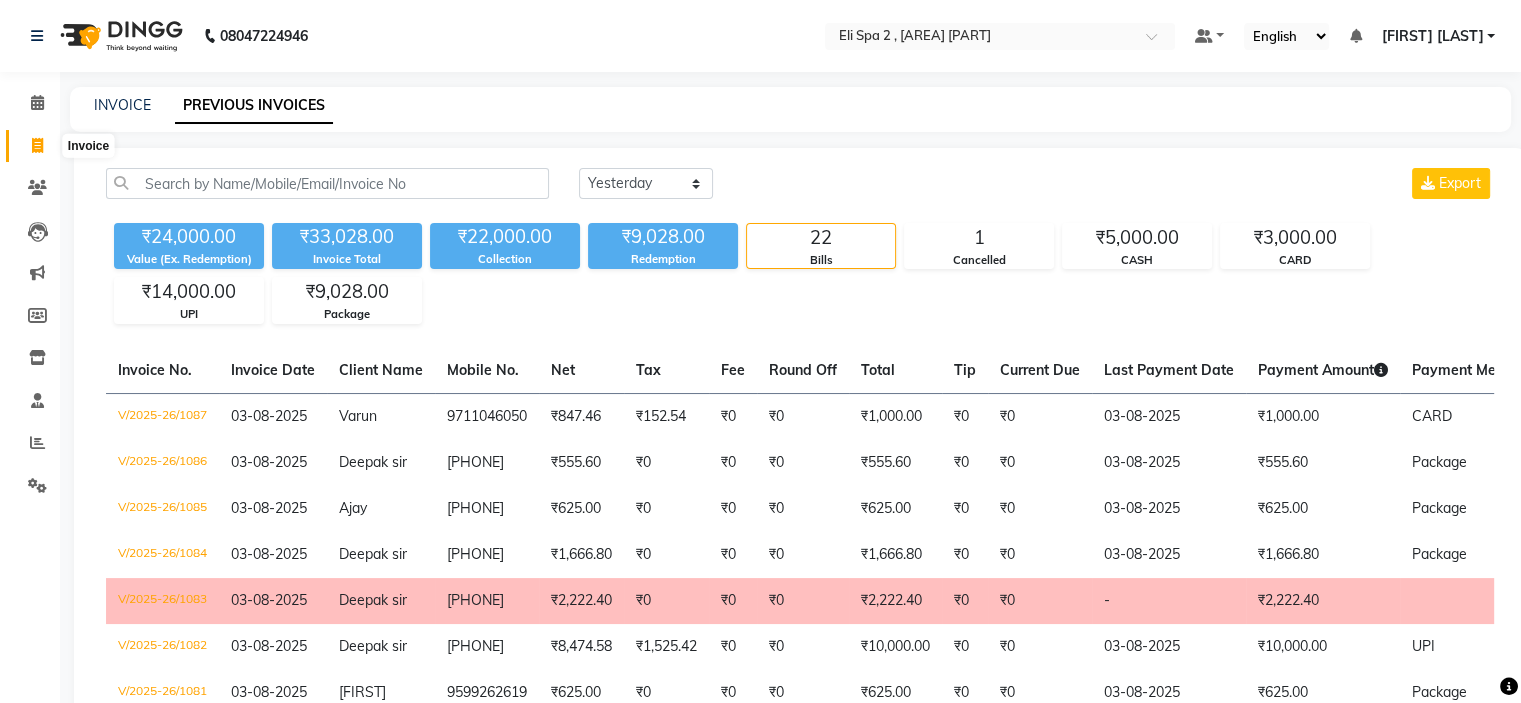 click 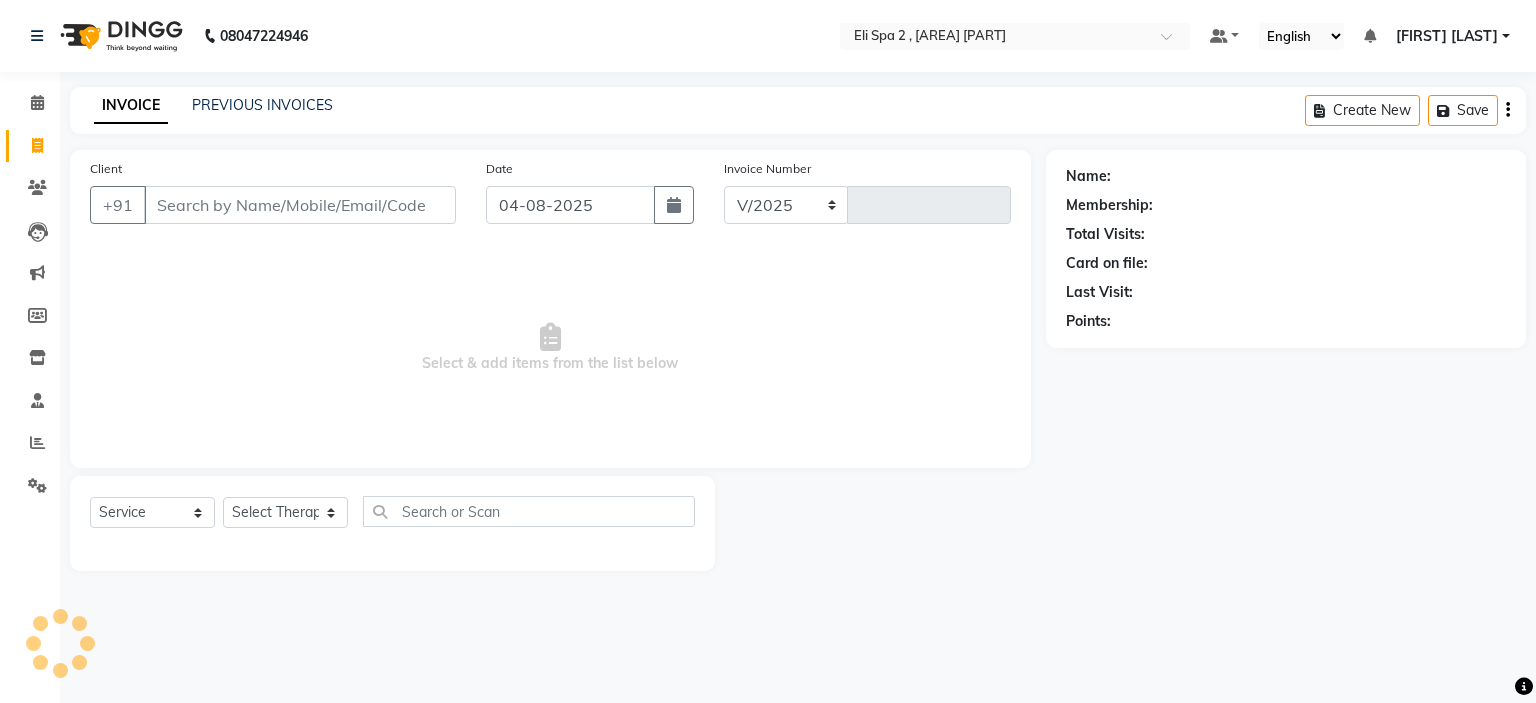 select on "7611" 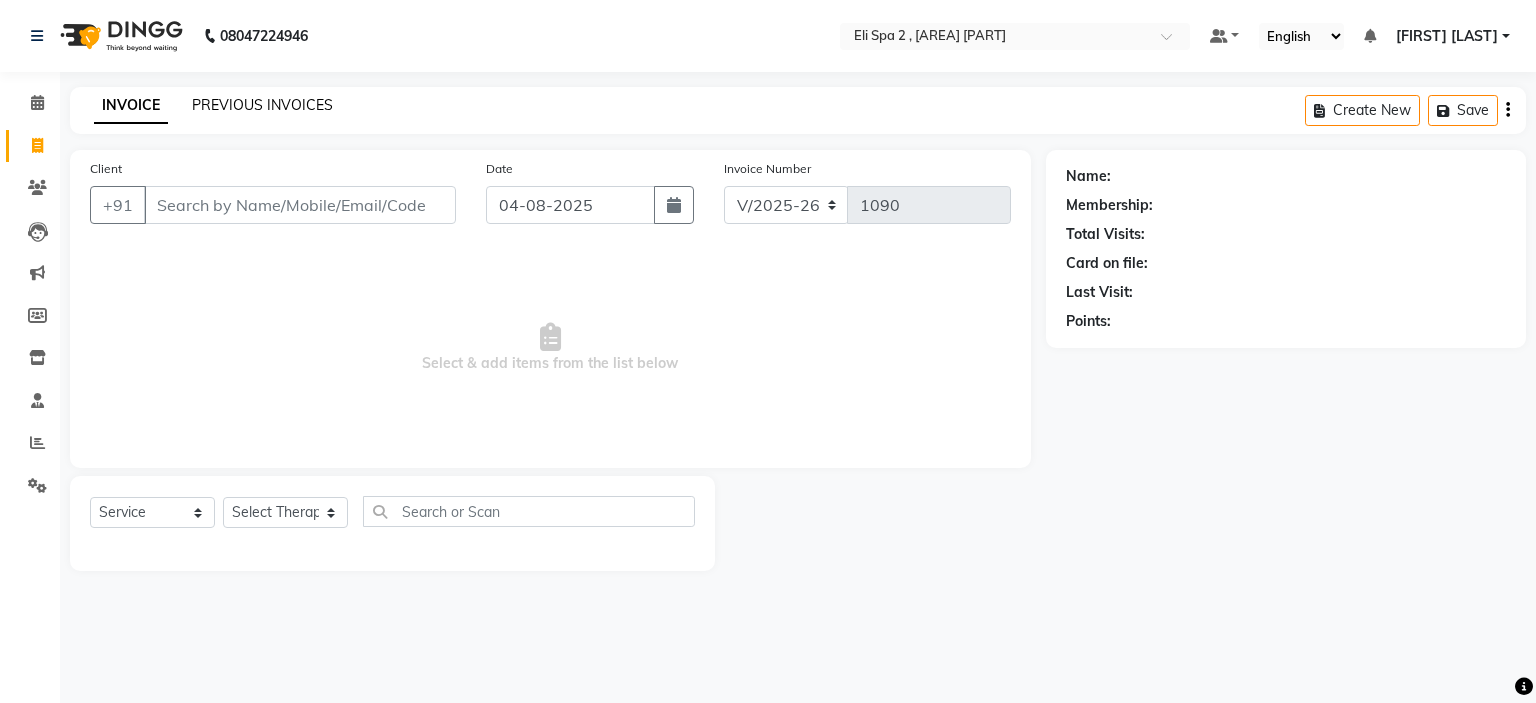click on "PREVIOUS INVOICES" 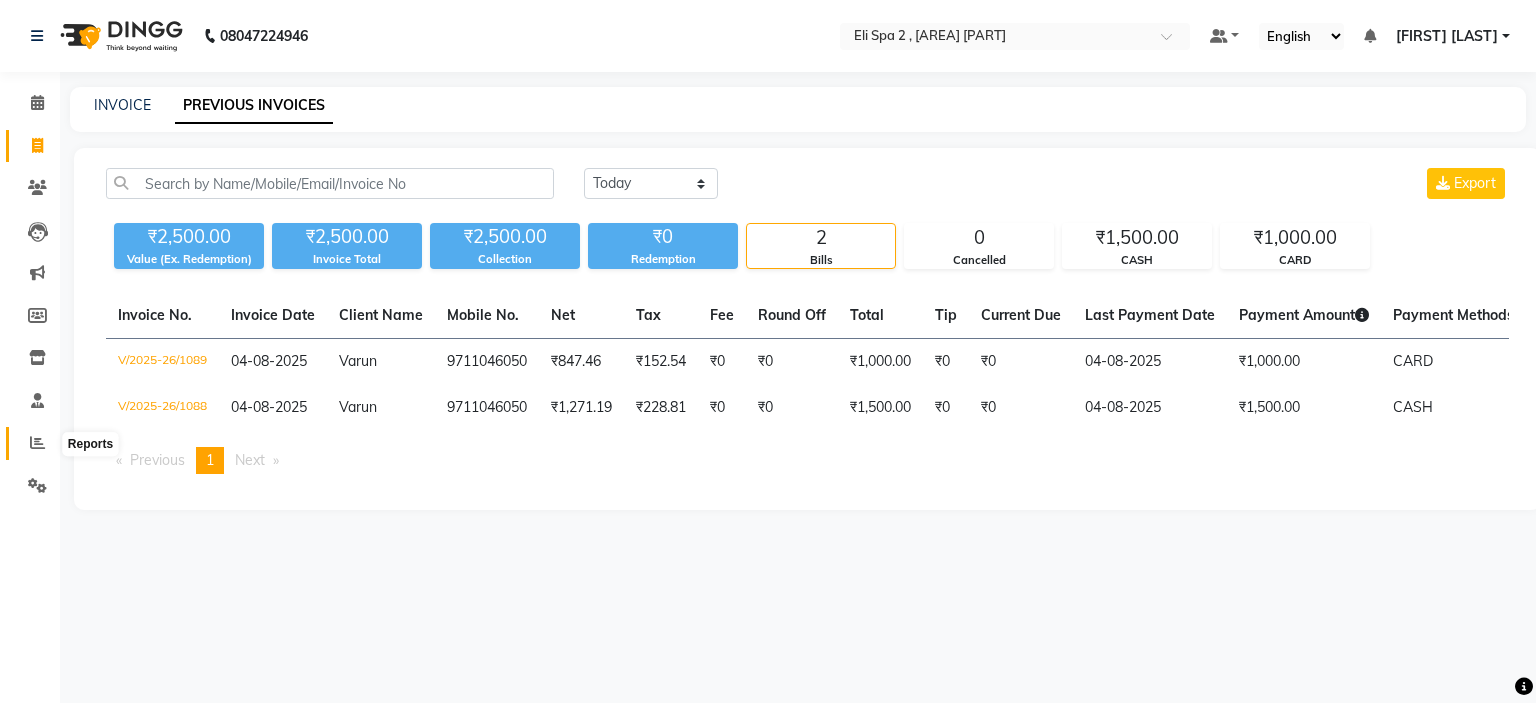 click 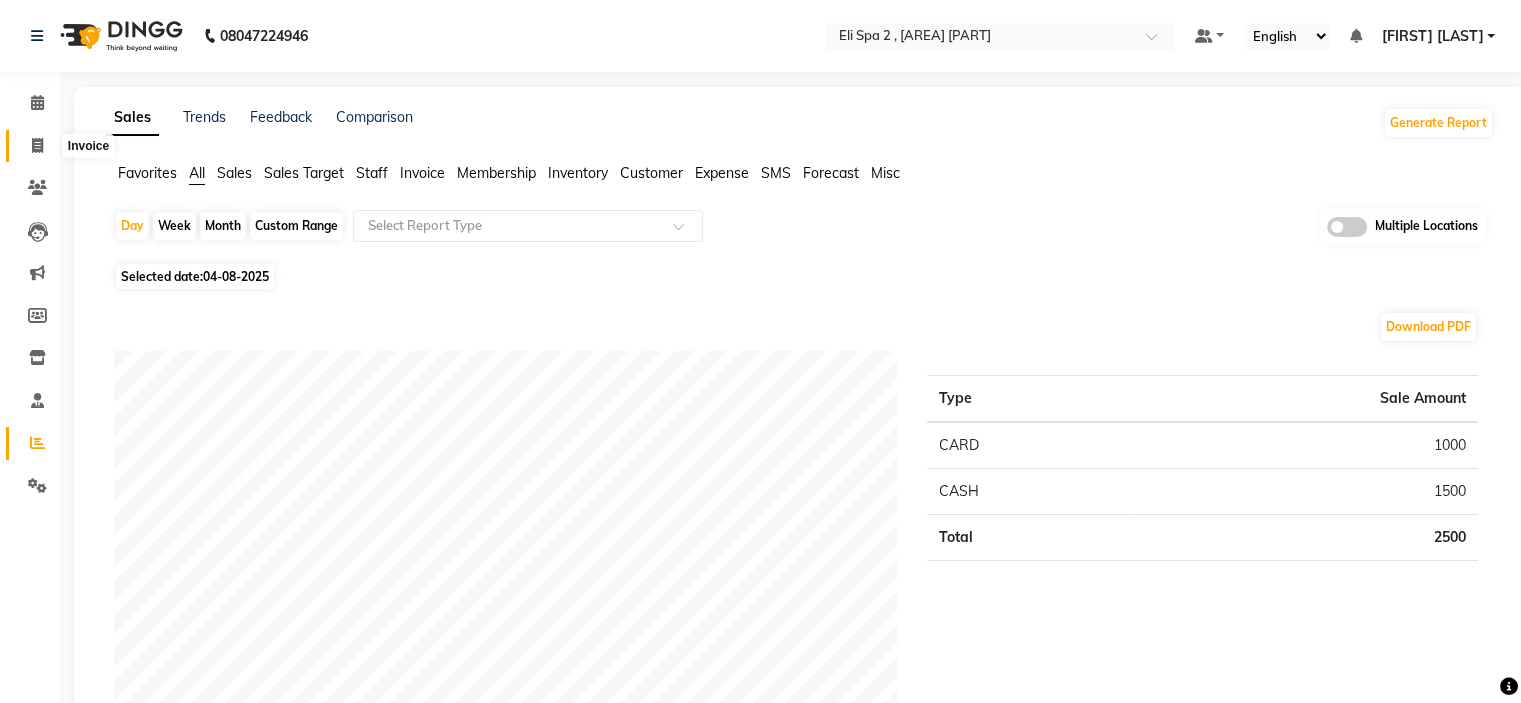 click 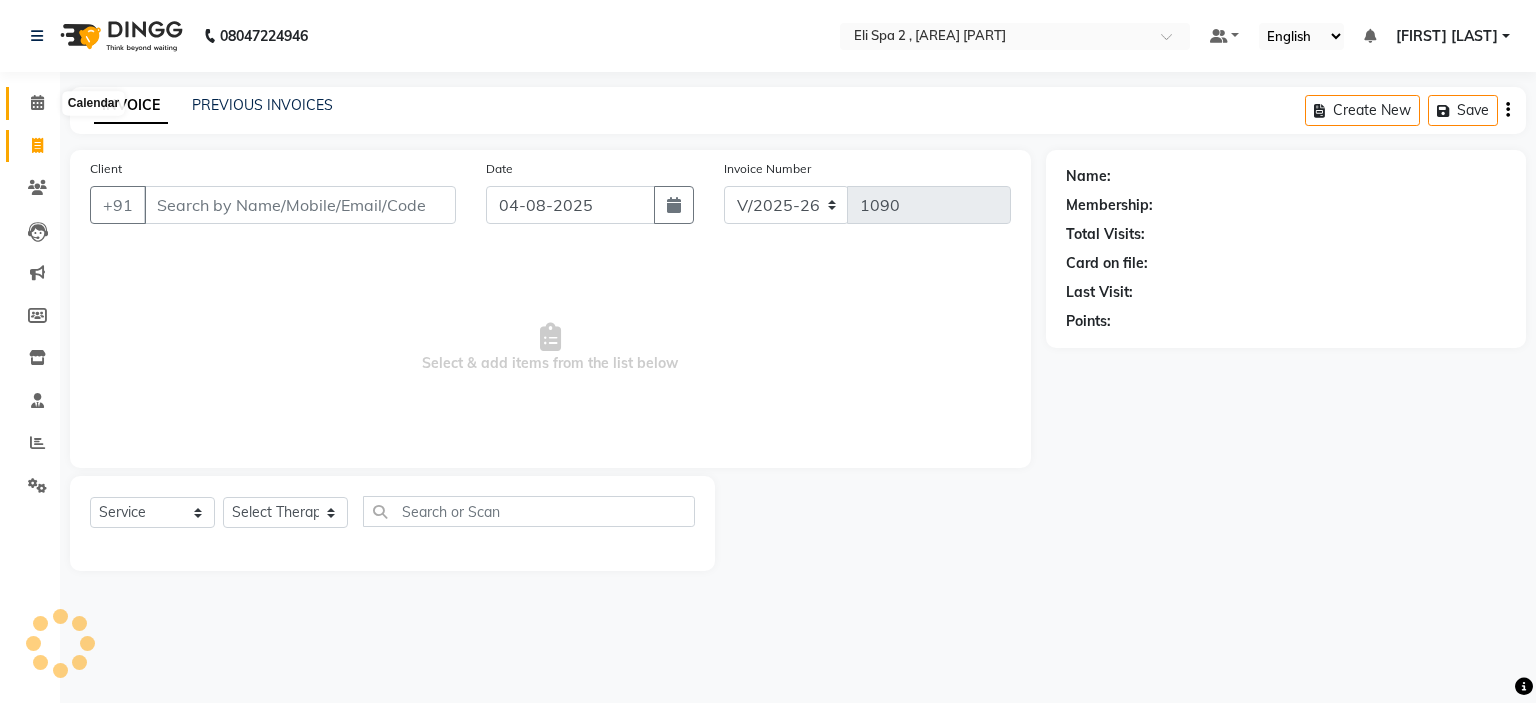 click 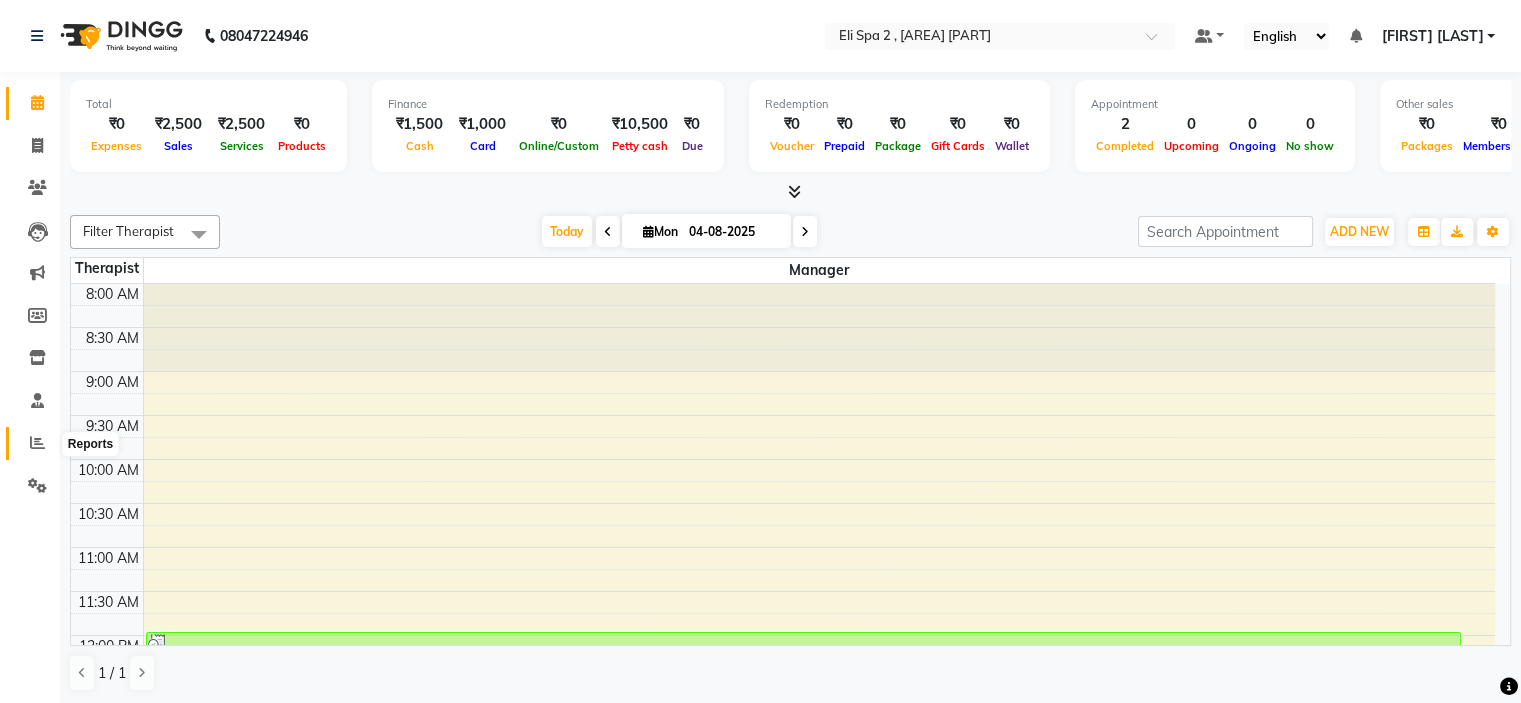 click 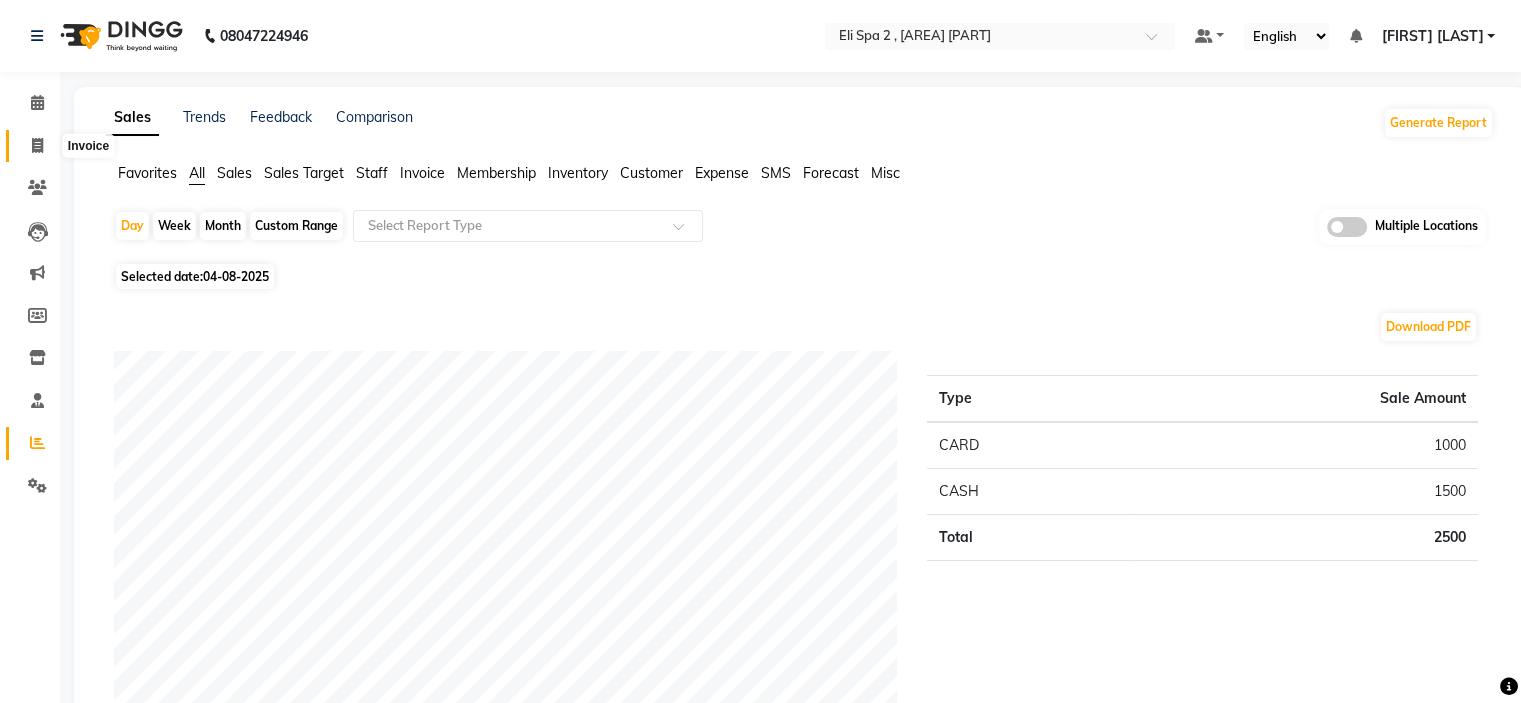 click 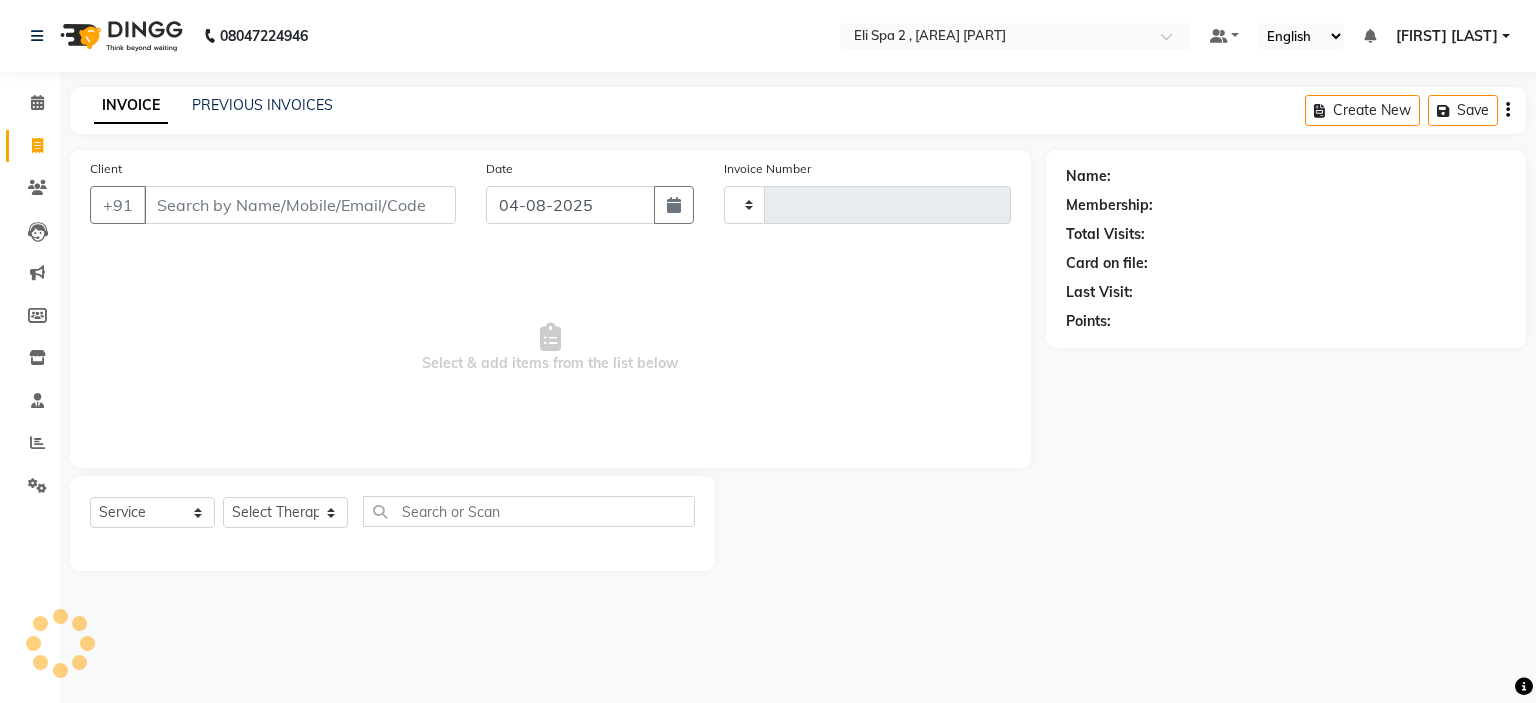 type on "1090" 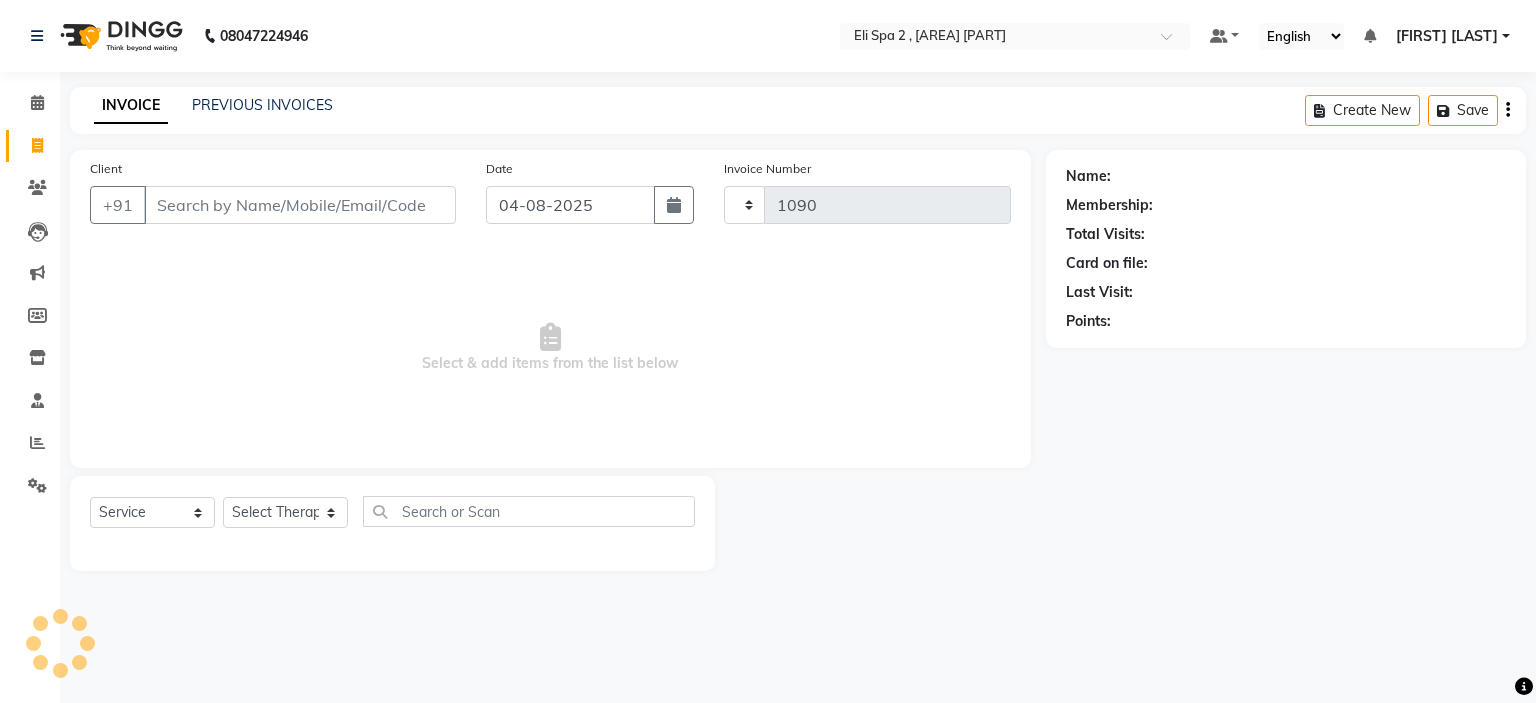 select on "7611" 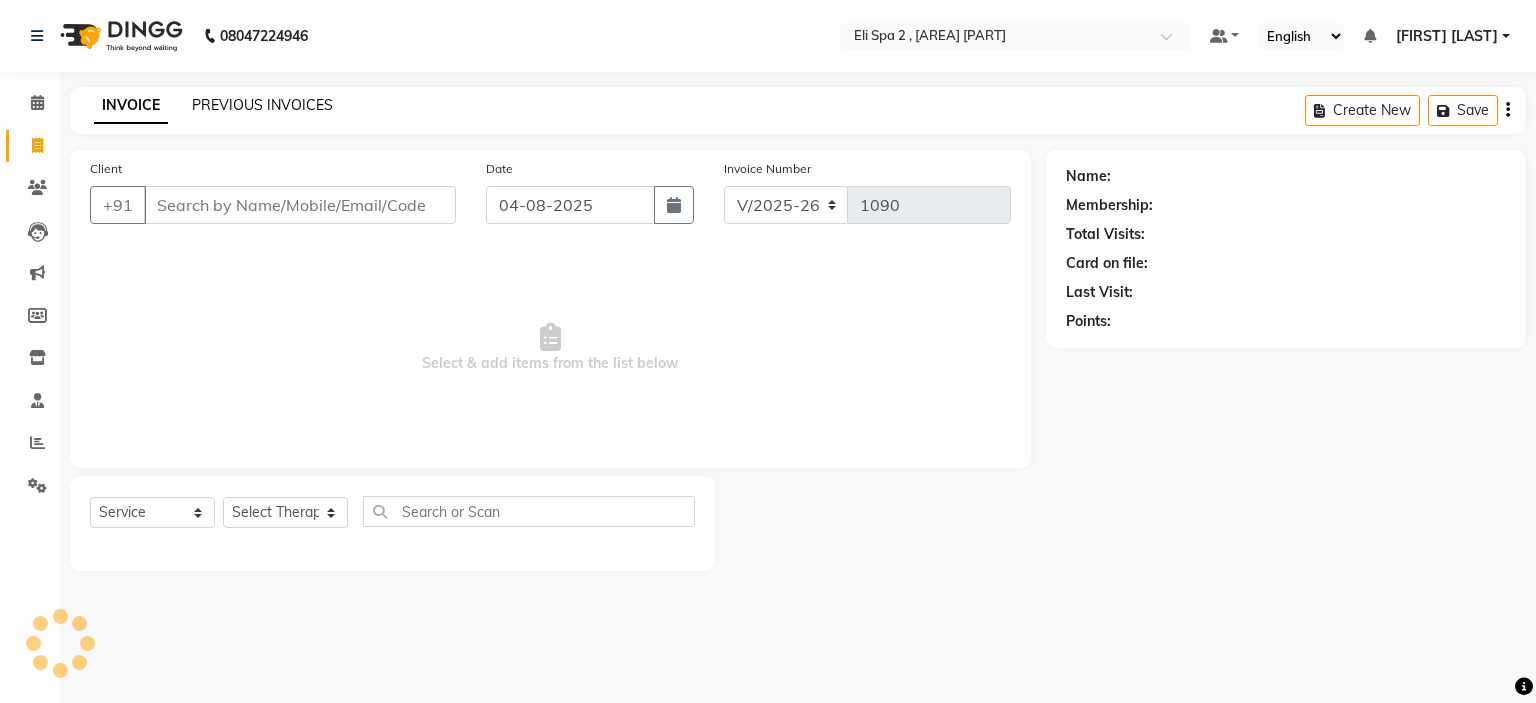 click on "PREVIOUS INVOICES" 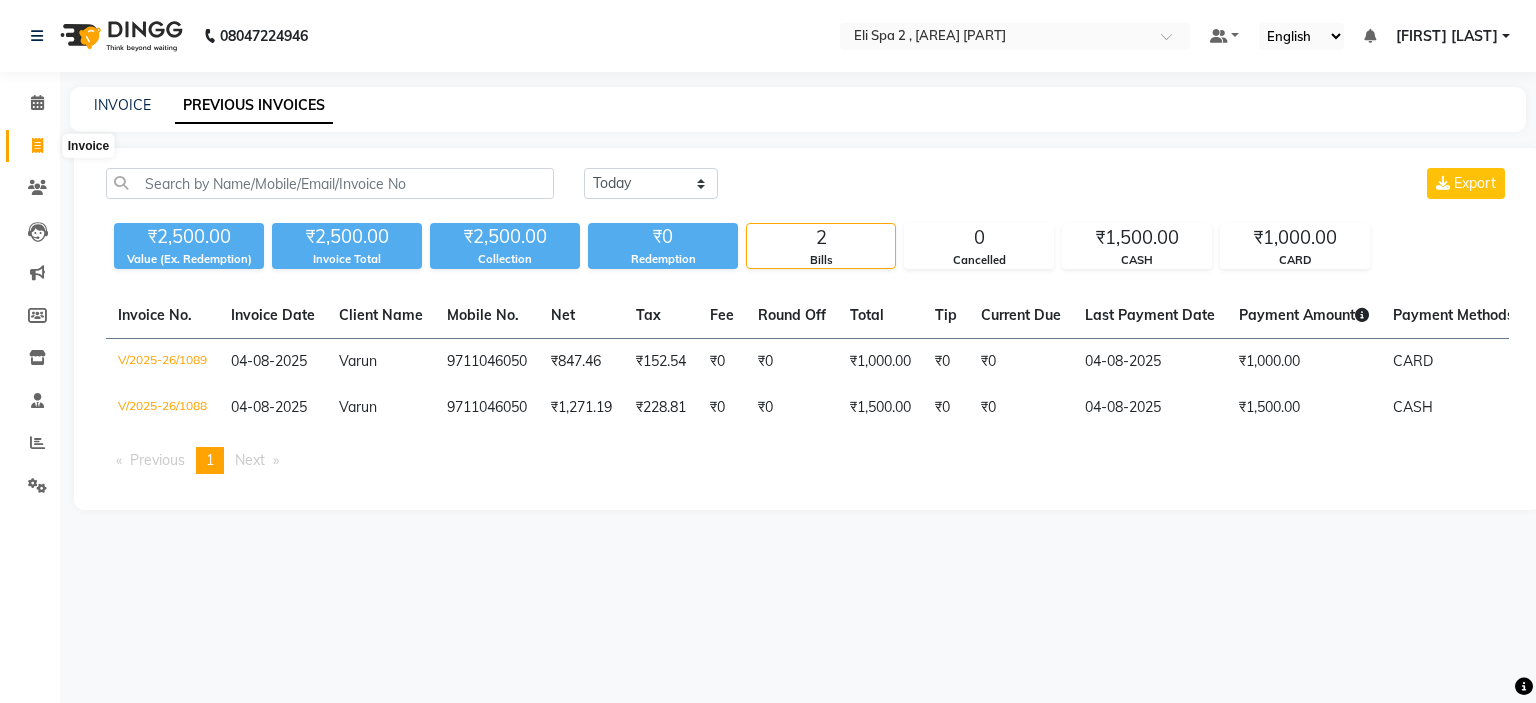 click 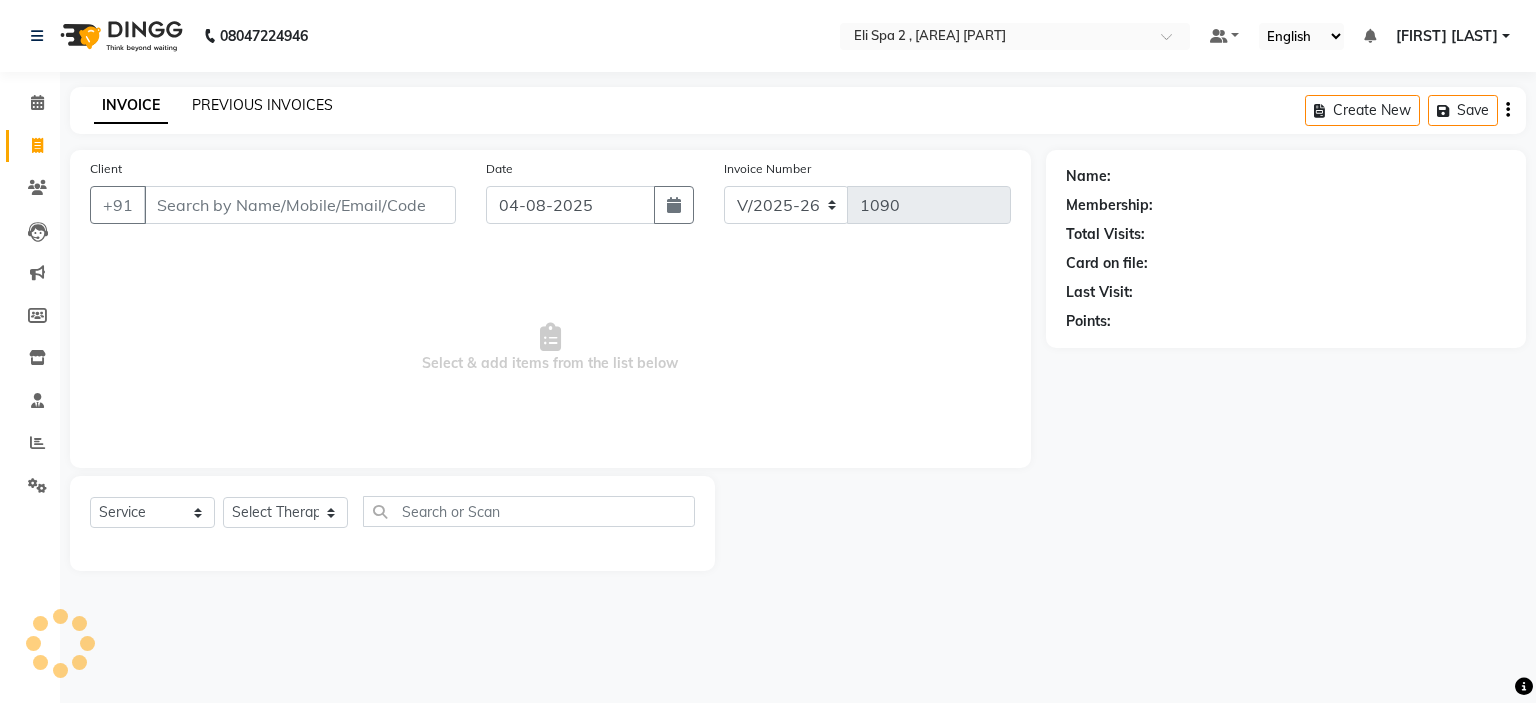 click on "PREVIOUS INVOICES" 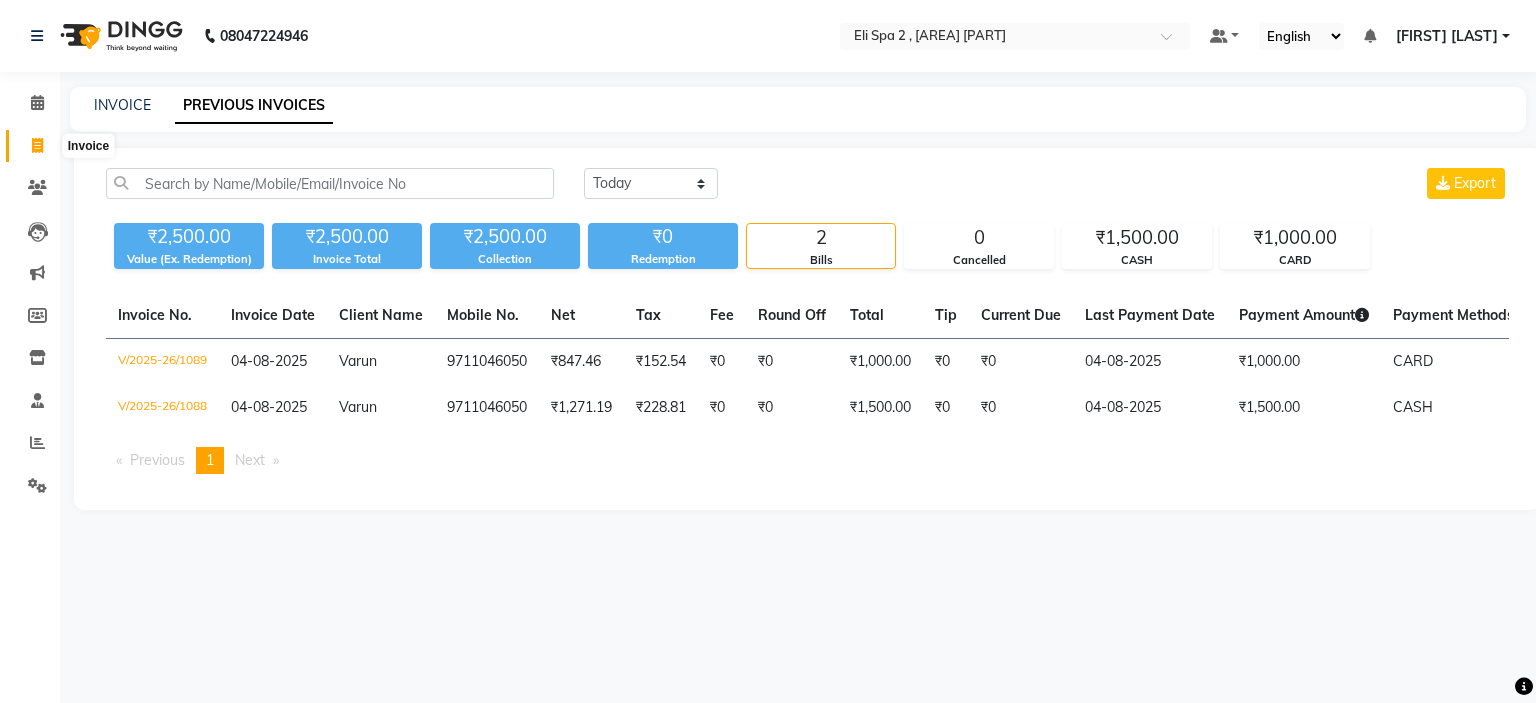 click 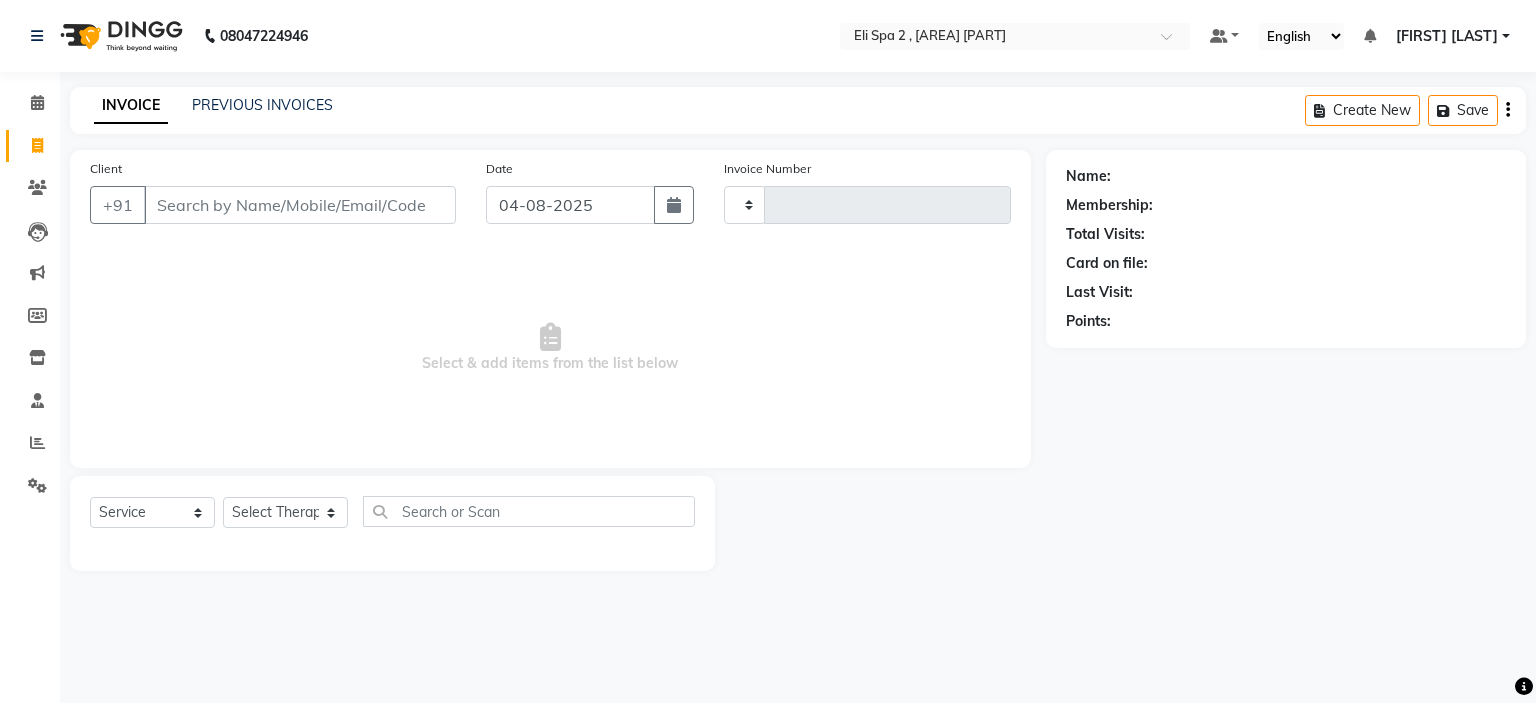 type on "1090" 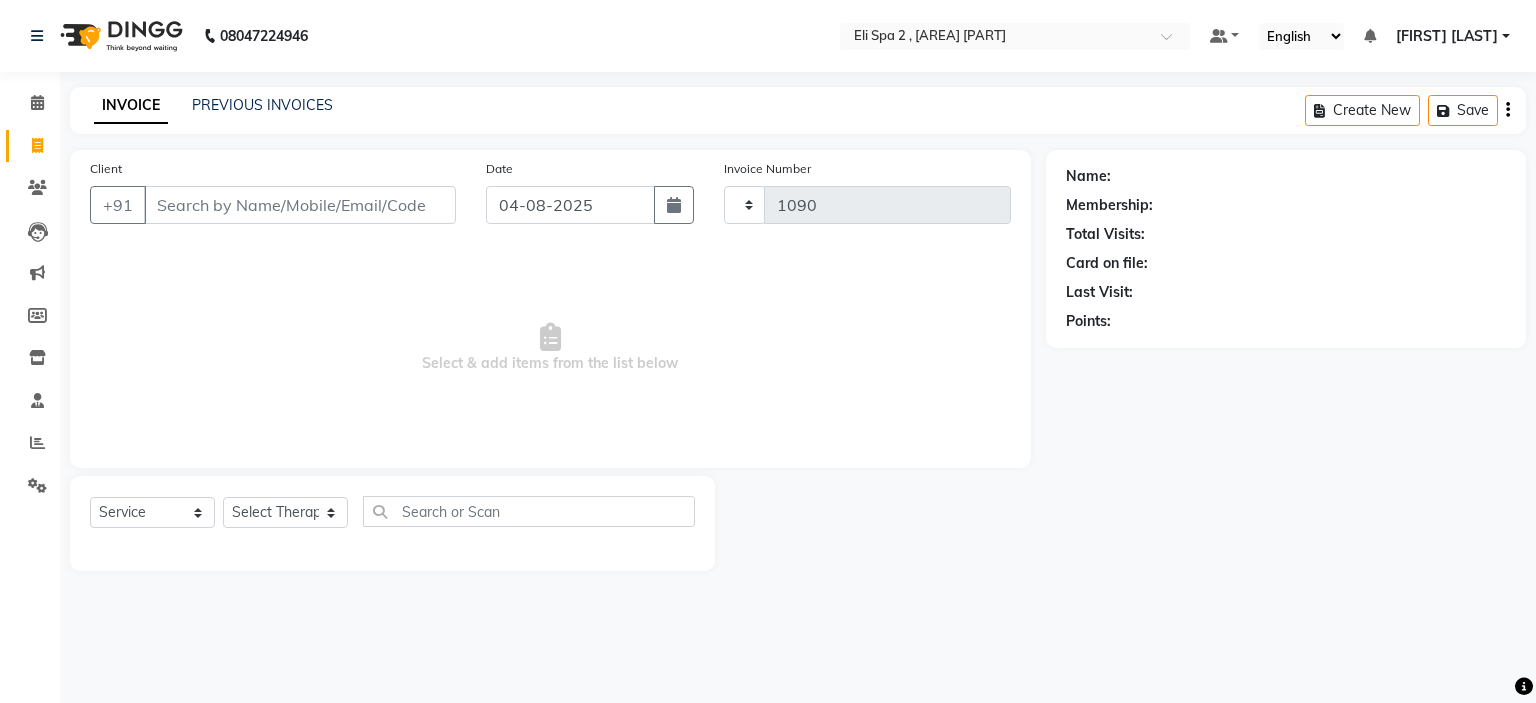 select on "7611" 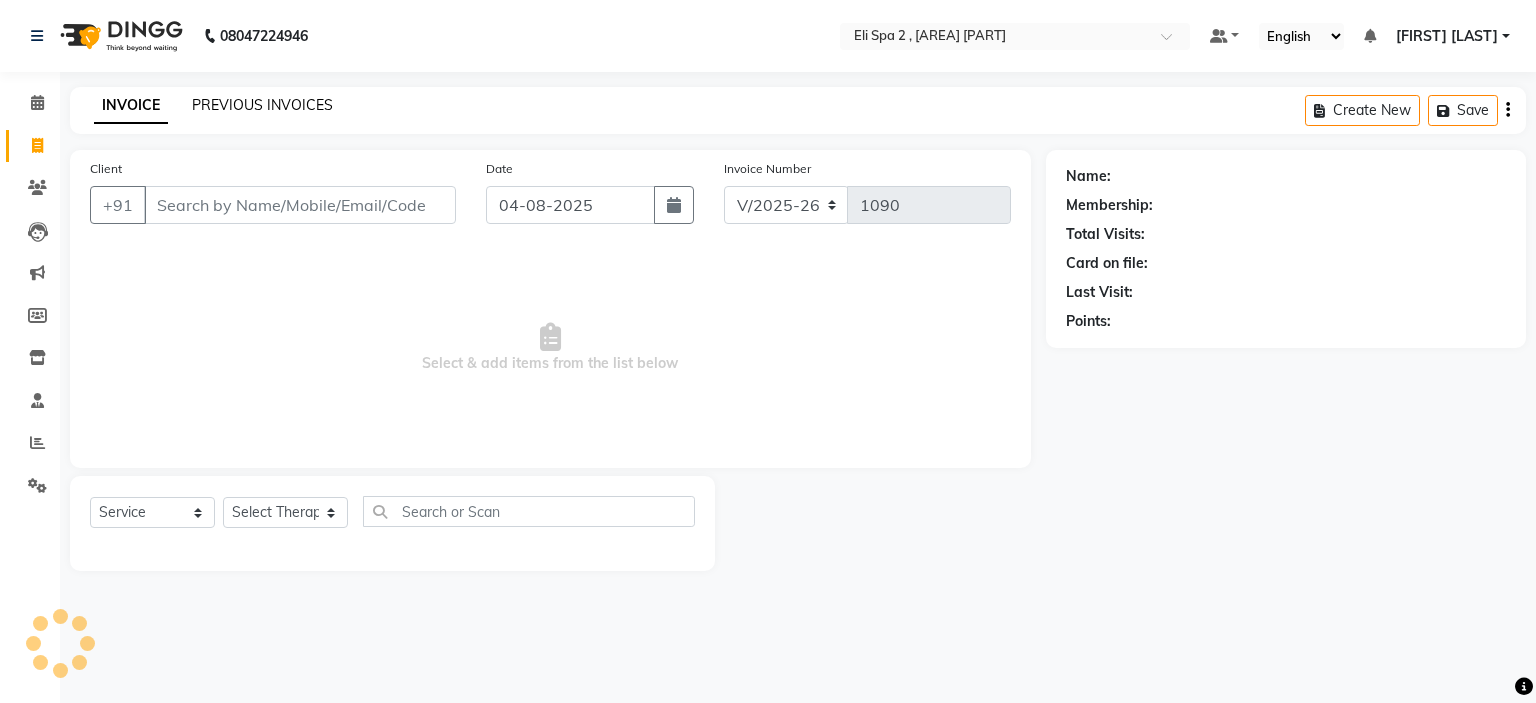 click on "PREVIOUS INVOICES" 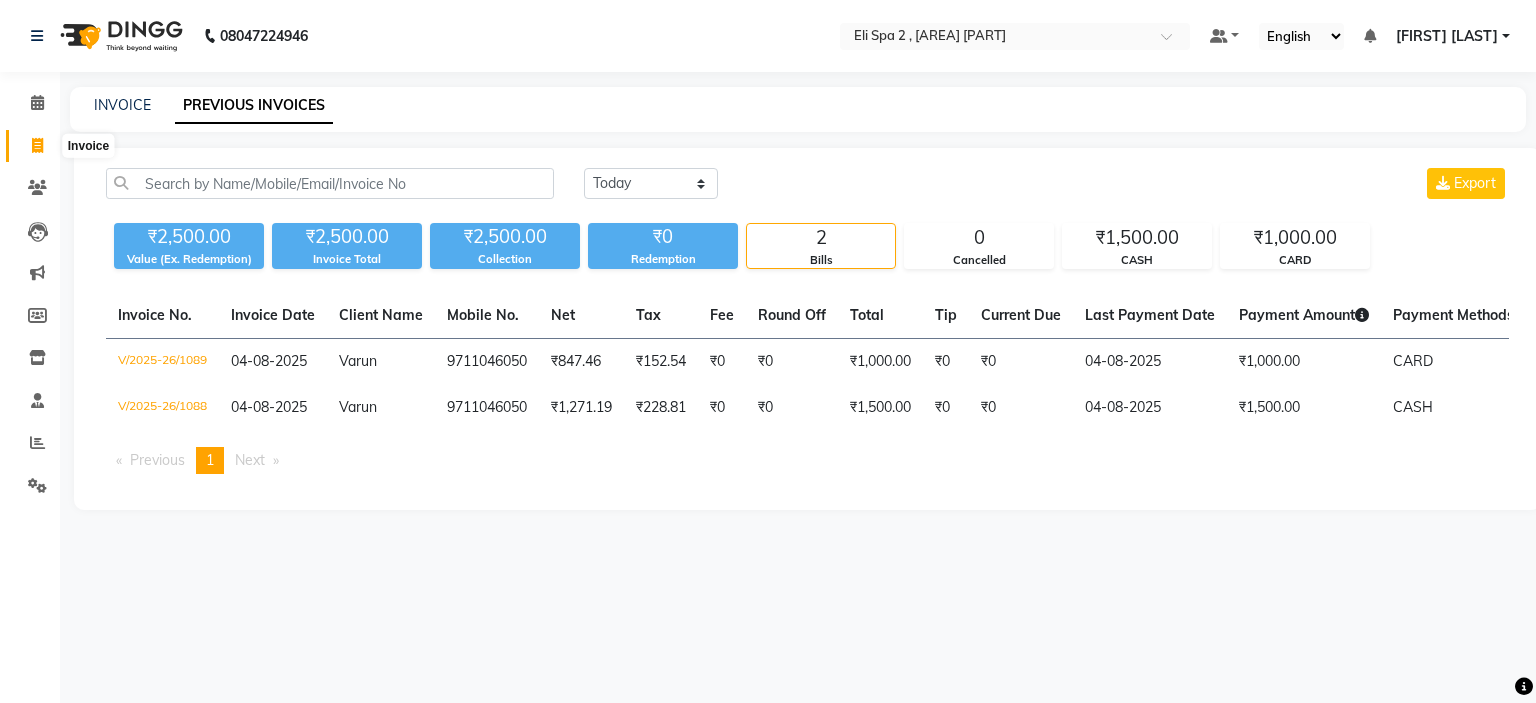 click 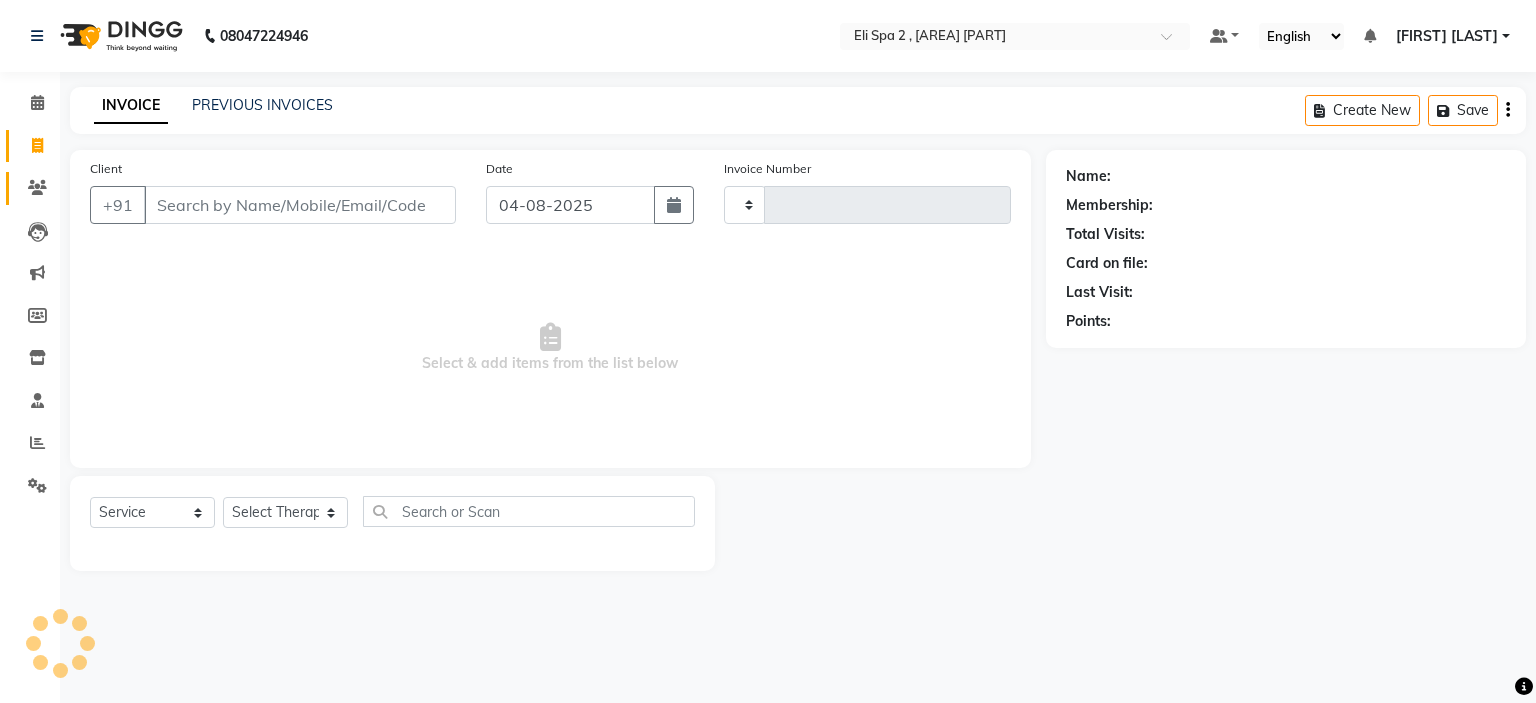 type on "1090" 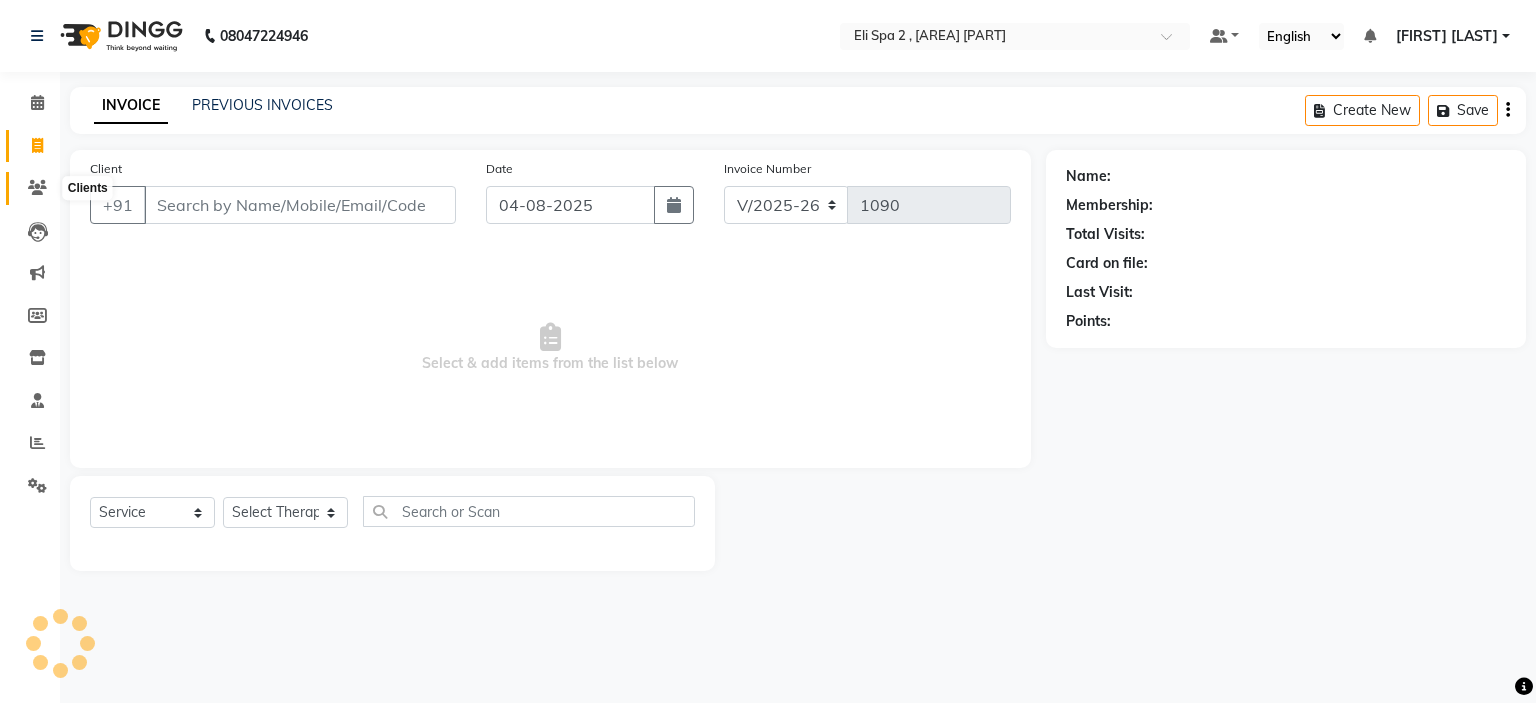 click 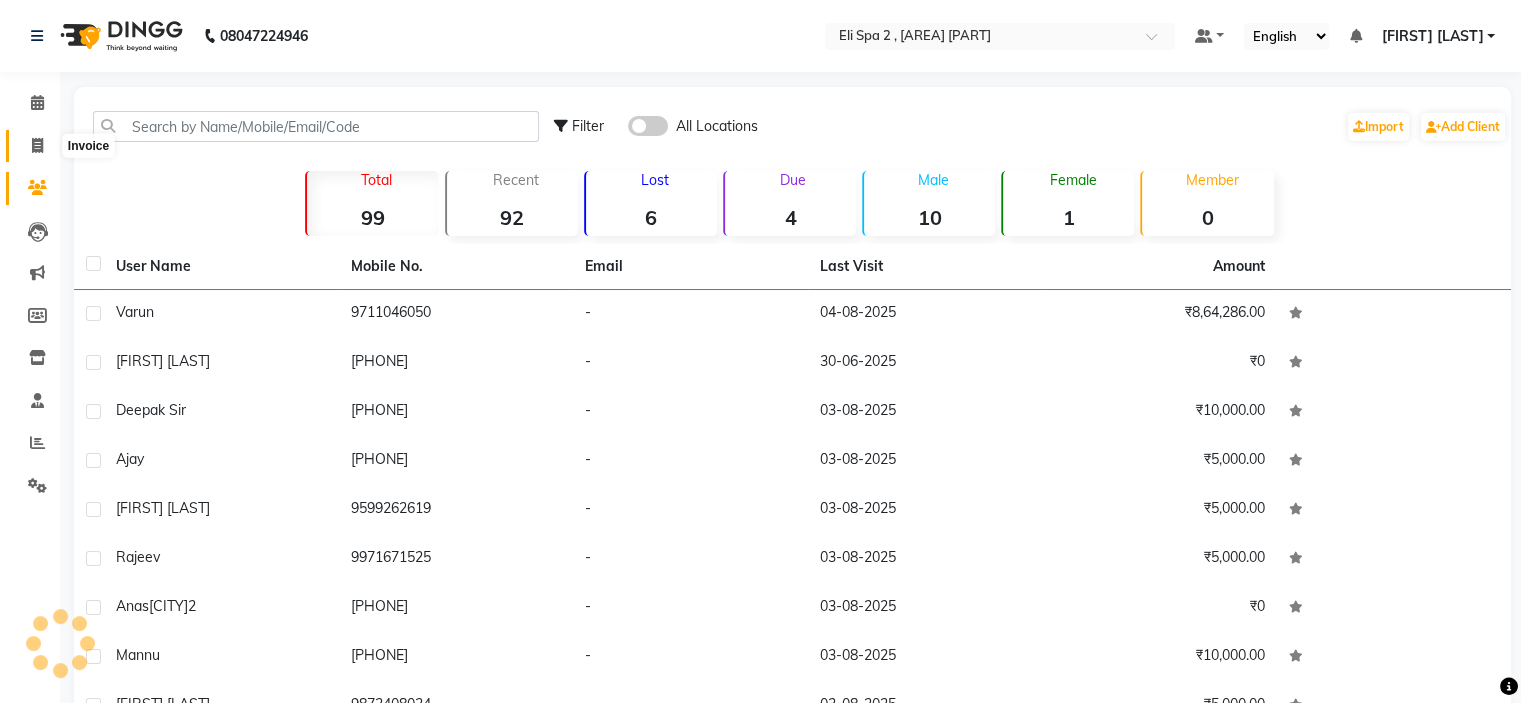 click 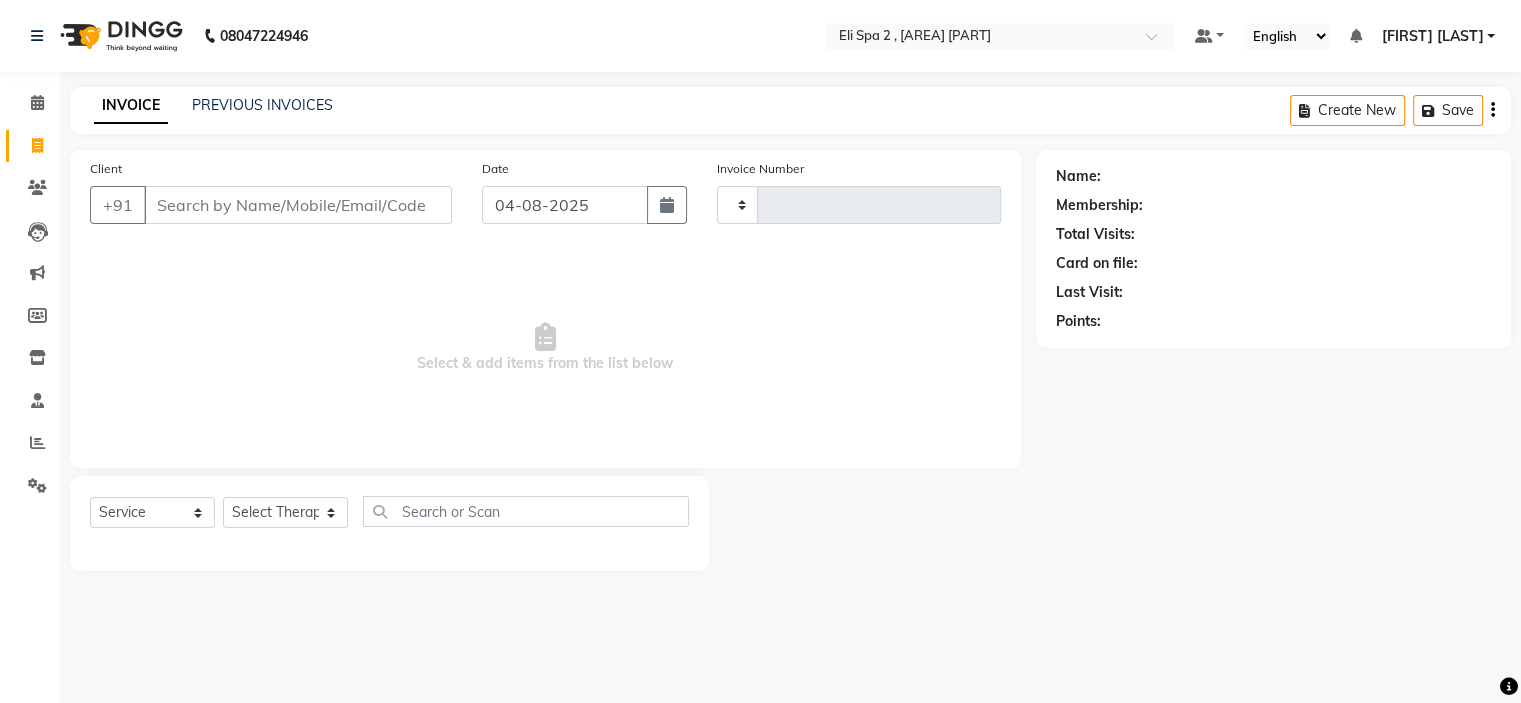 type on "1090" 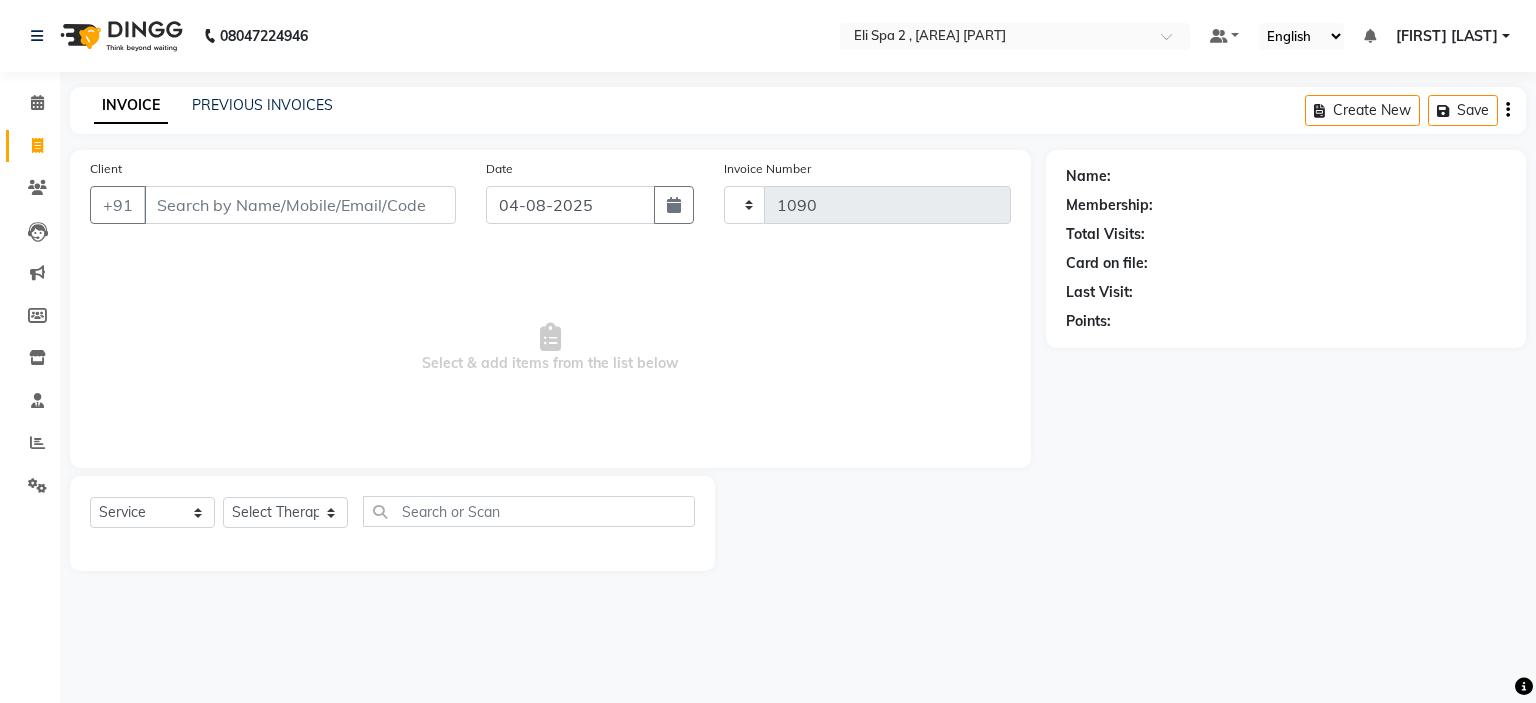 select on "7611" 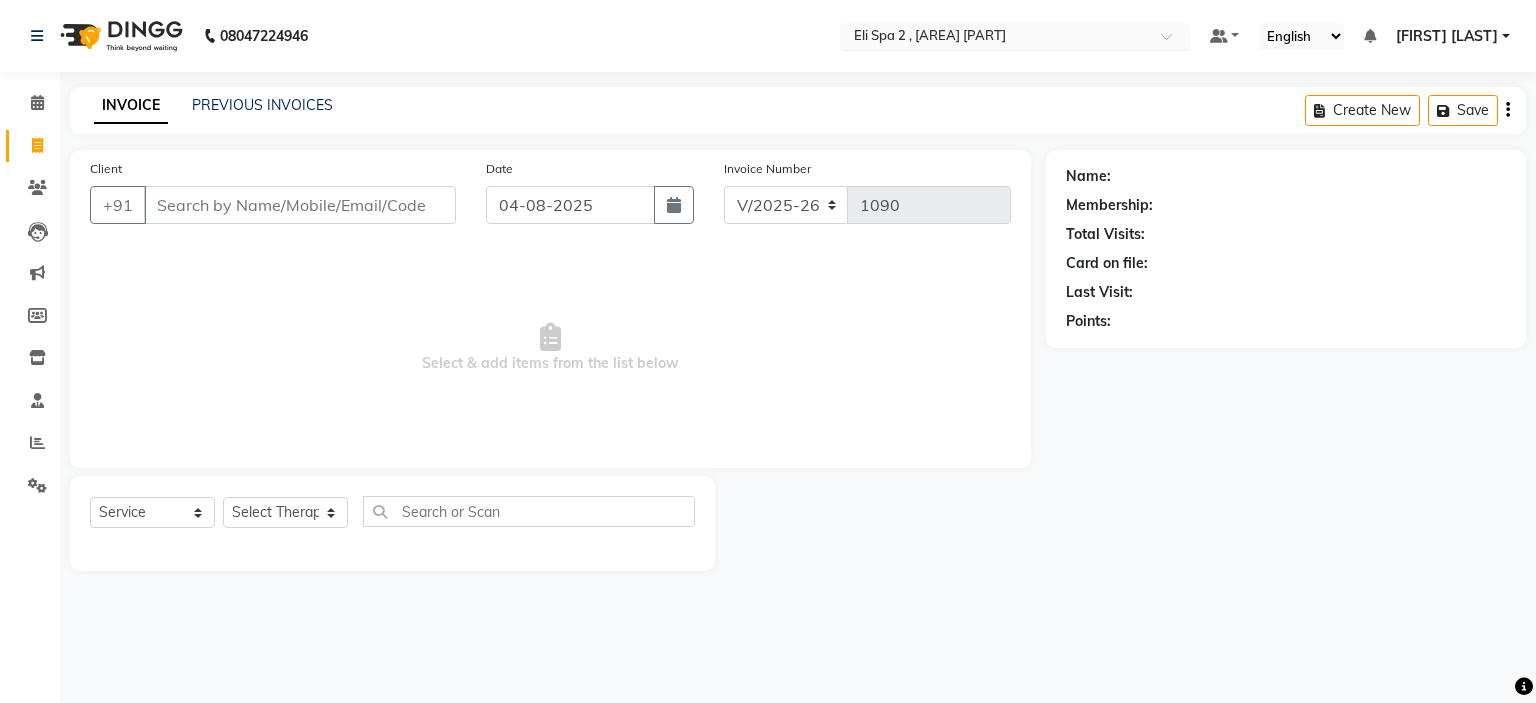 click at bounding box center [995, 38] 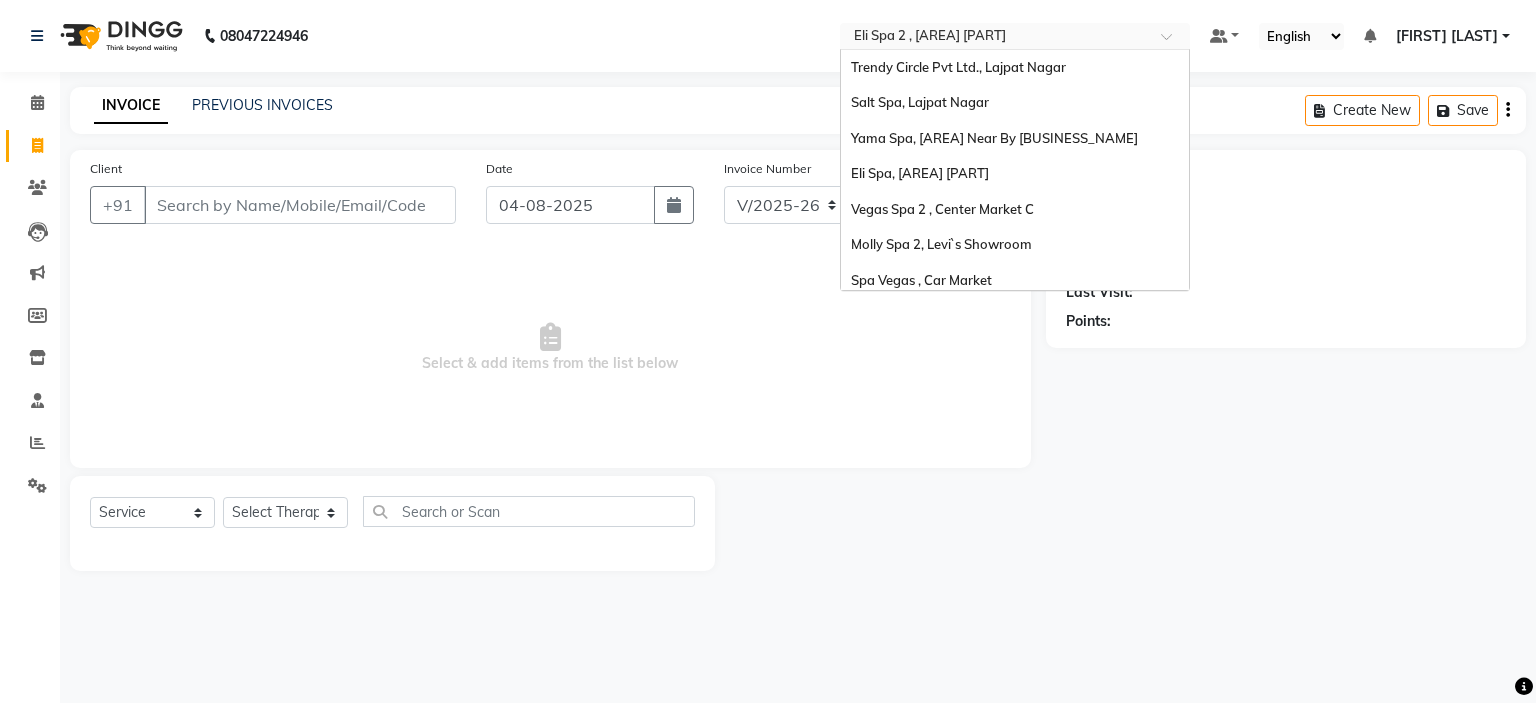 scroll, scrollTop: 186, scrollLeft: 0, axis: vertical 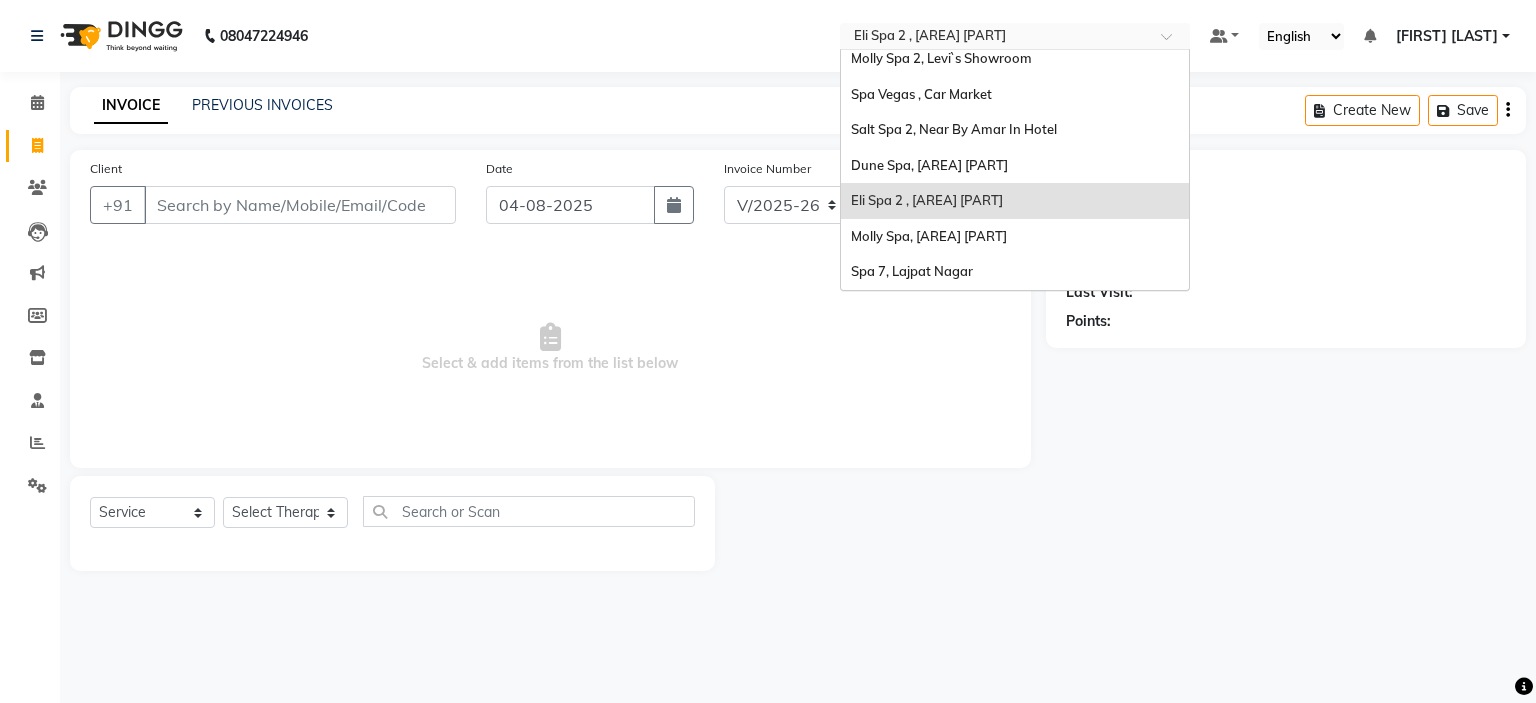click on "Eli Spa 2 , Lajpat Nagar Part 2" at bounding box center (927, 200) 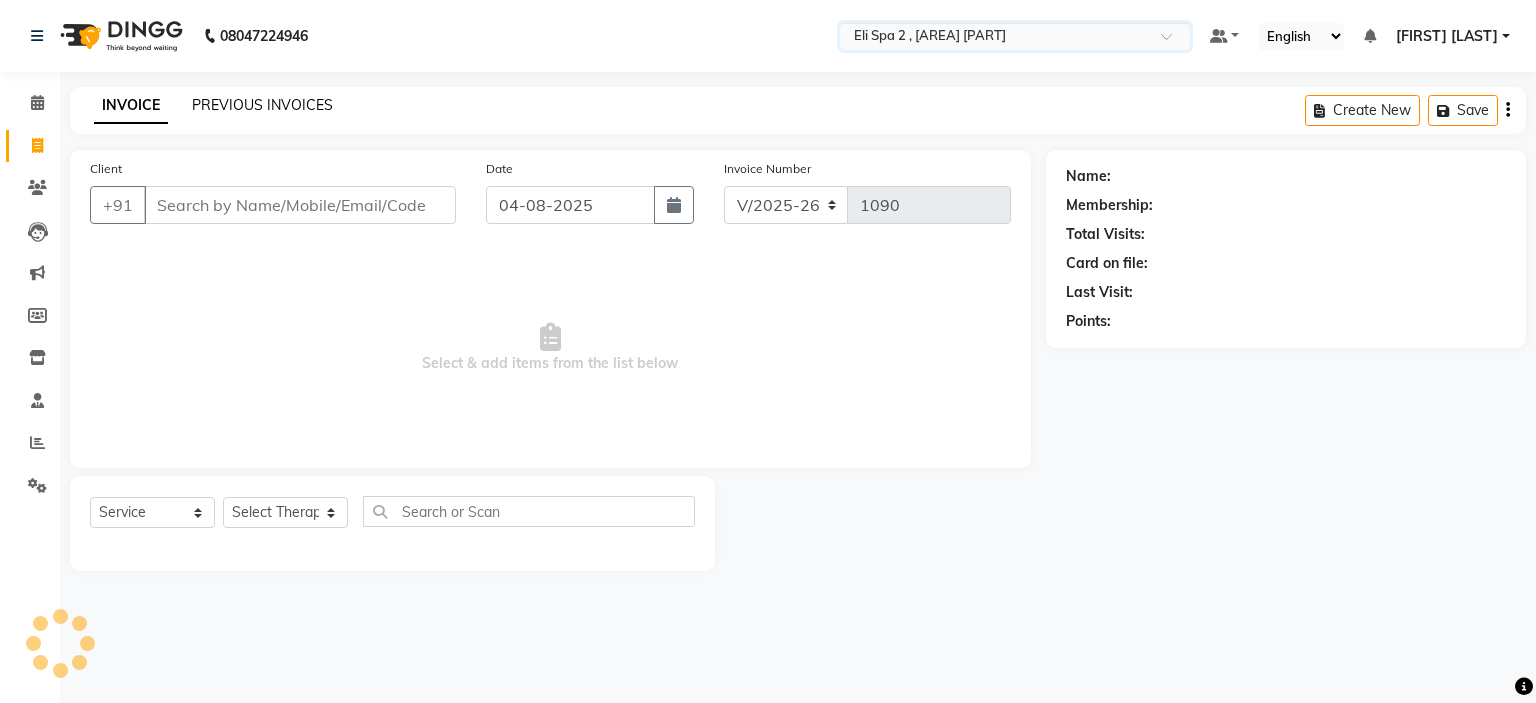 click on "PREVIOUS INVOICES" 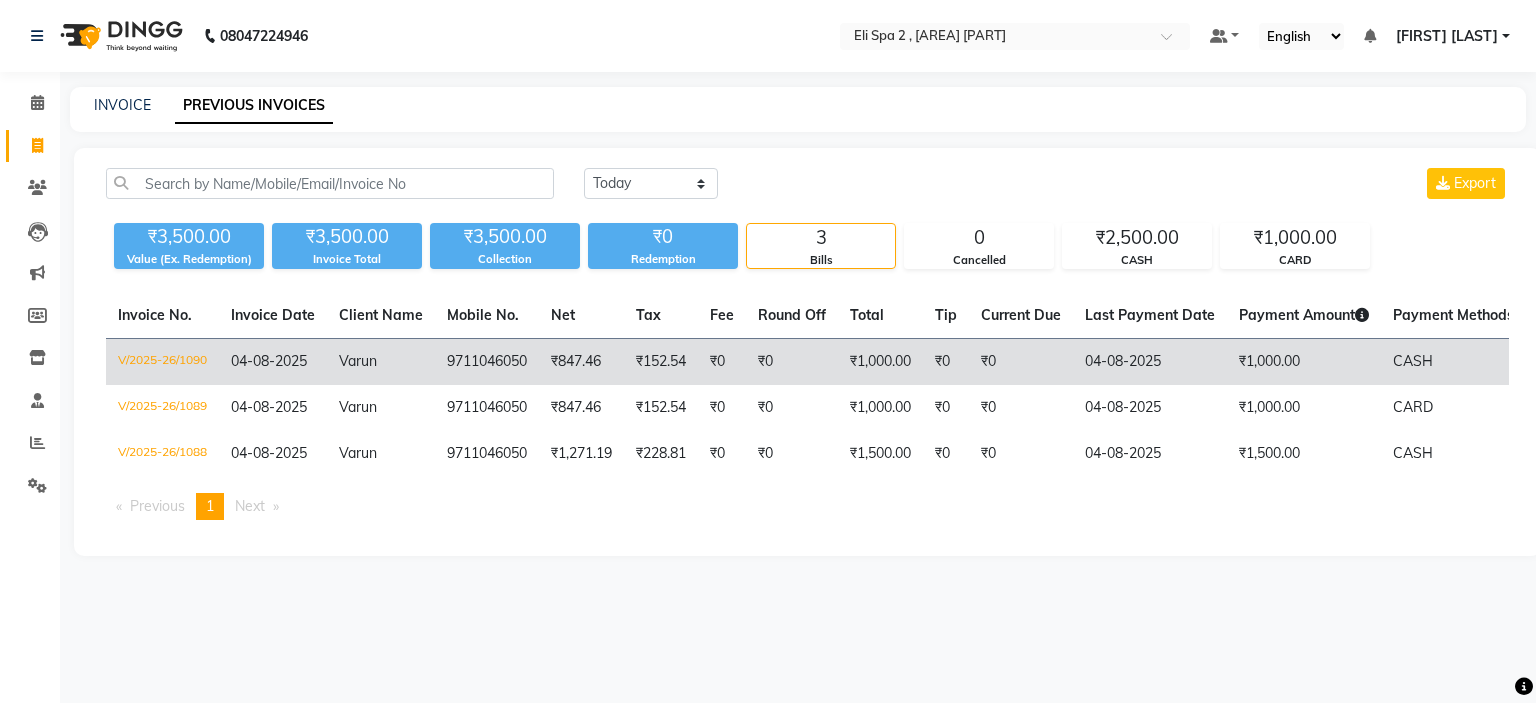 click on "₹0" 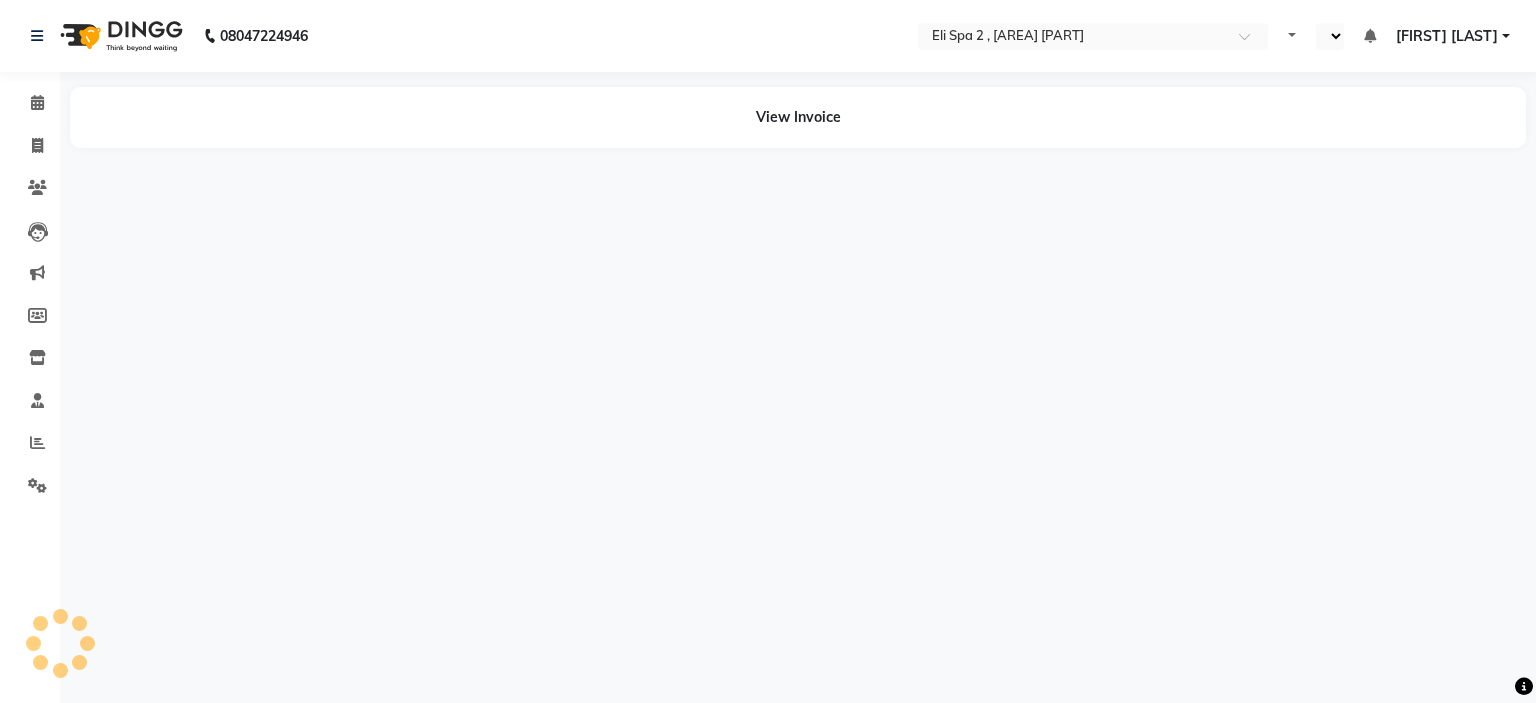 scroll, scrollTop: 0, scrollLeft: 0, axis: both 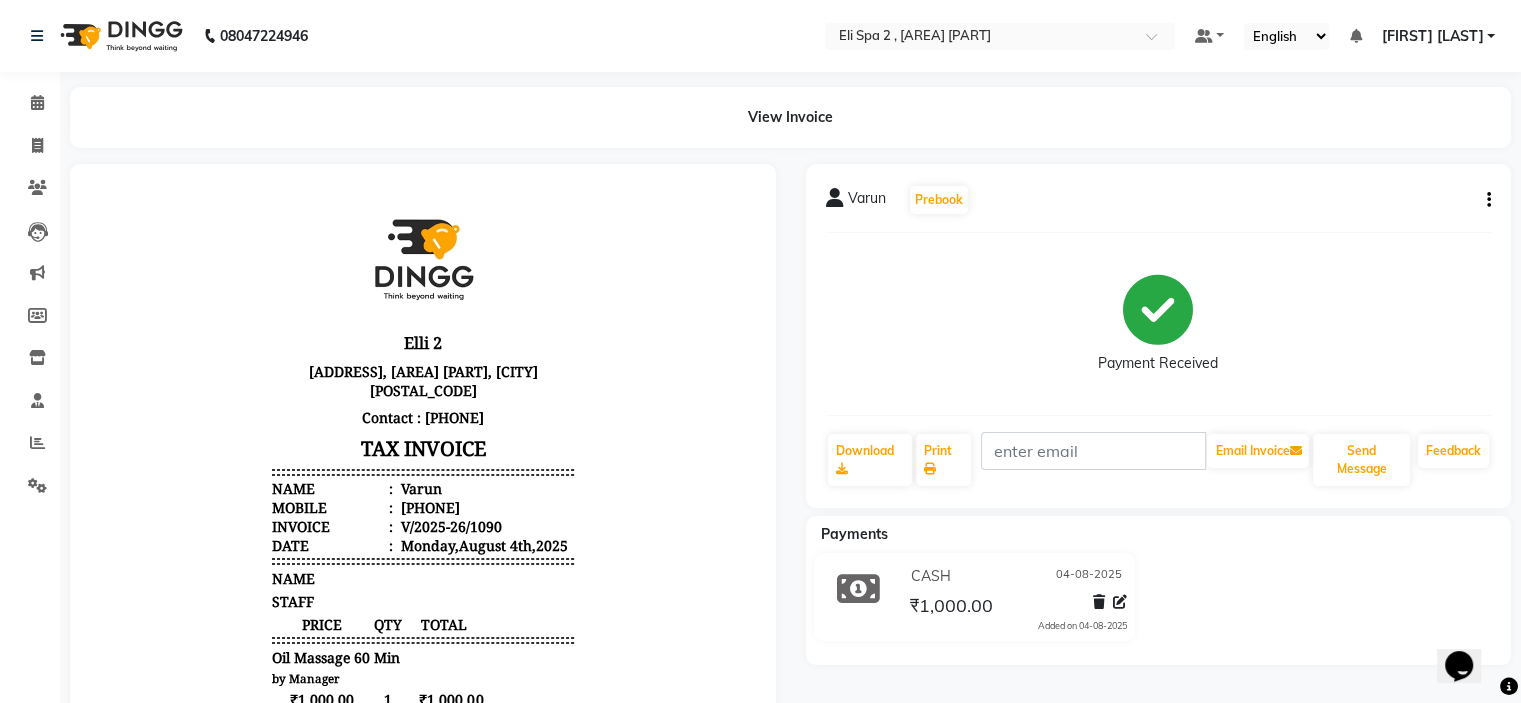 click 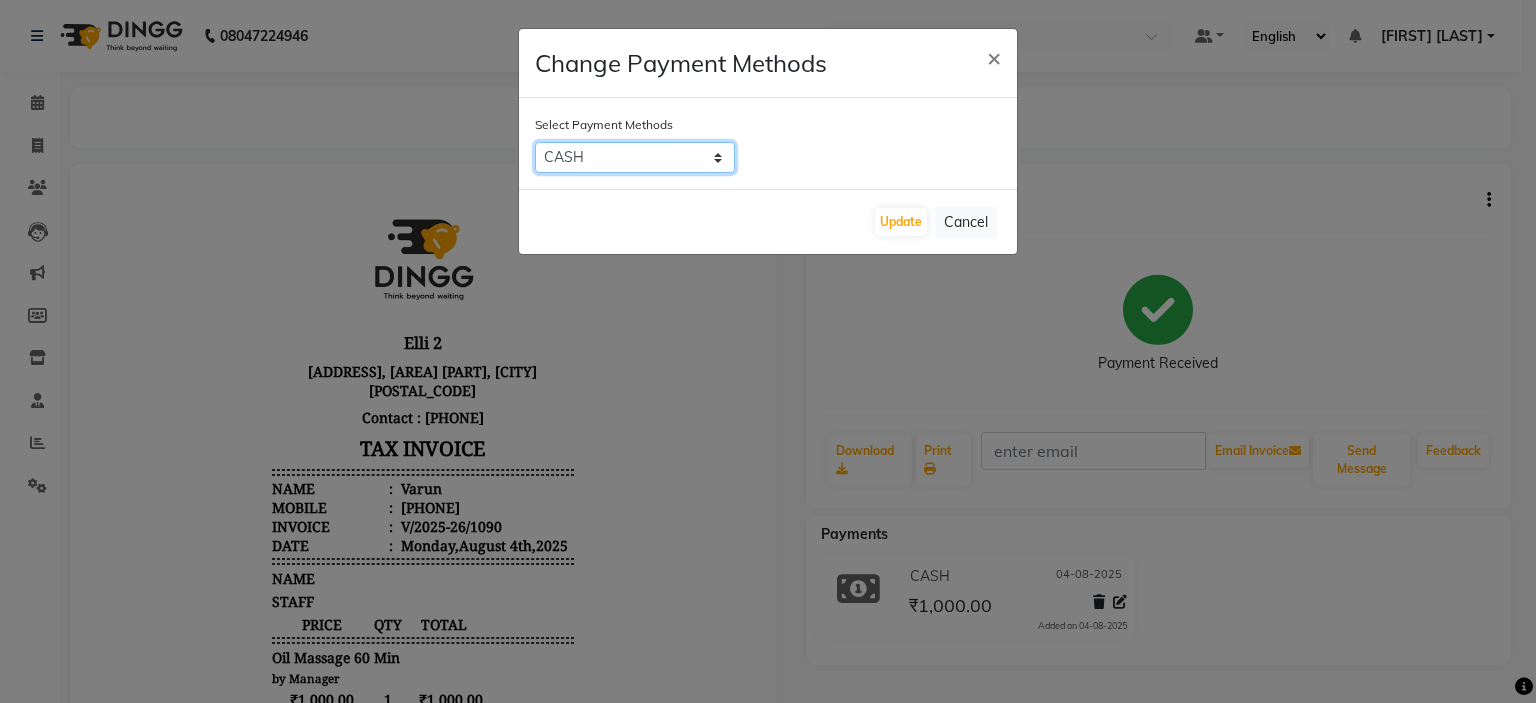 click on "CARD   UPI   CASH   Bank" 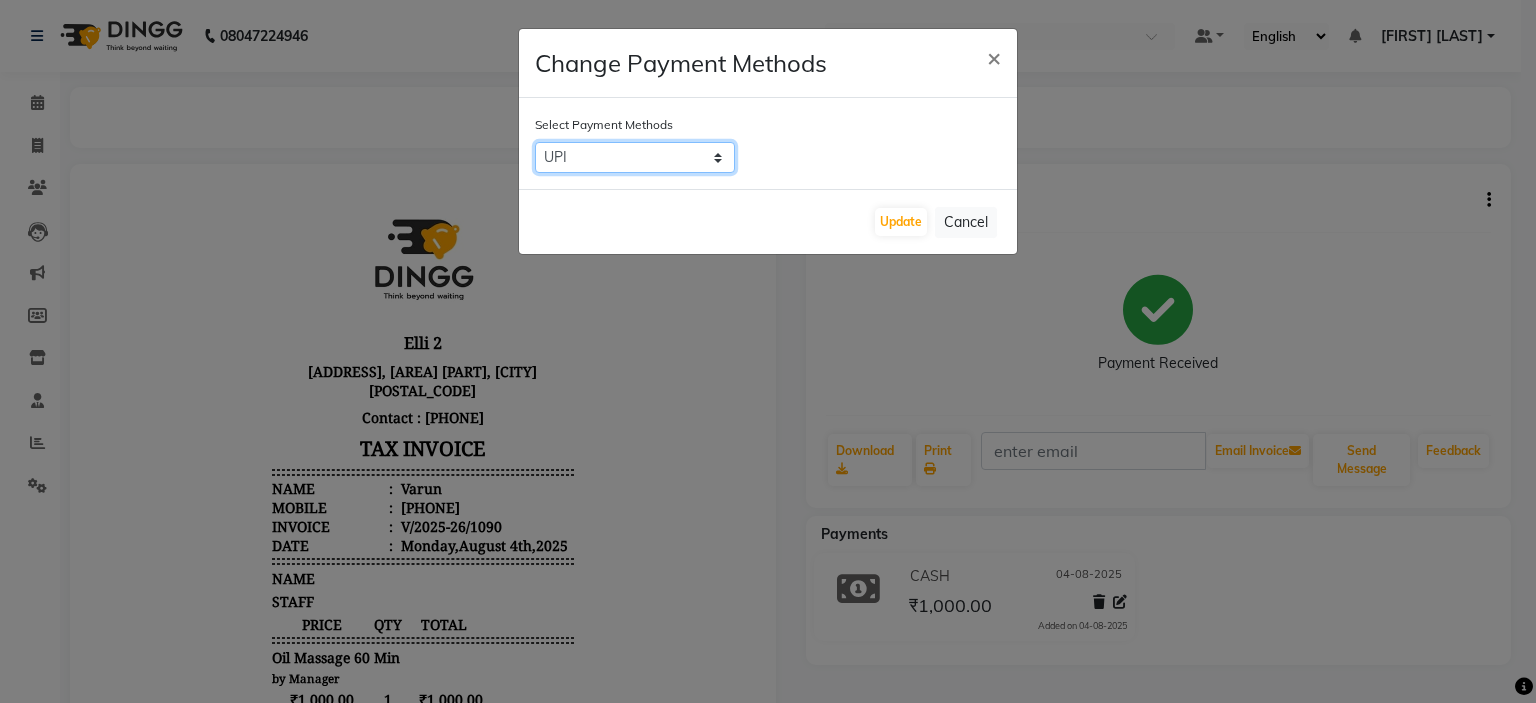 click on "CARD   UPI   CASH   Bank" 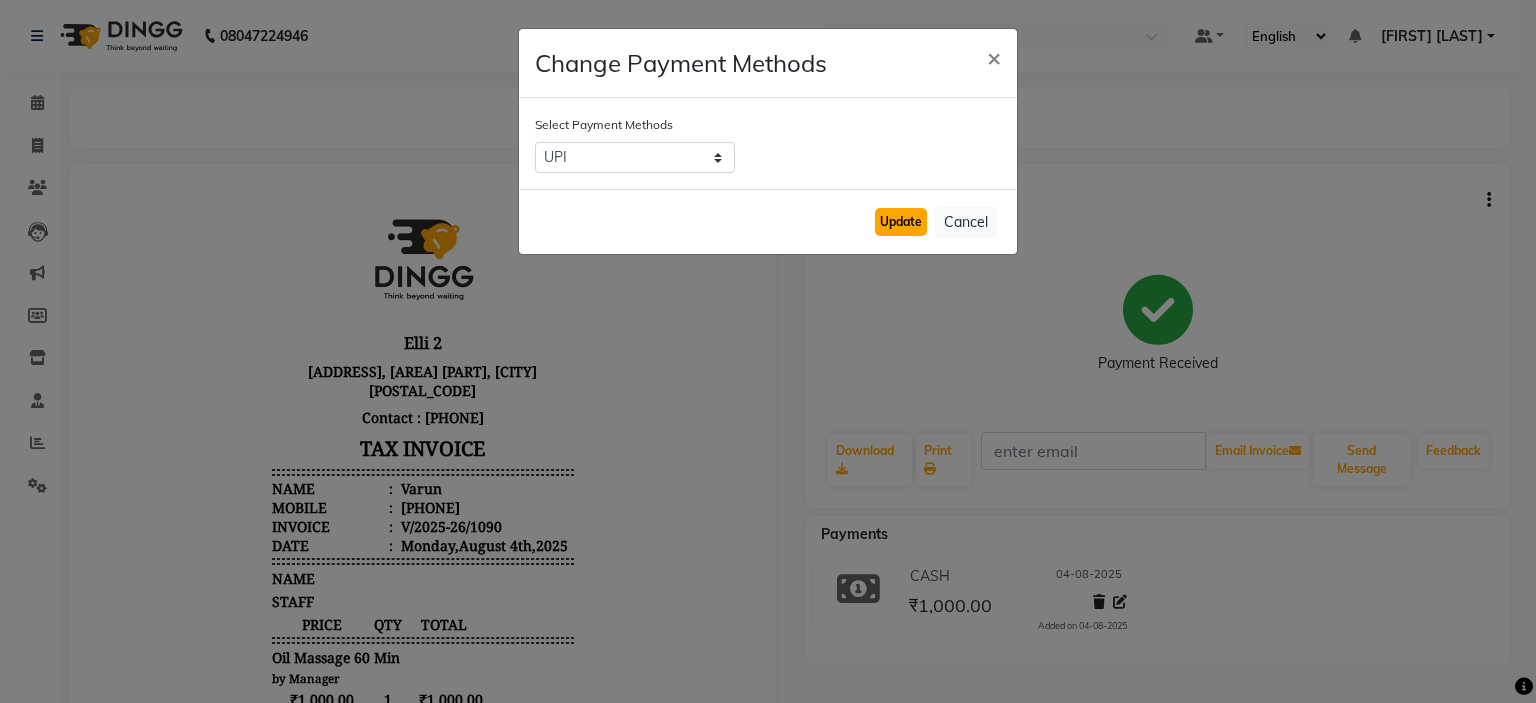 click on "Update" 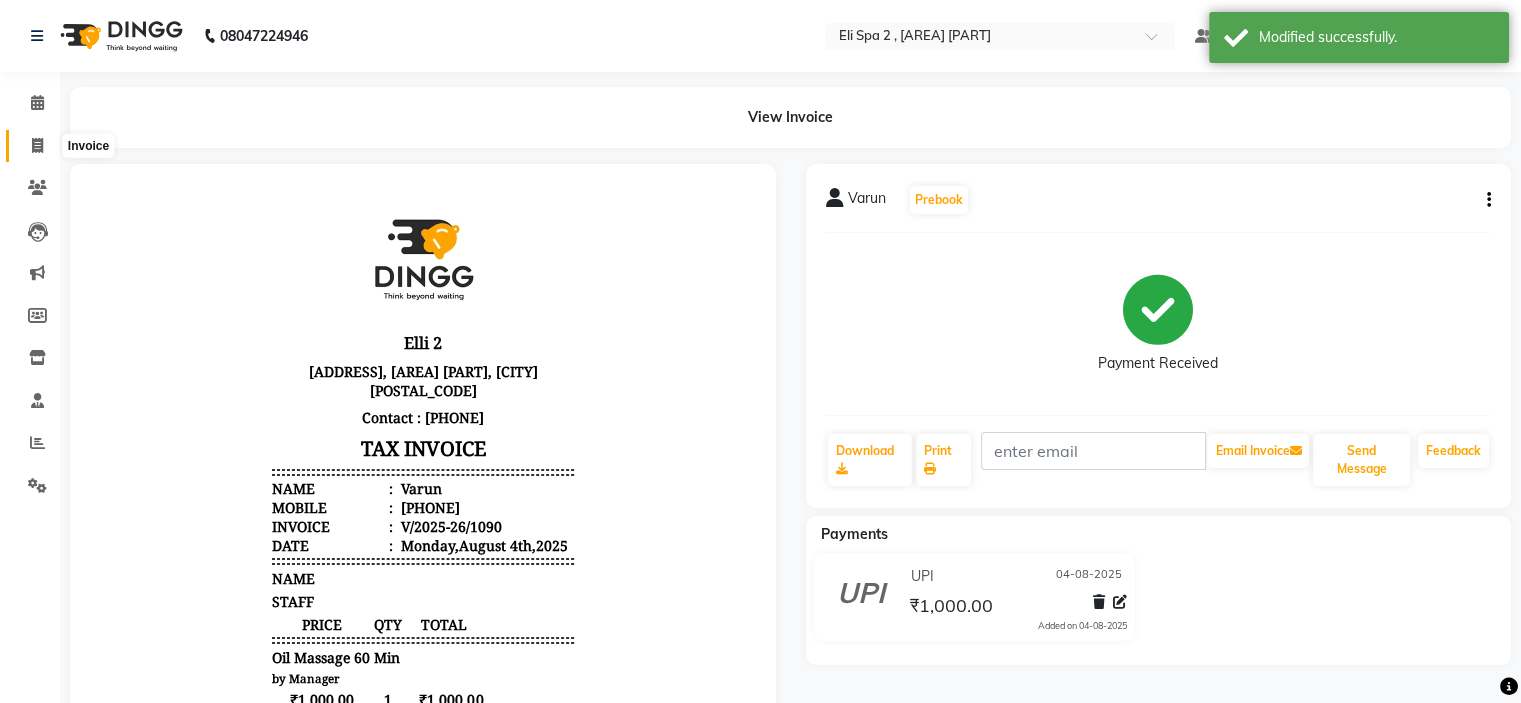 click 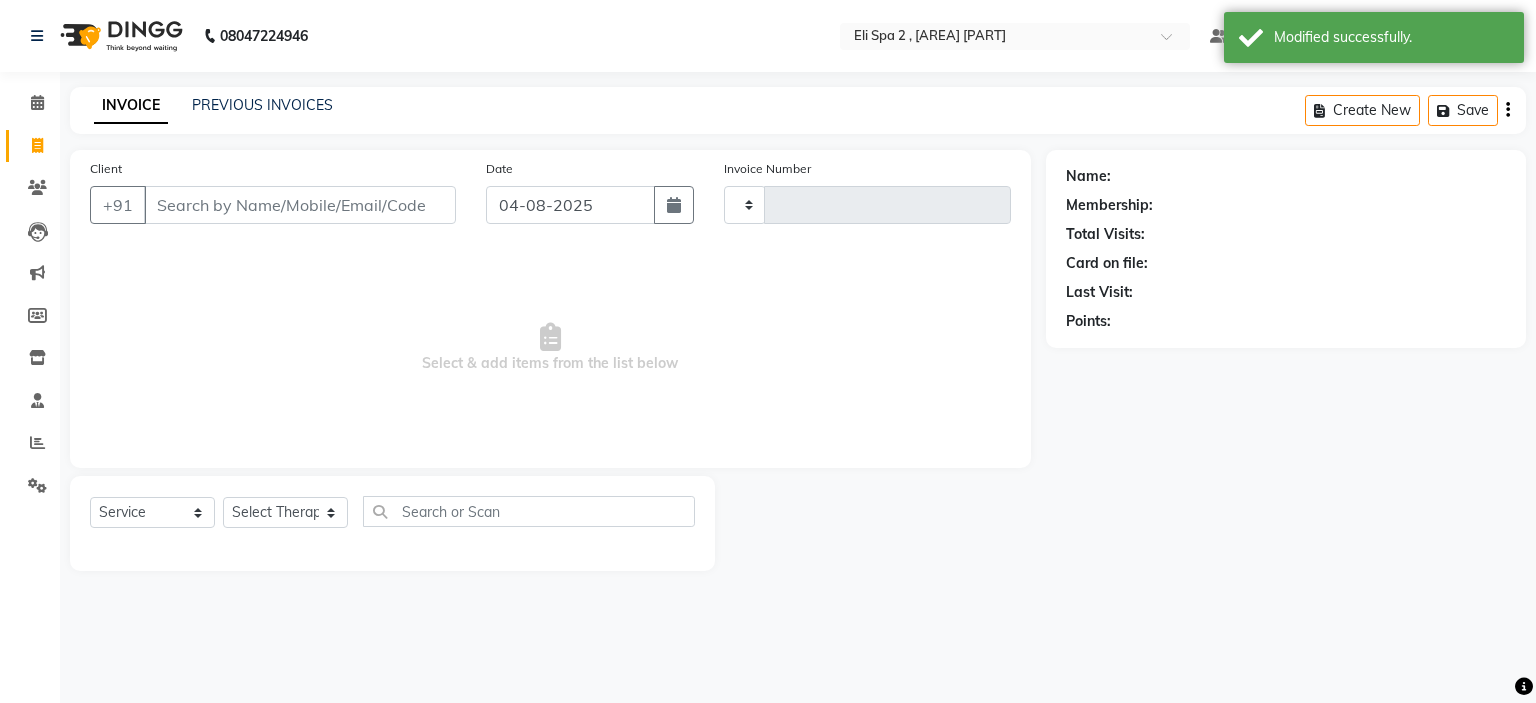 type on "1091" 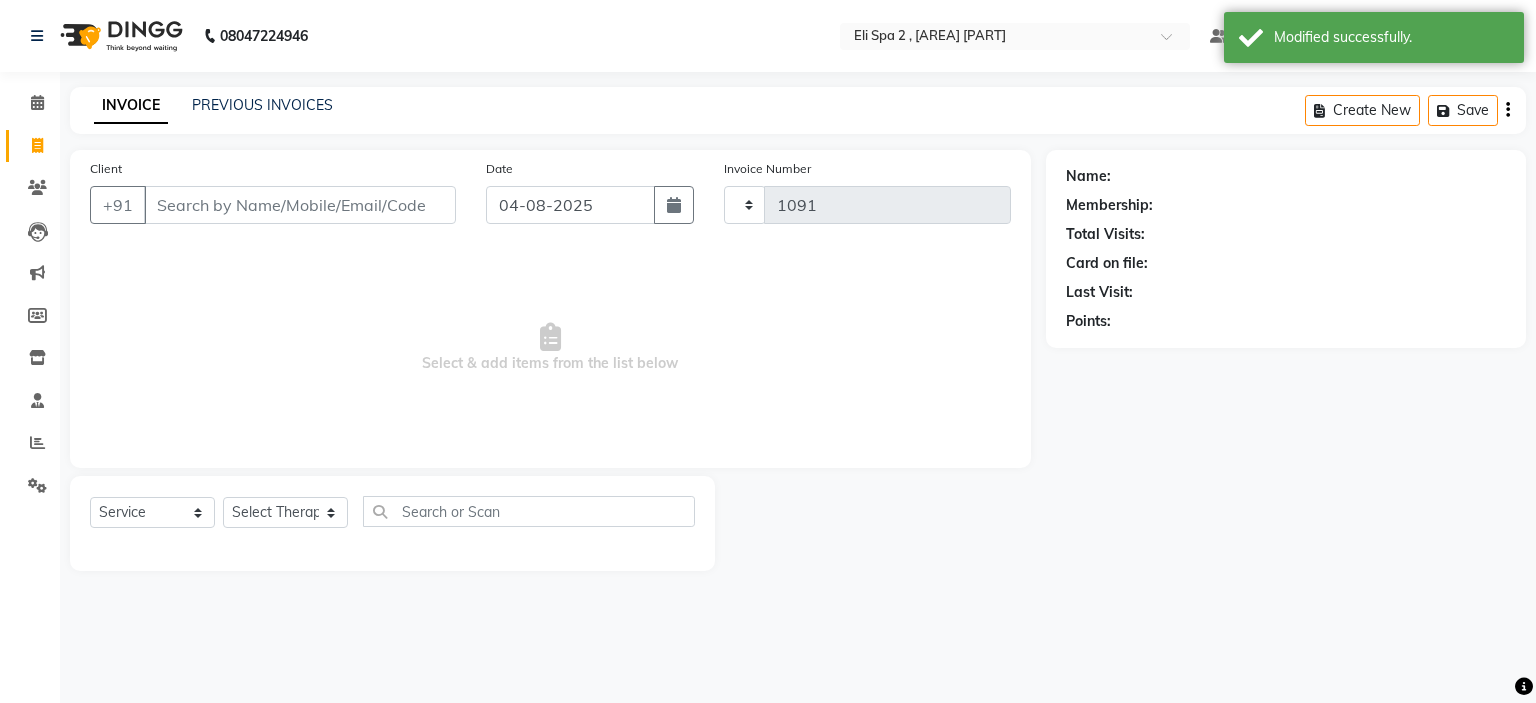 select on "7611" 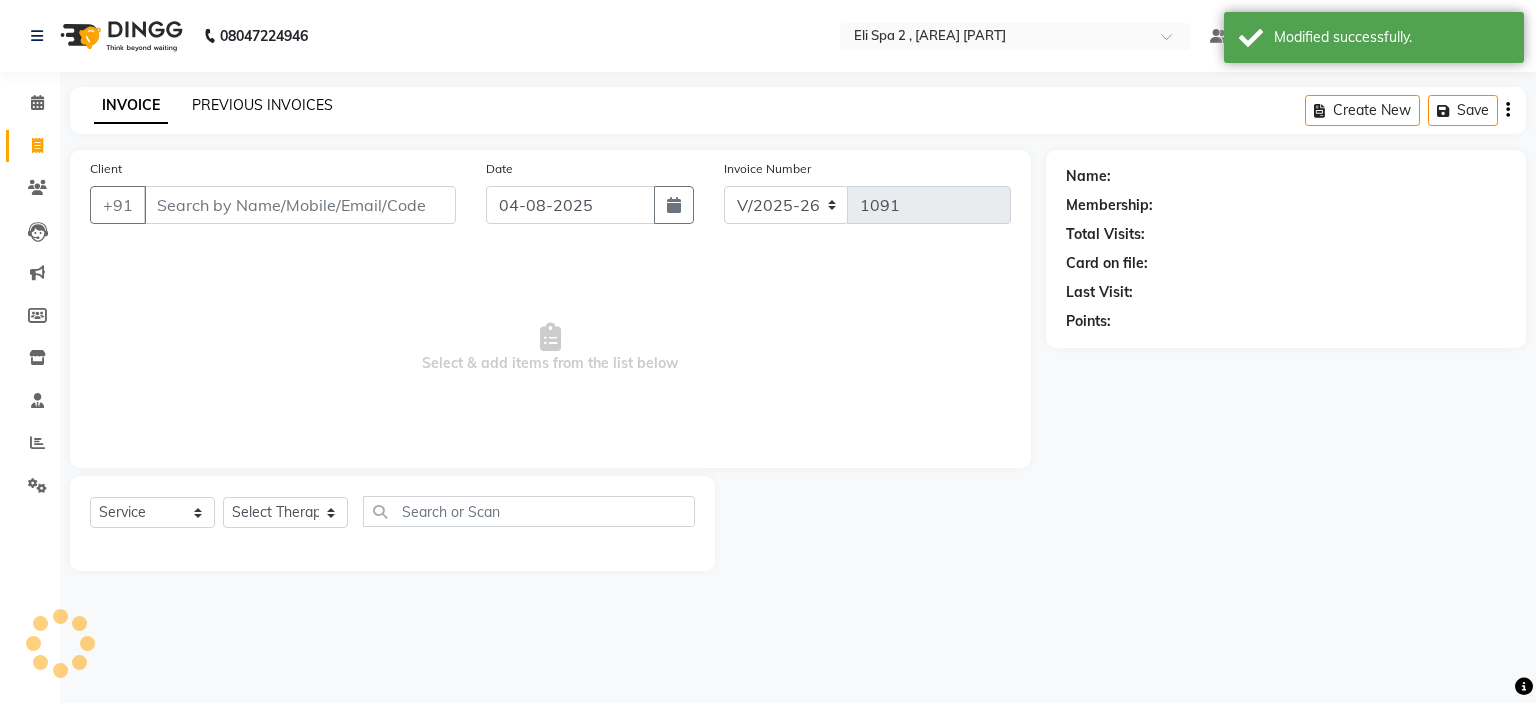 click on "PREVIOUS INVOICES" 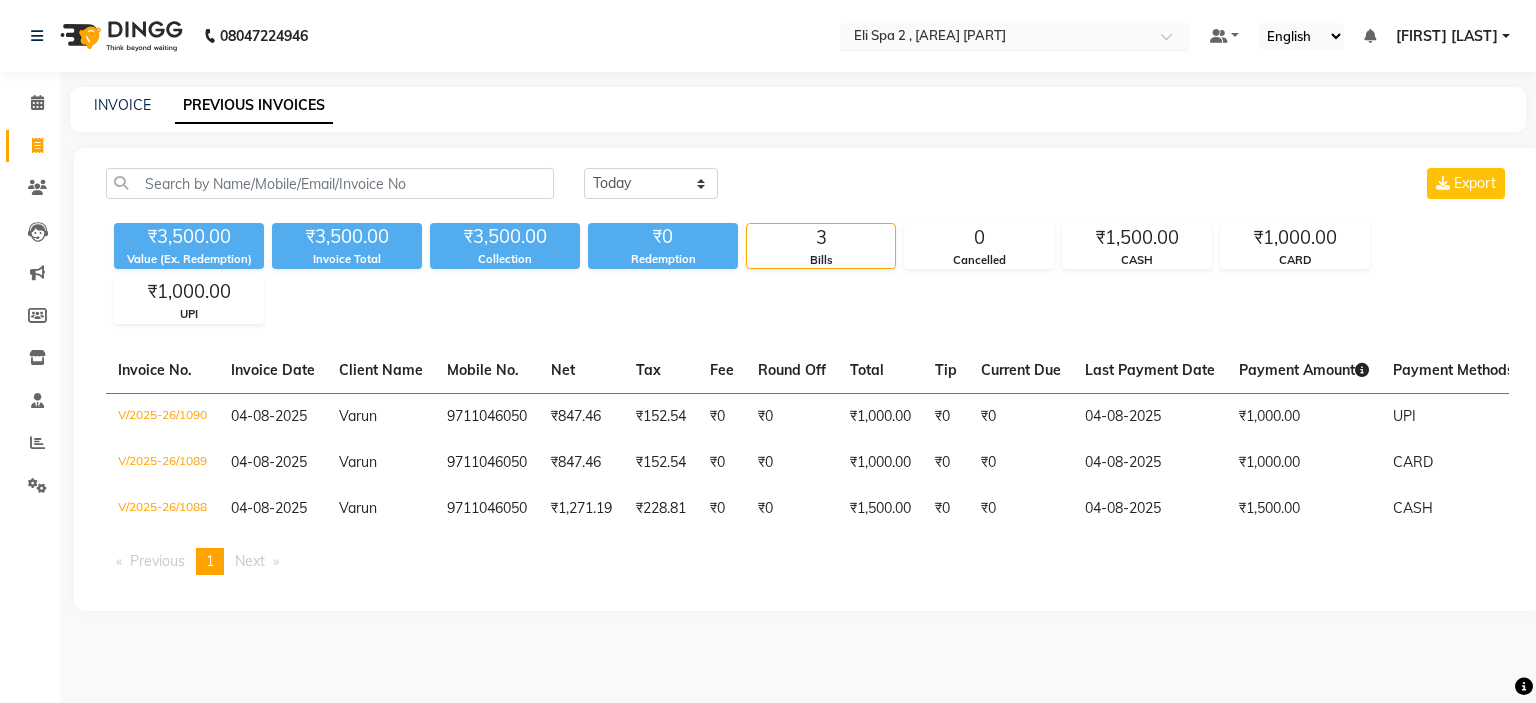 click at bounding box center [995, 38] 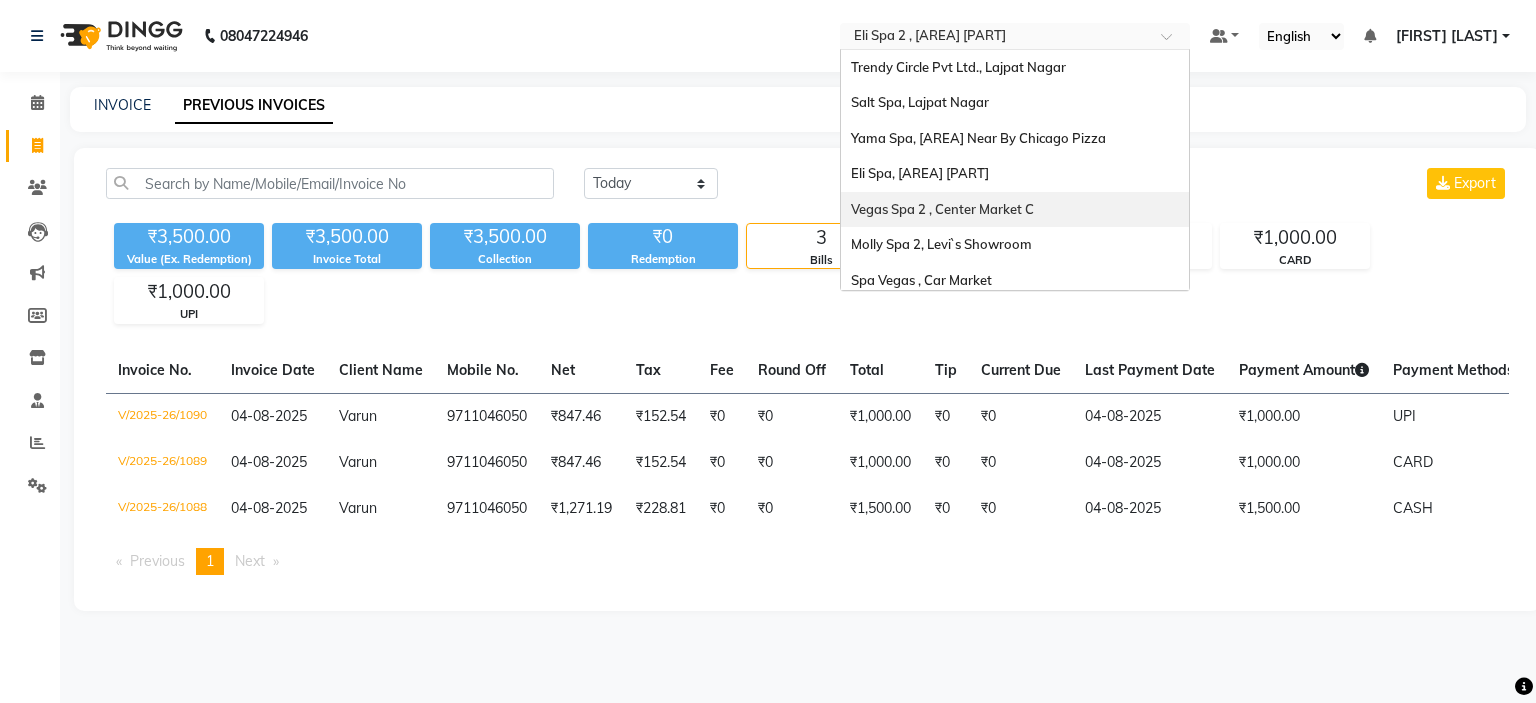 scroll, scrollTop: 100, scrollLeft: 0, axis: vertical 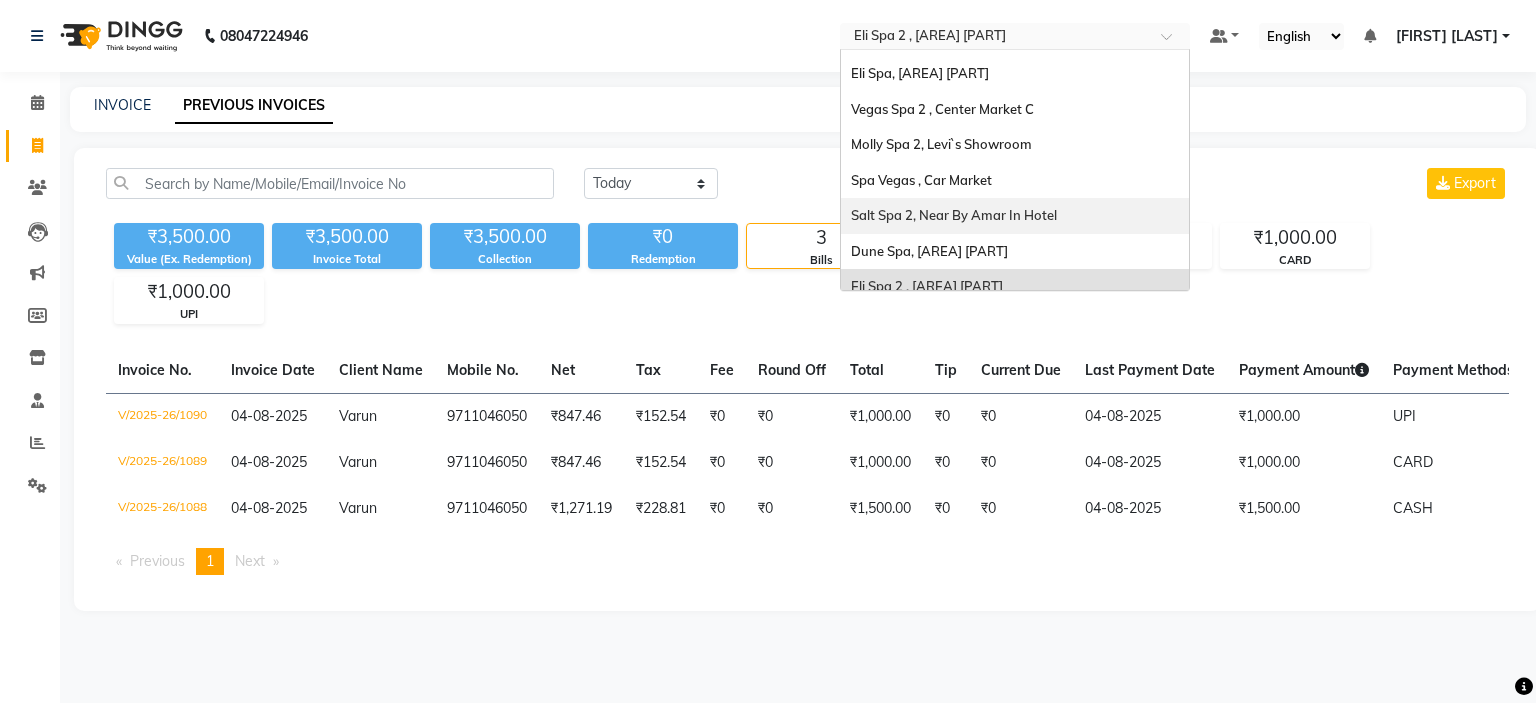 click on "Salt Spa 2, Near By Amar In Hotel" at bounding box center (954, 215) 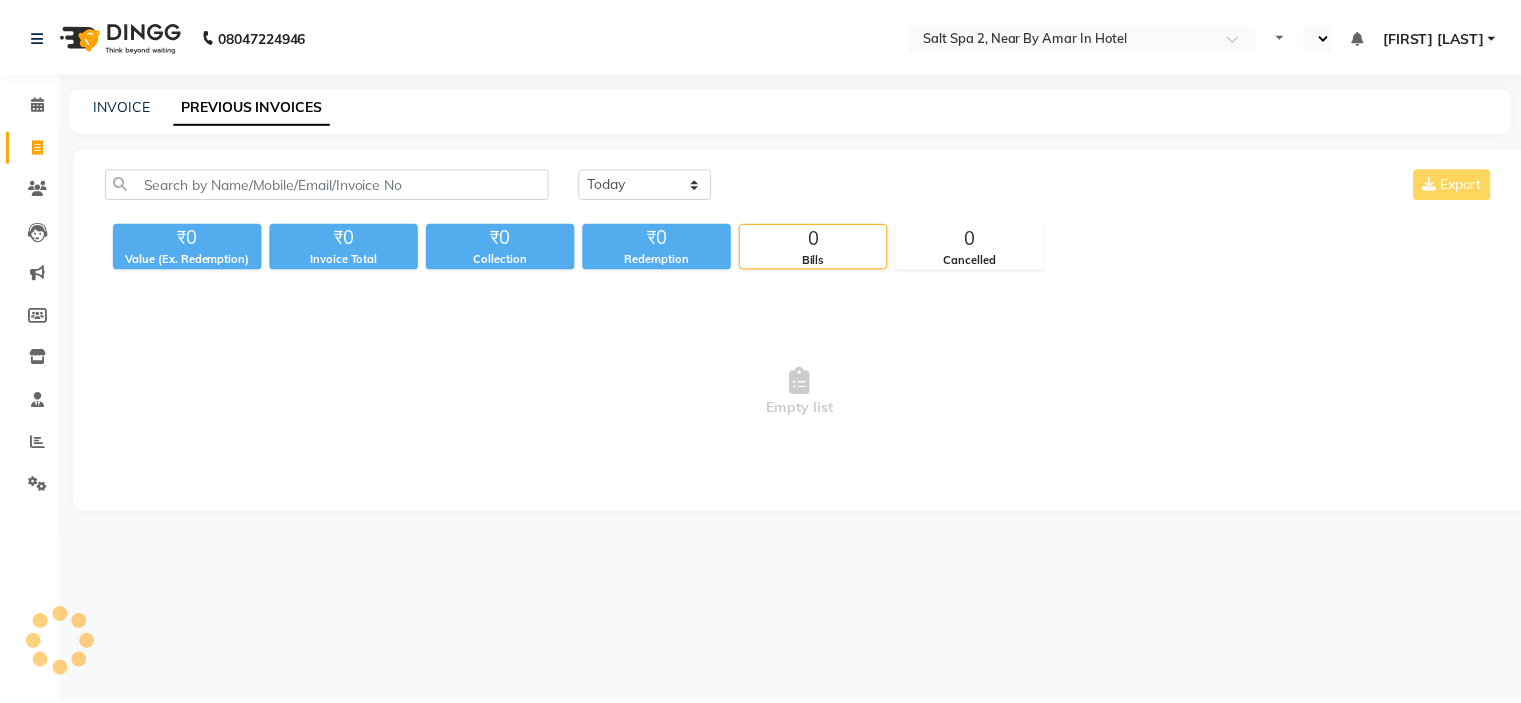 scroll, scrollTop: 0, scrollLeft: 0, axis: both 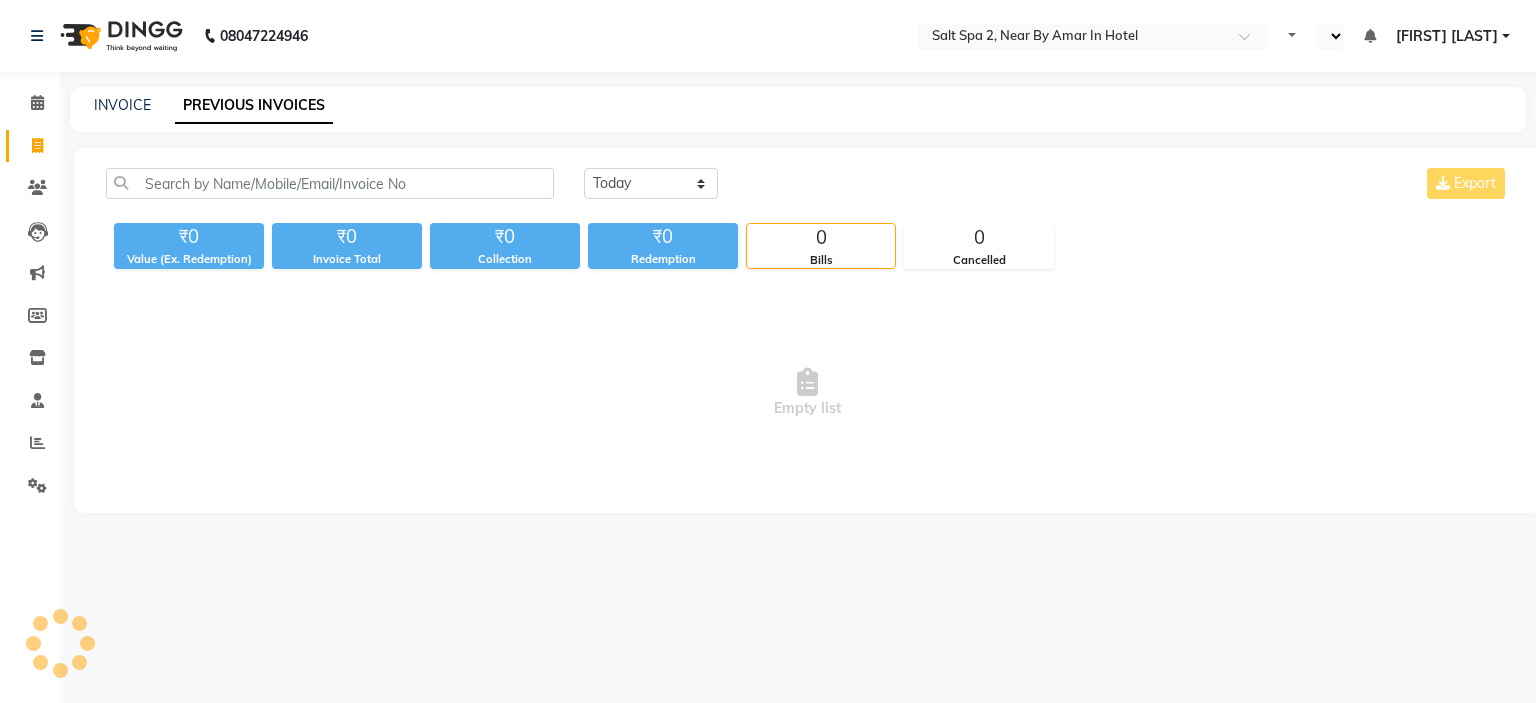 select on "en" 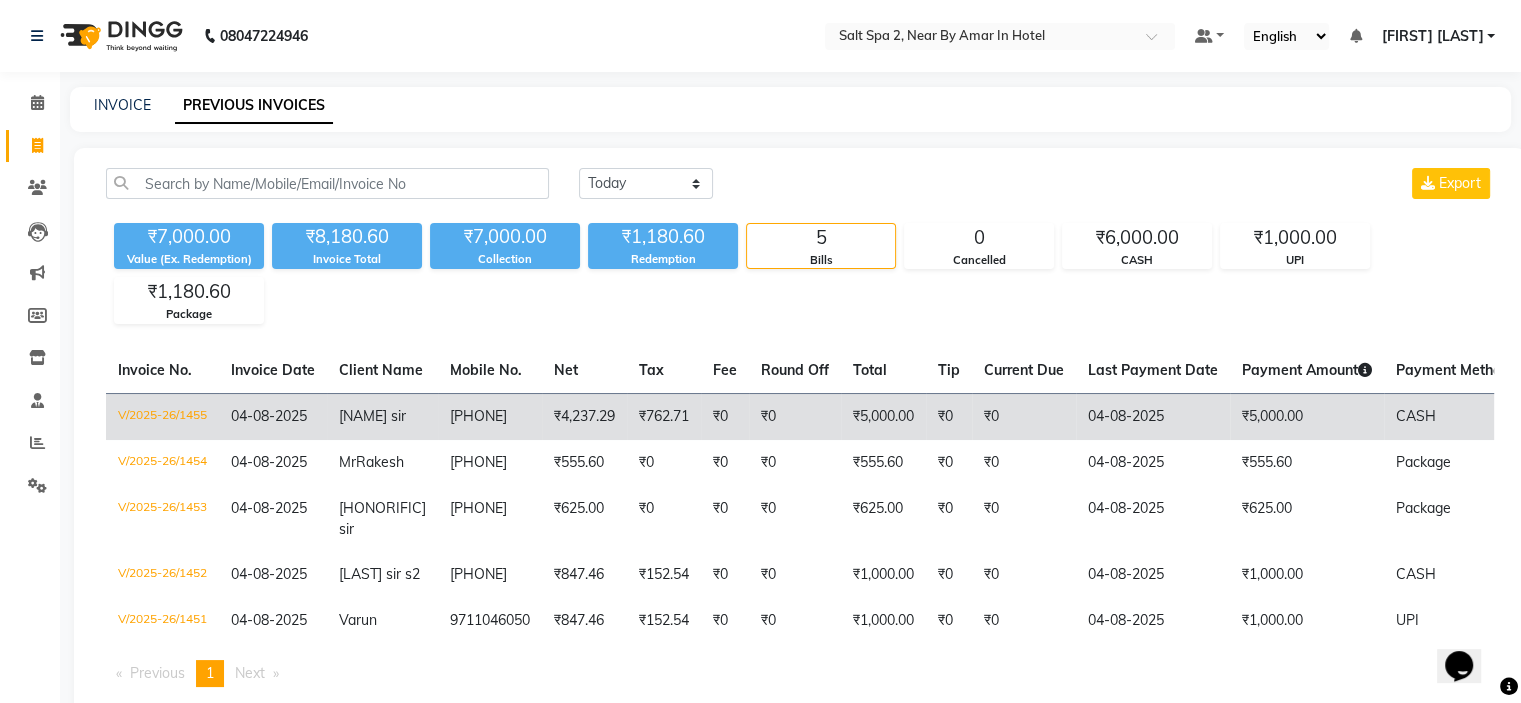 scroll, scrollTop: 0, scrollLeft: 0, axis: both 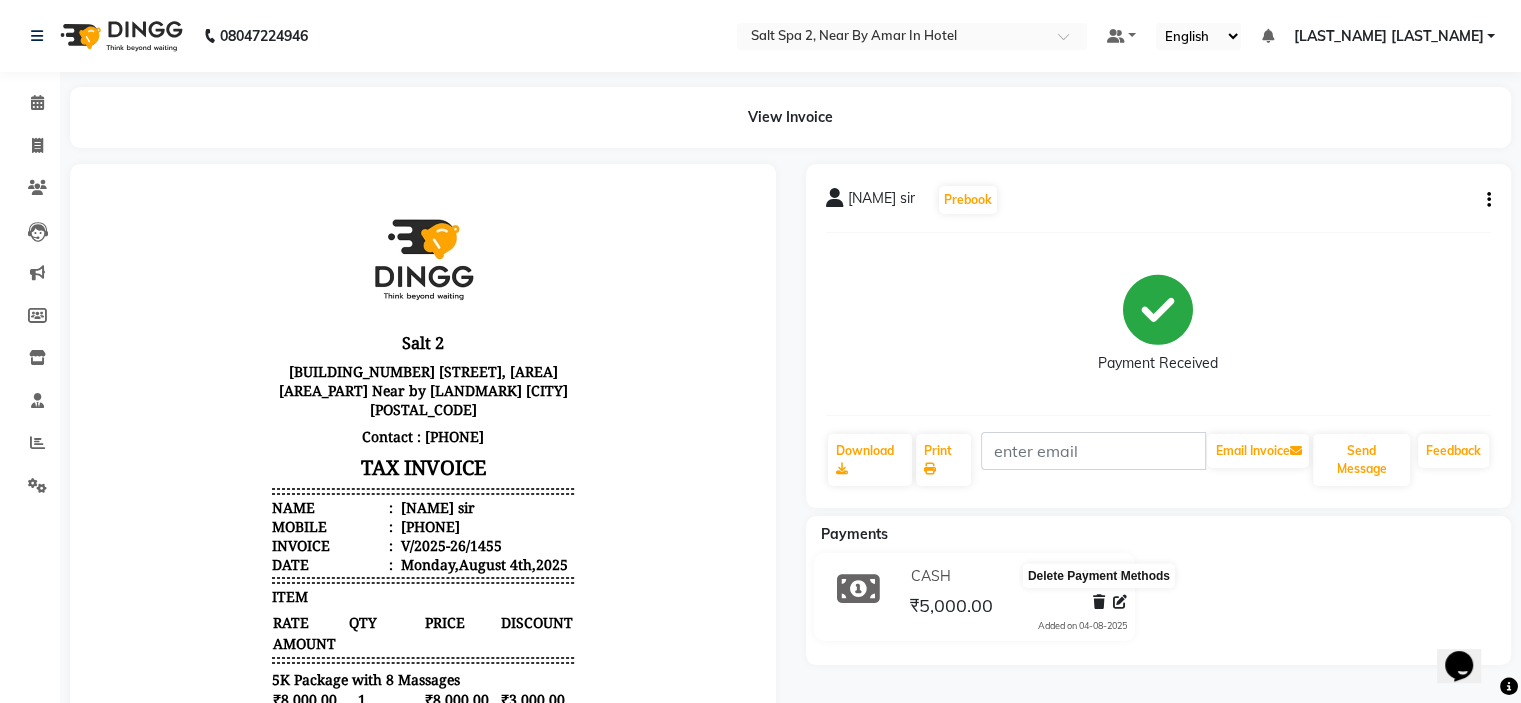 click 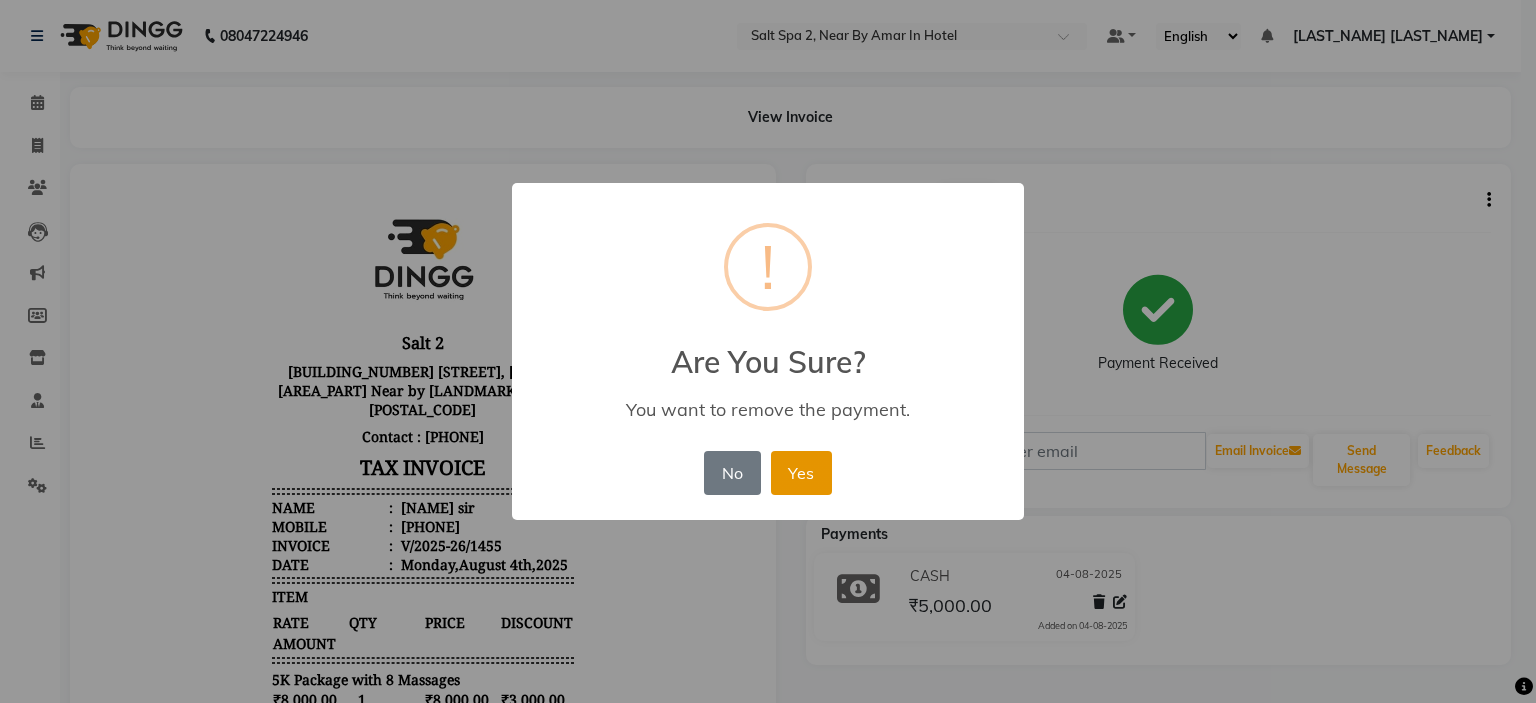 click on "Yes" at bounding box center [801, 473] 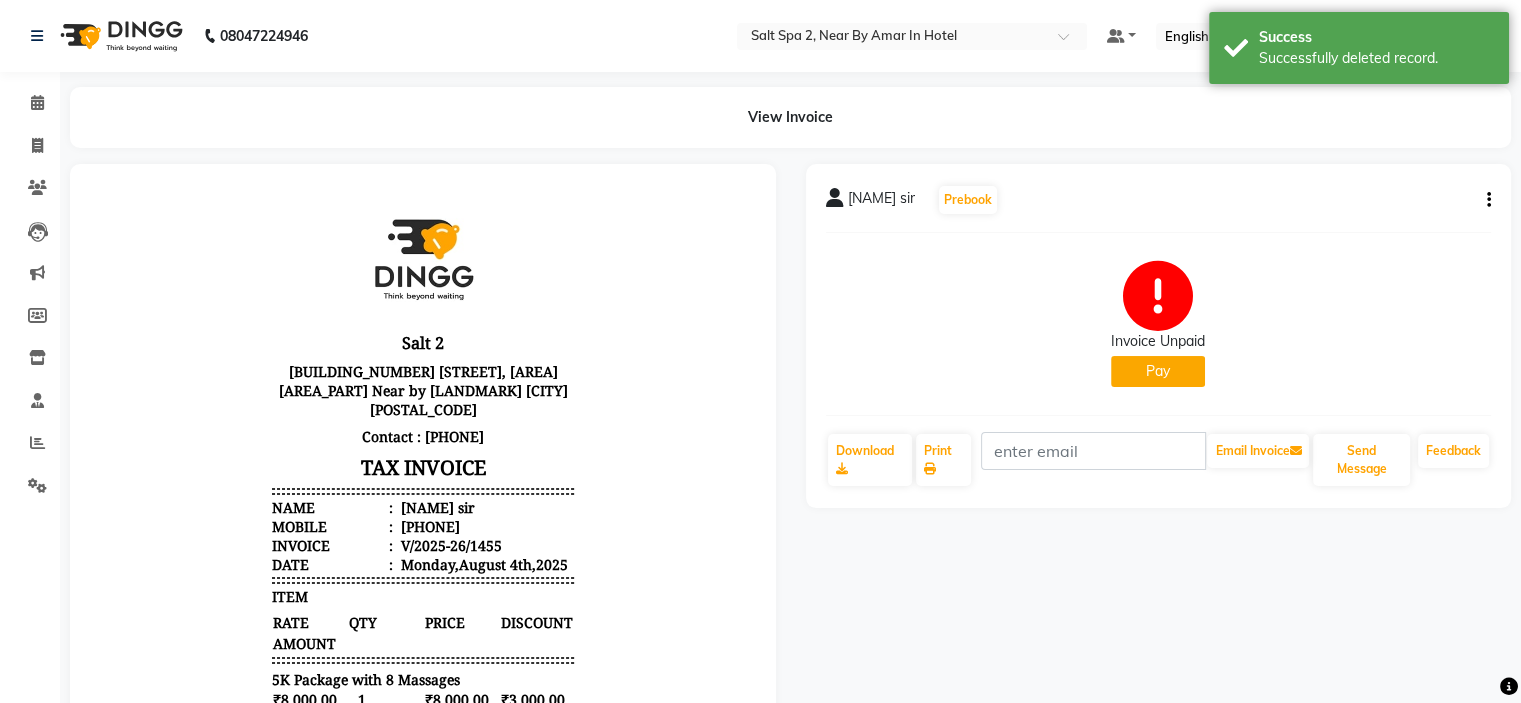 click on "Pay" 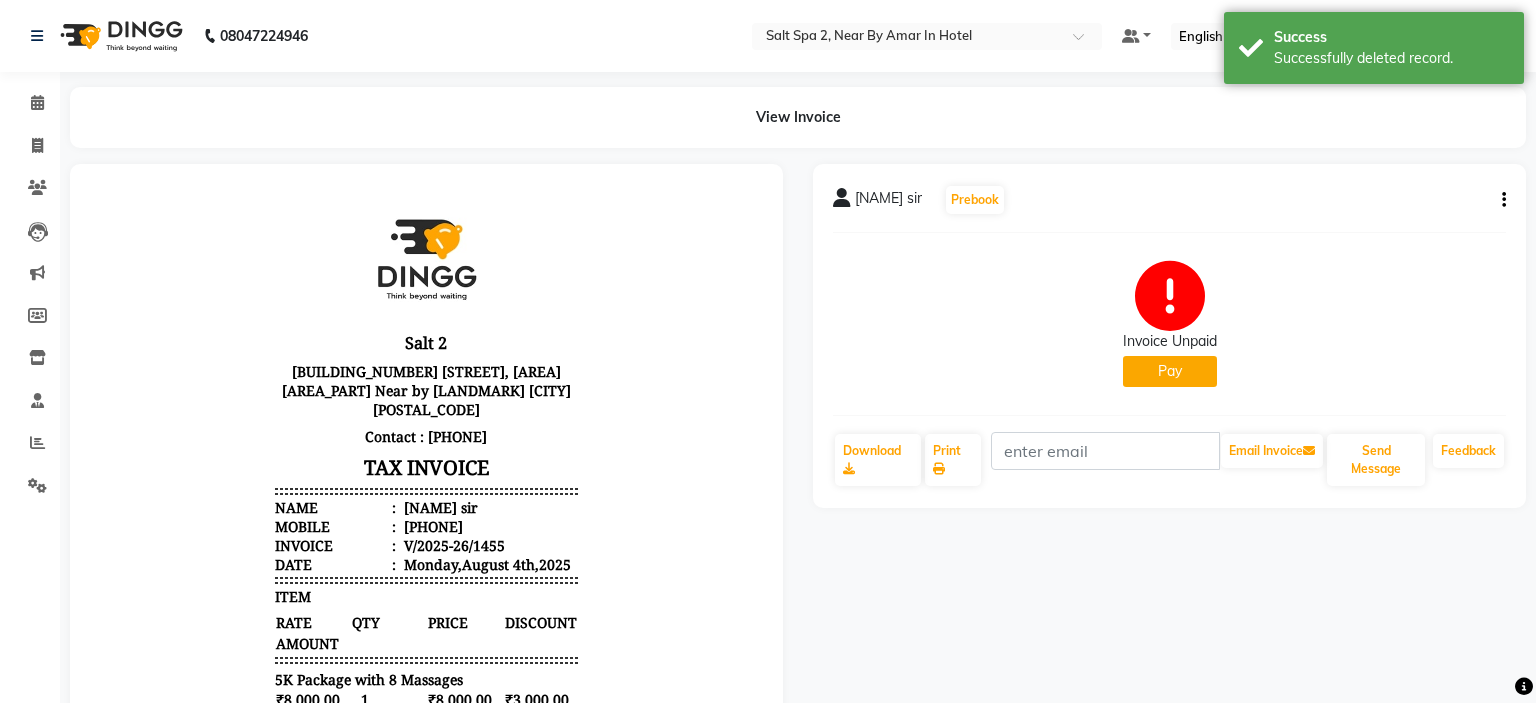 select on "1" 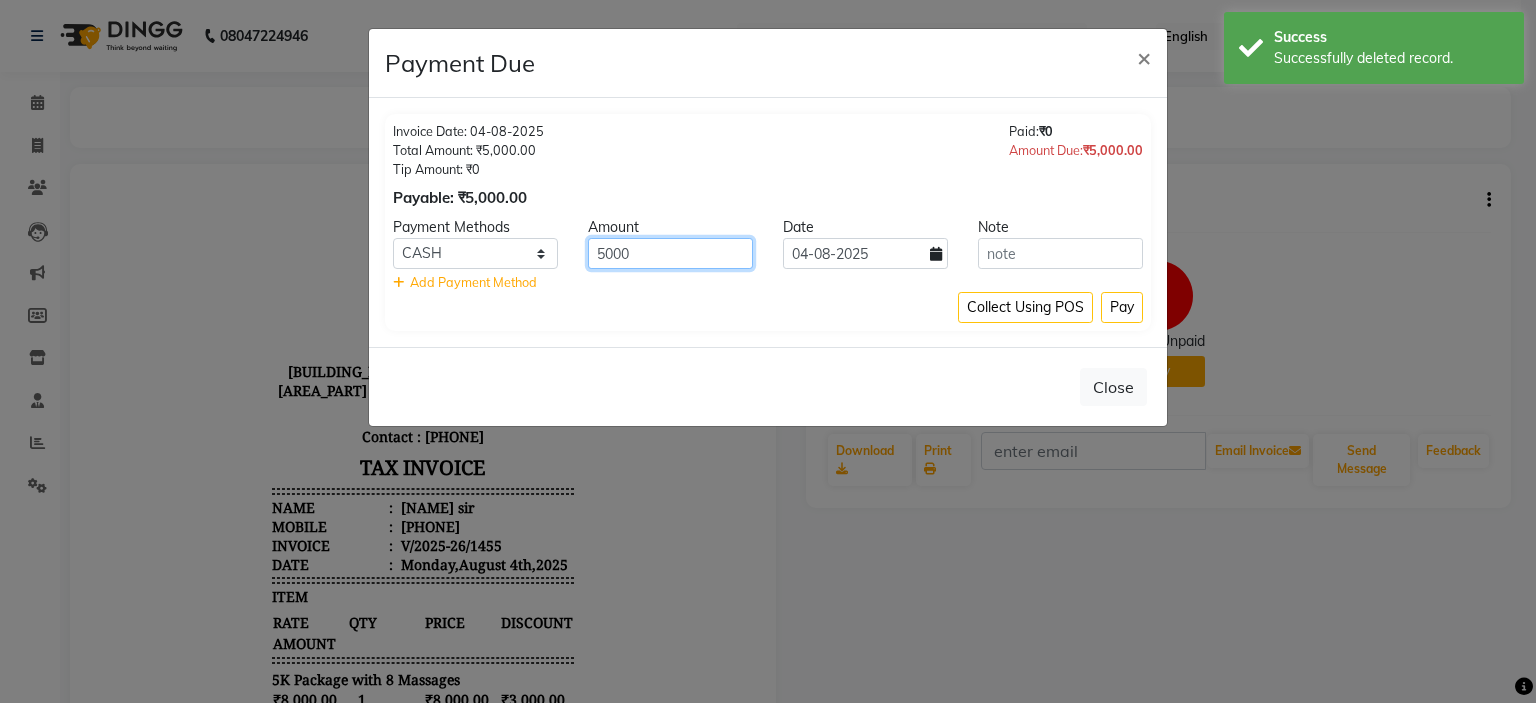 drag, startPoint x: 675, startPoint y: 259, endPoint x: 398, endPoint y: 324, distance: 284.52417 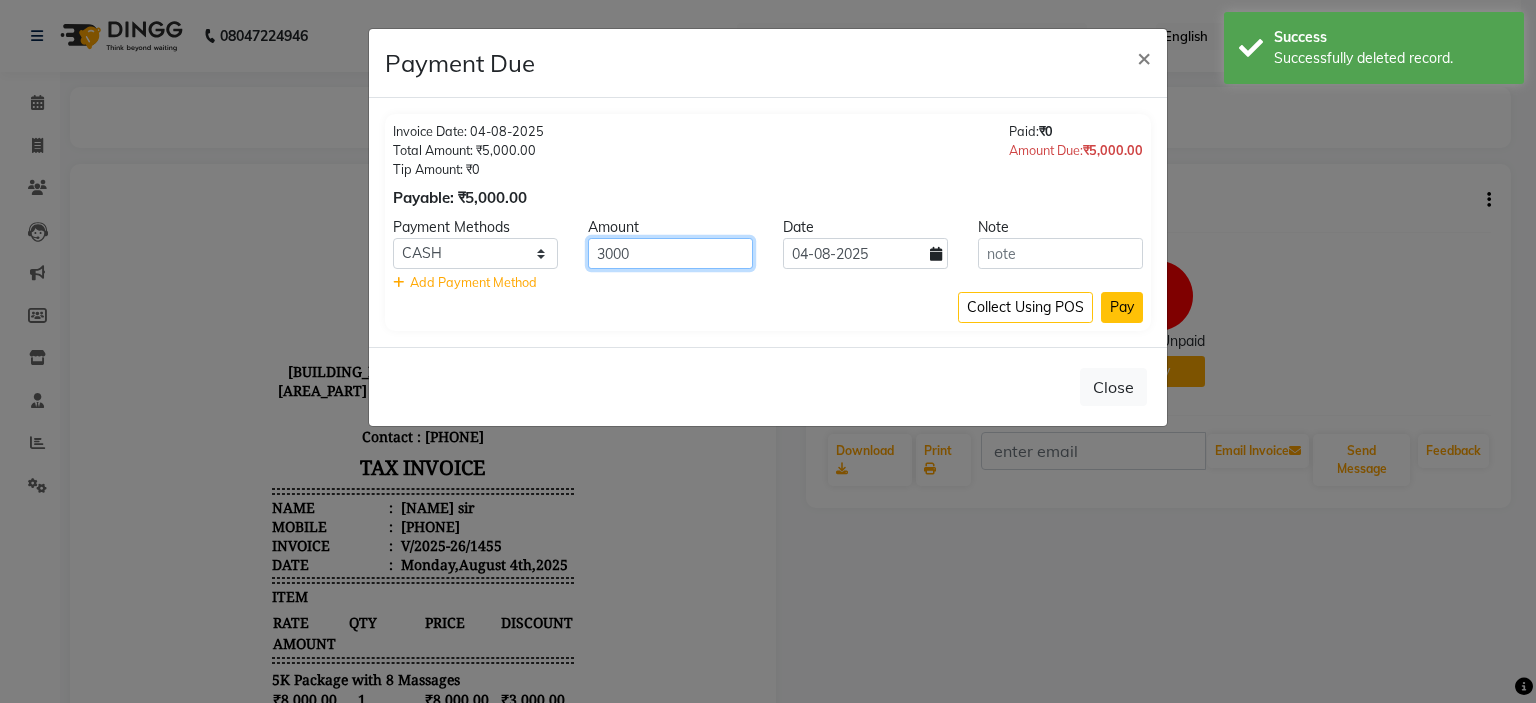 type on "3000" 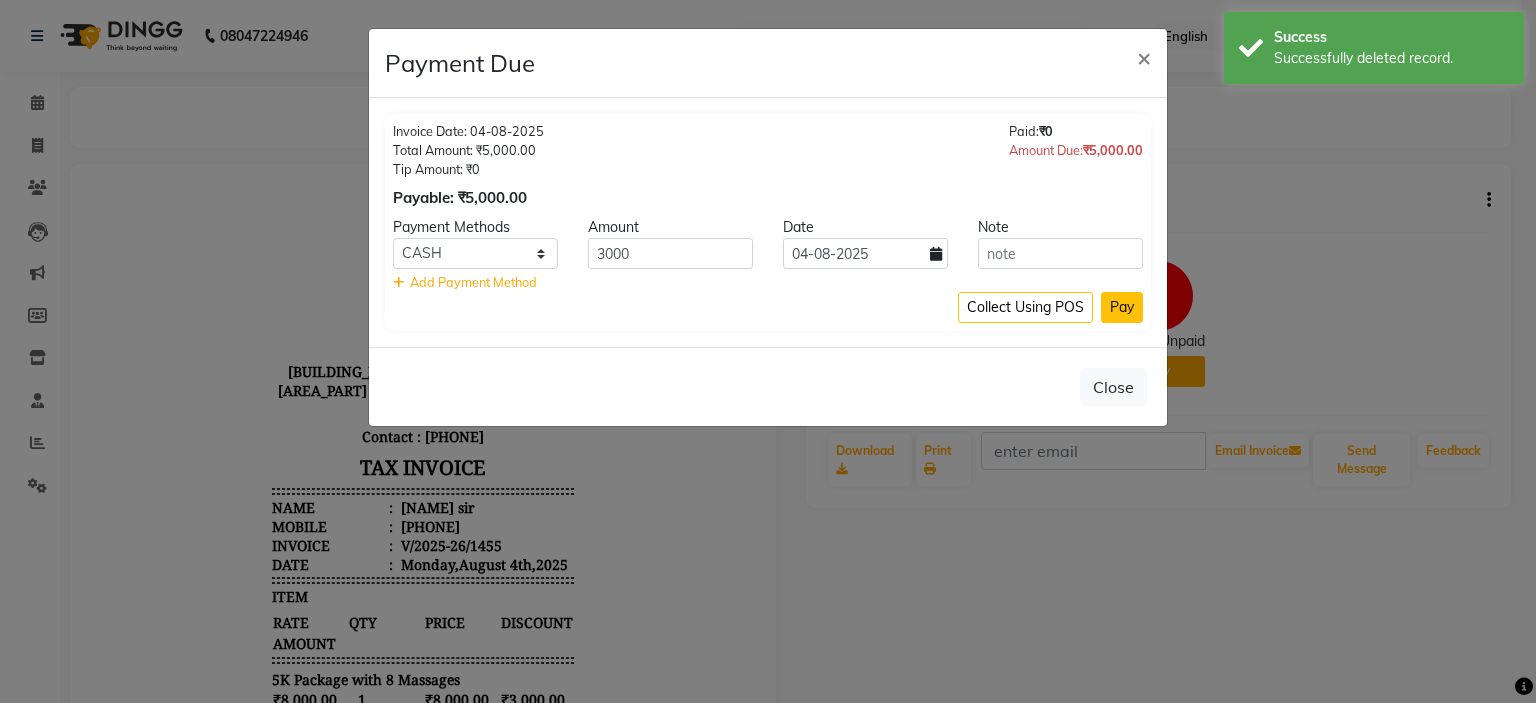click on "Pay" 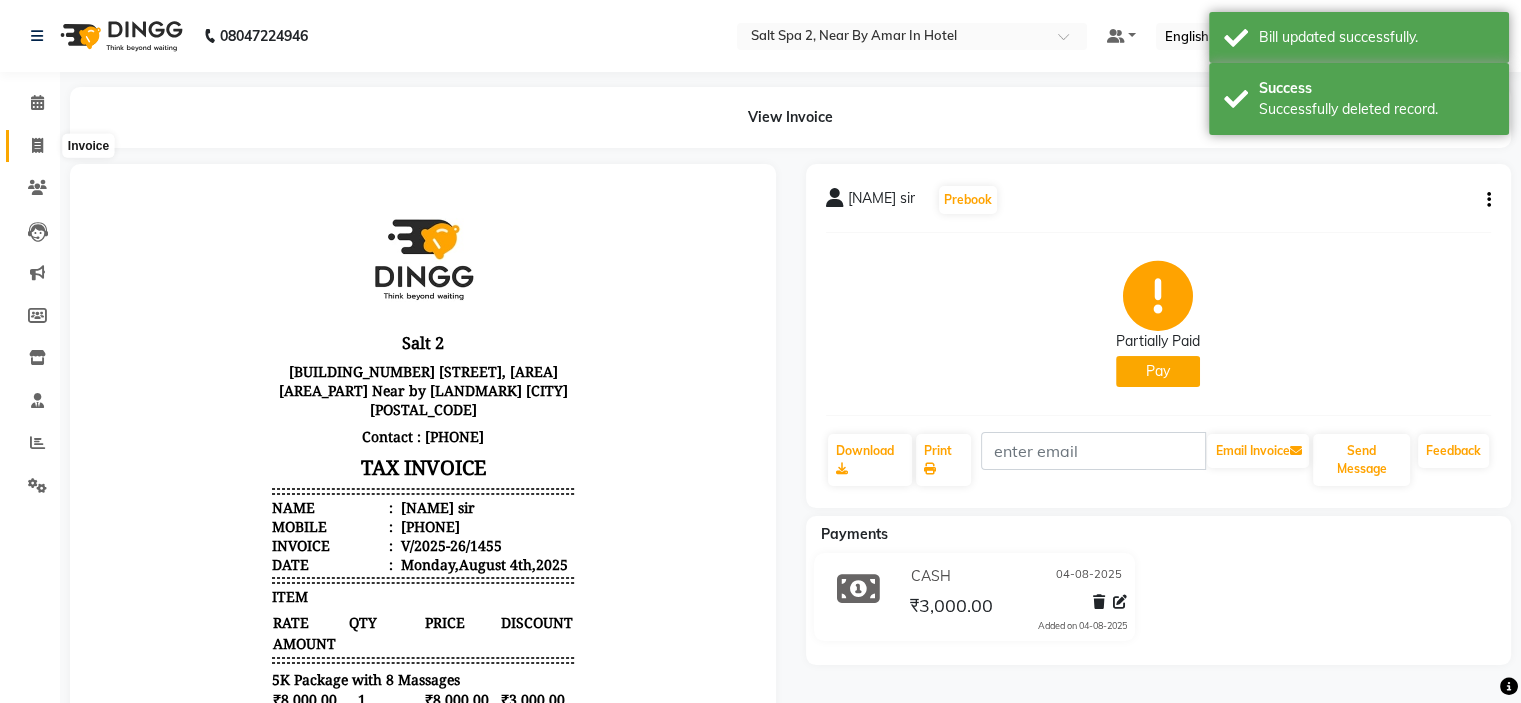 click 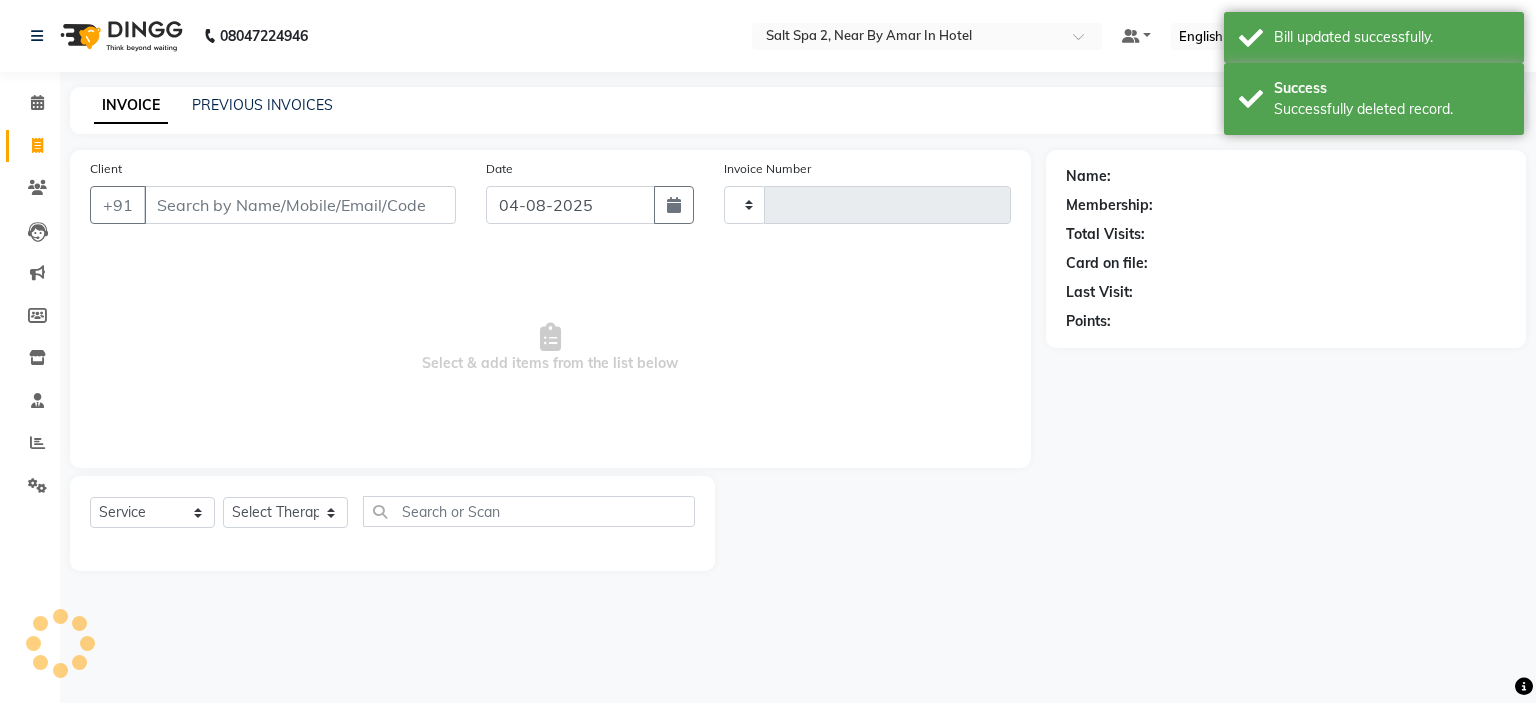 type on "1456" 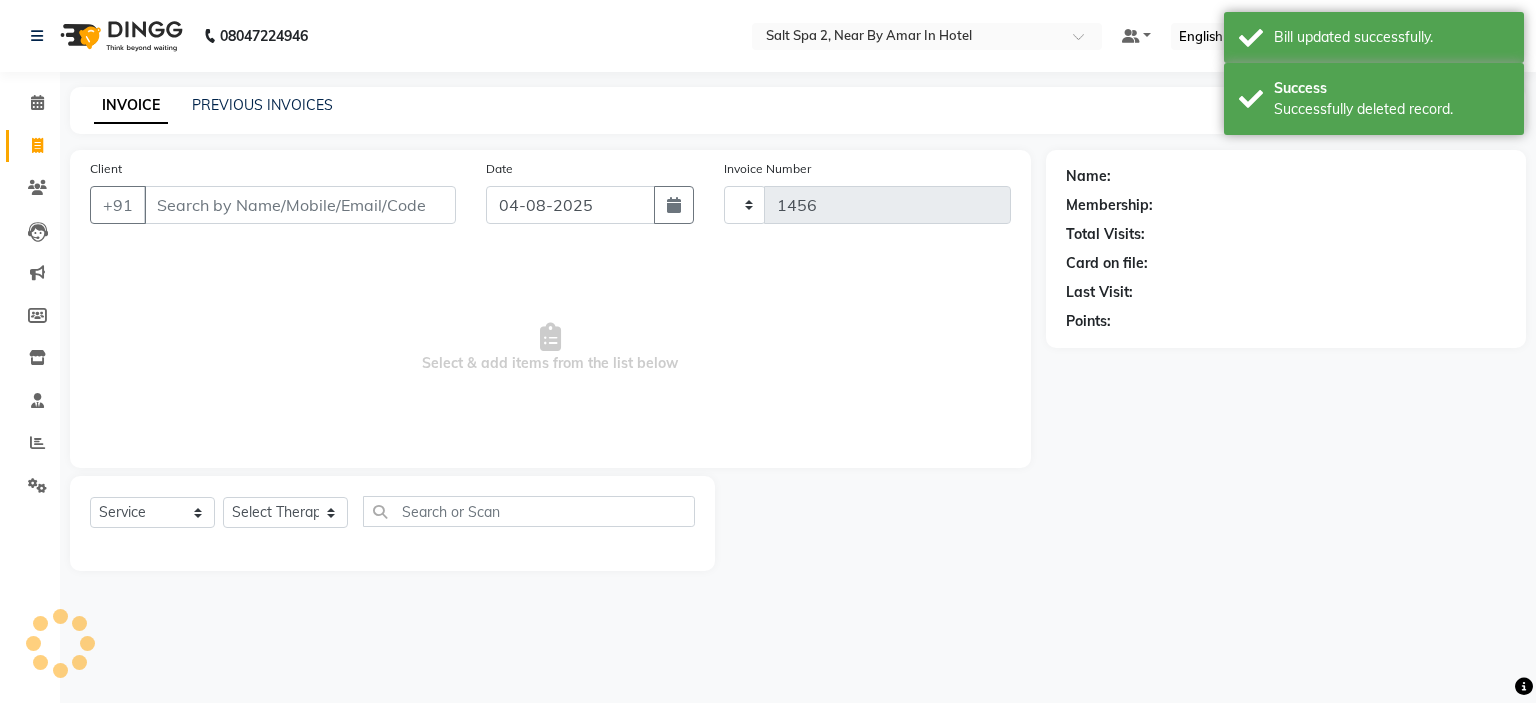 select on "7609" 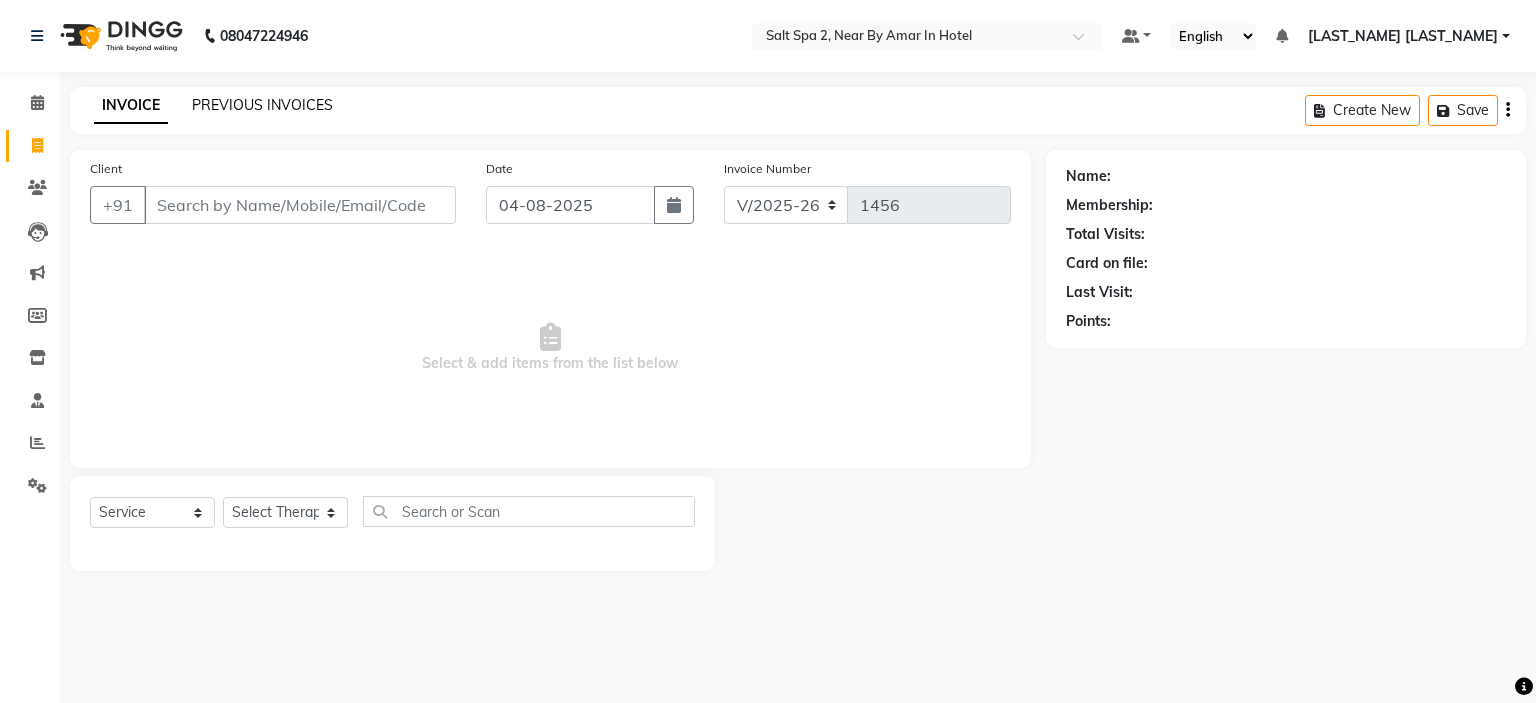 click on "PREVIOUS INVOICES" 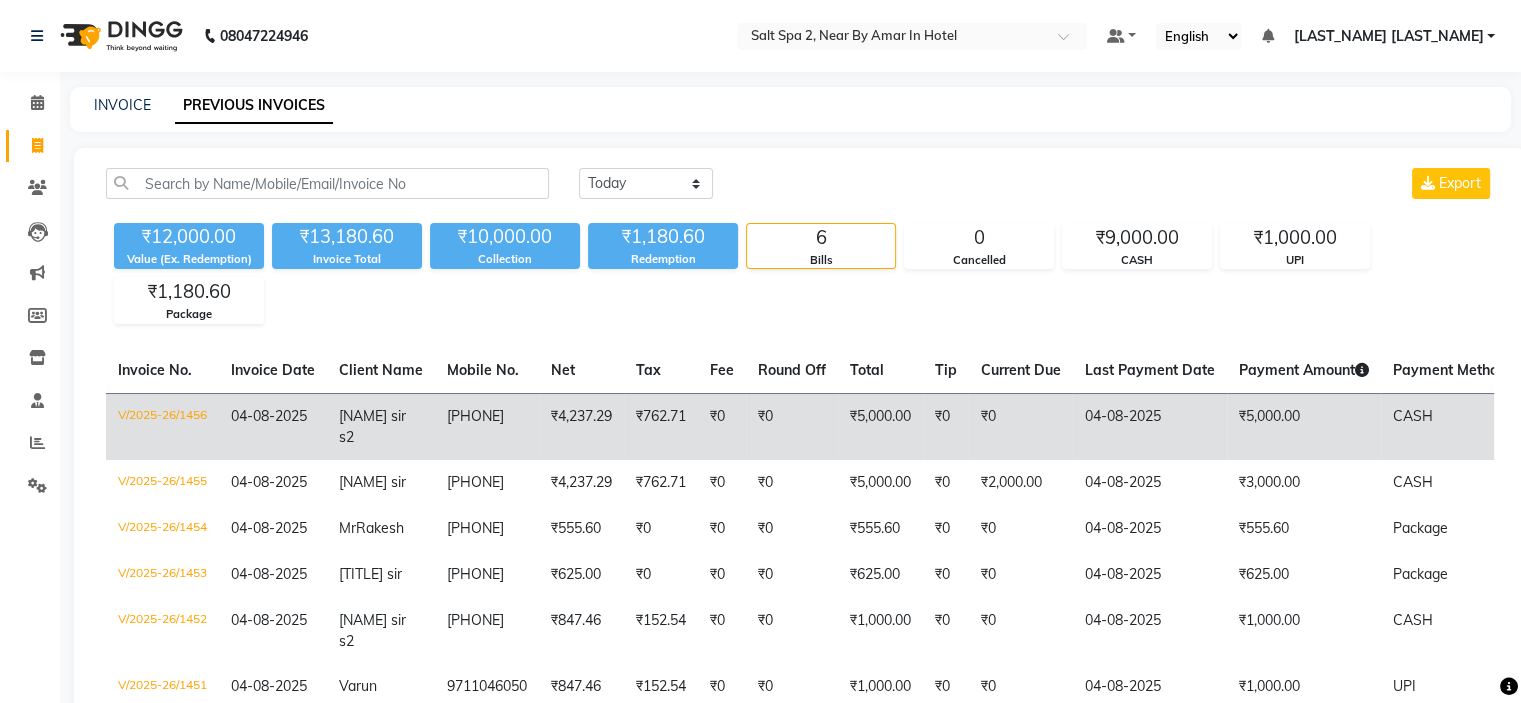 click on "₹0" 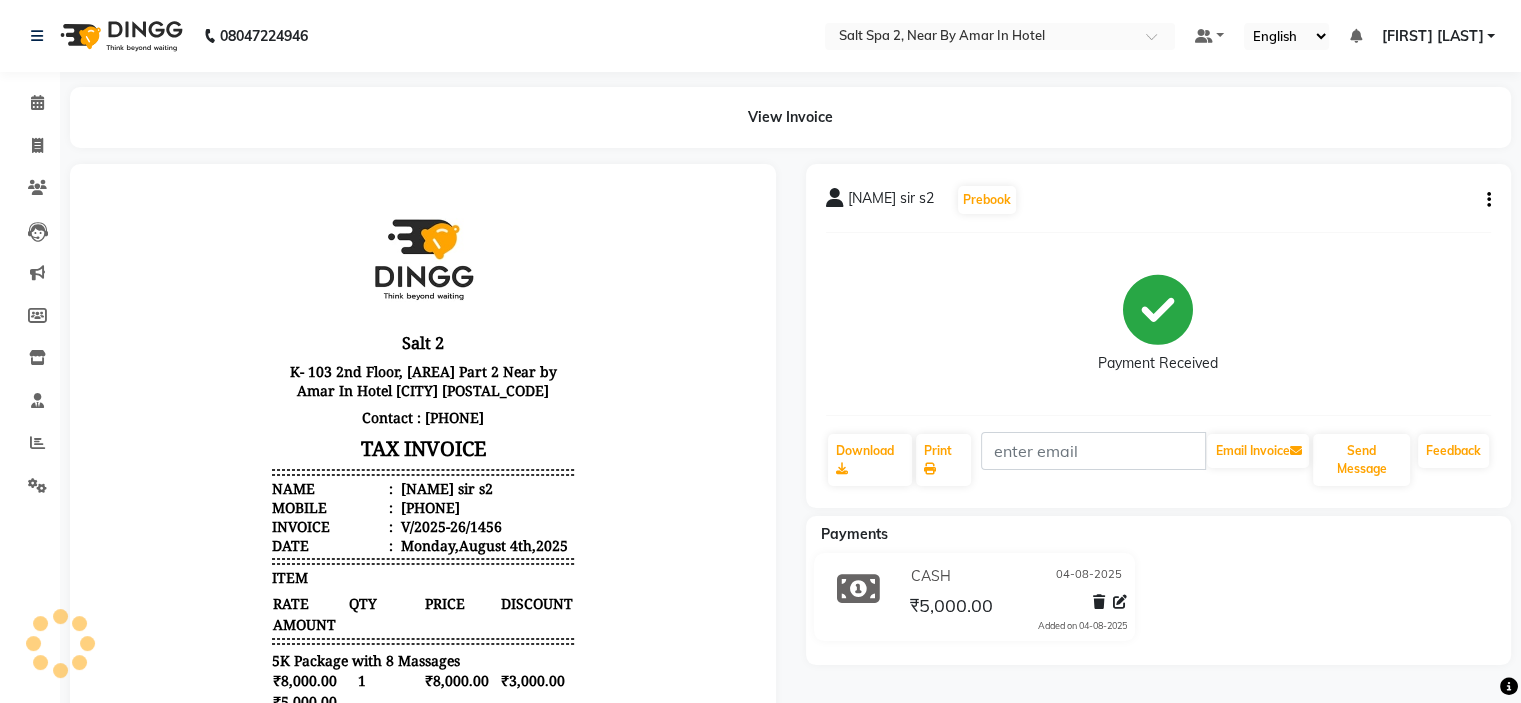 scroll, scrollTop: 0, scrollLeft: 0, axis: both 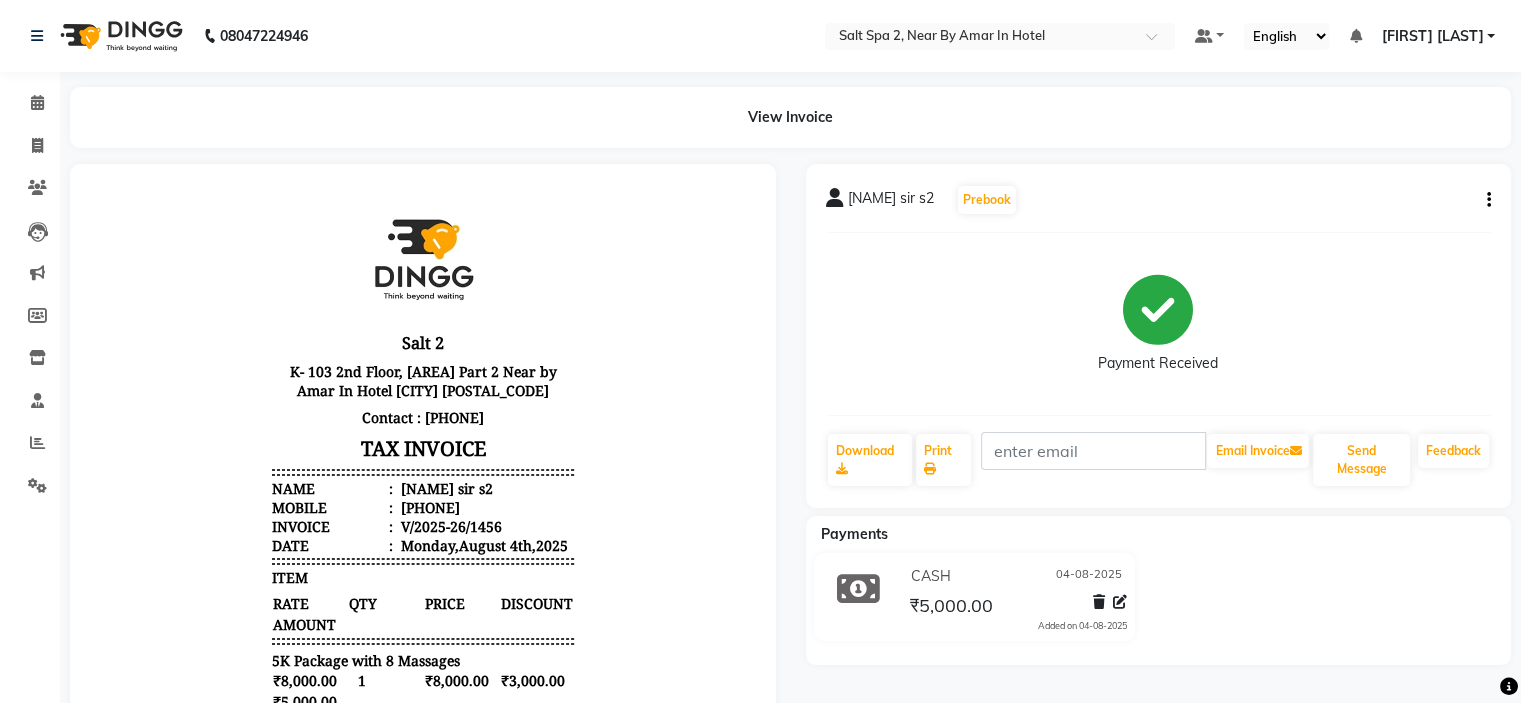 click 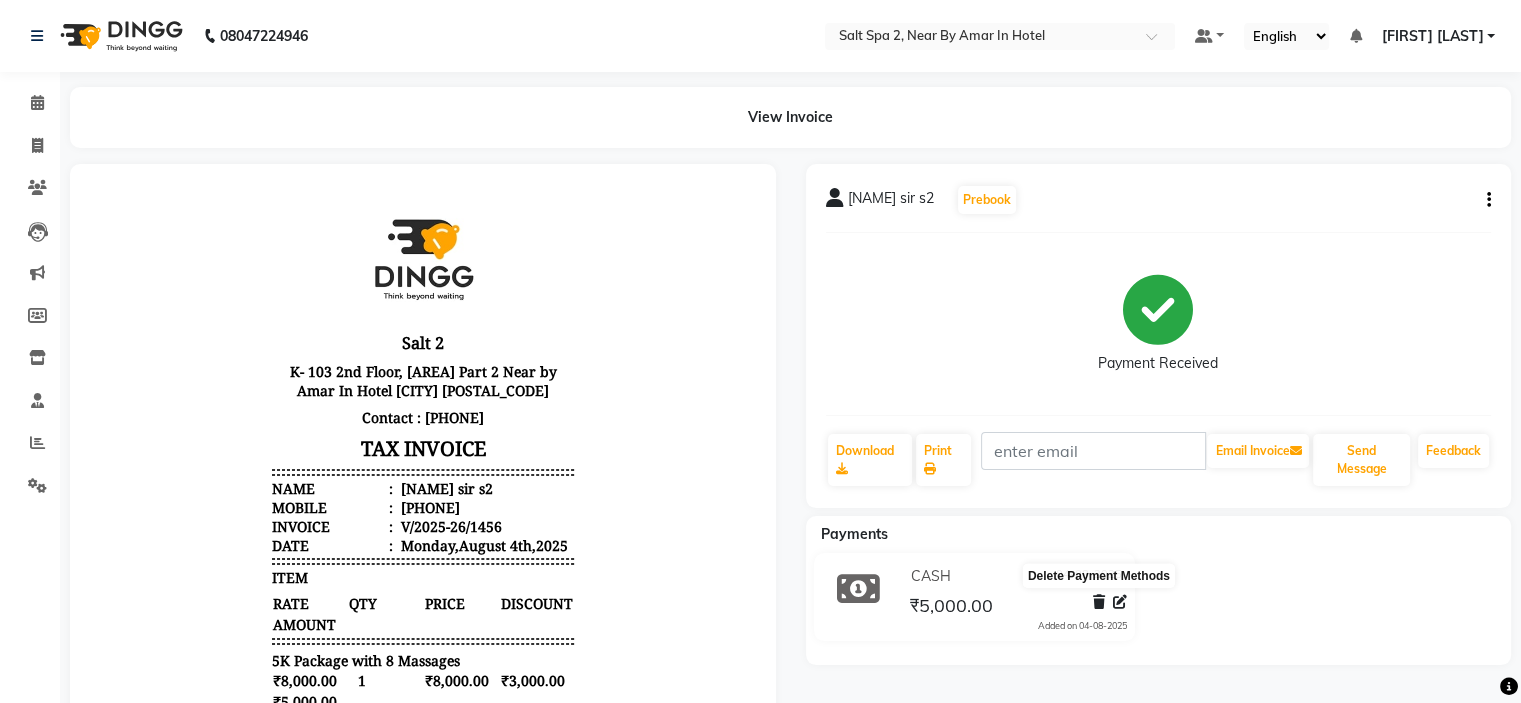 click 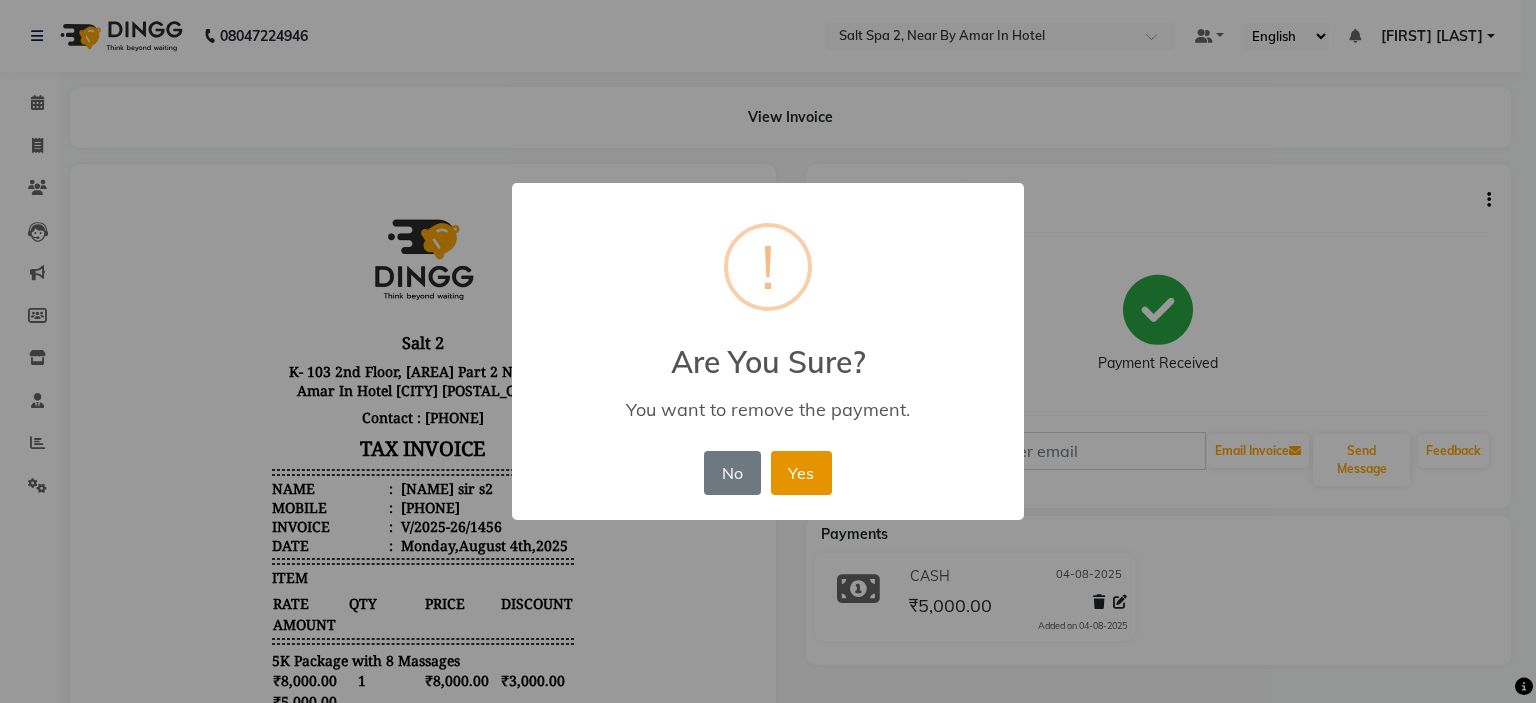 click on "Yes" at bounding box center (801, 473) 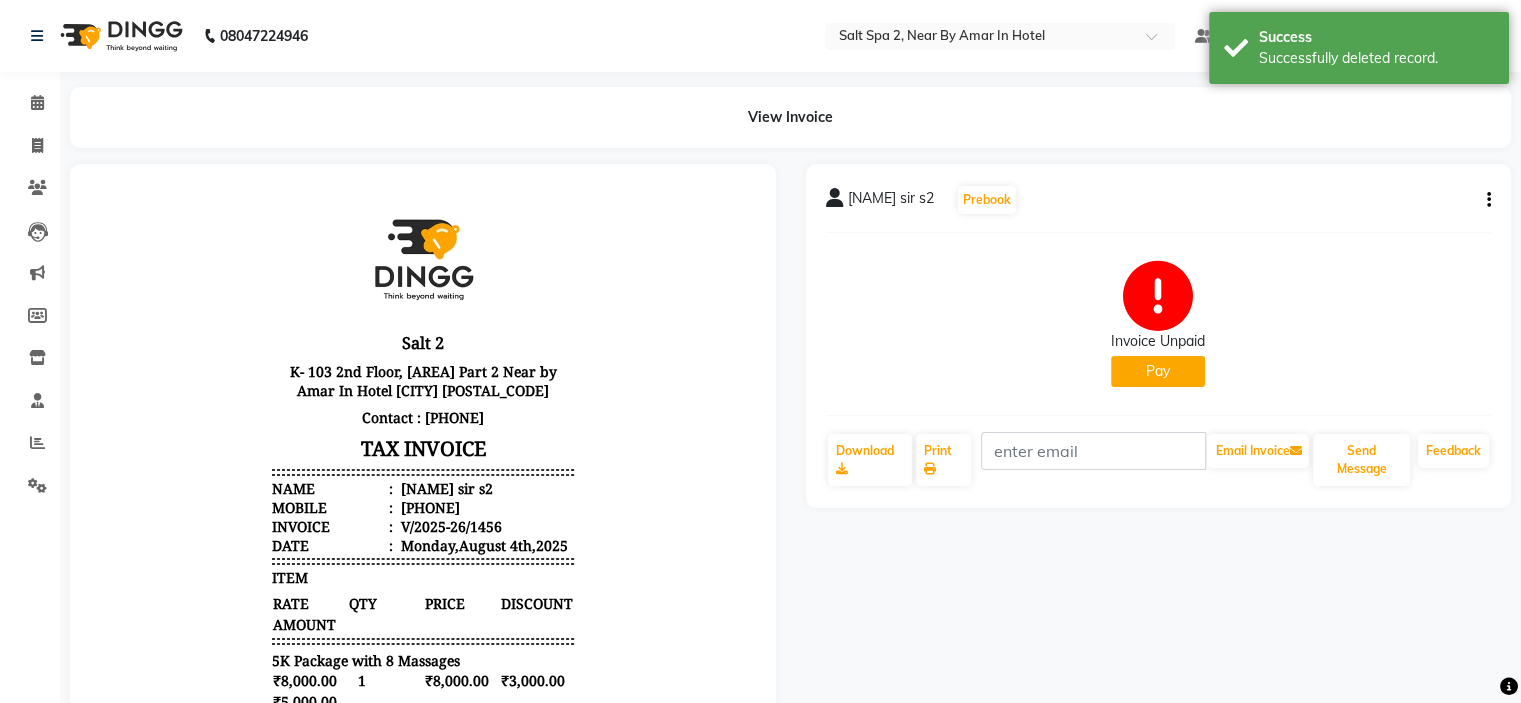 click on "Pay" 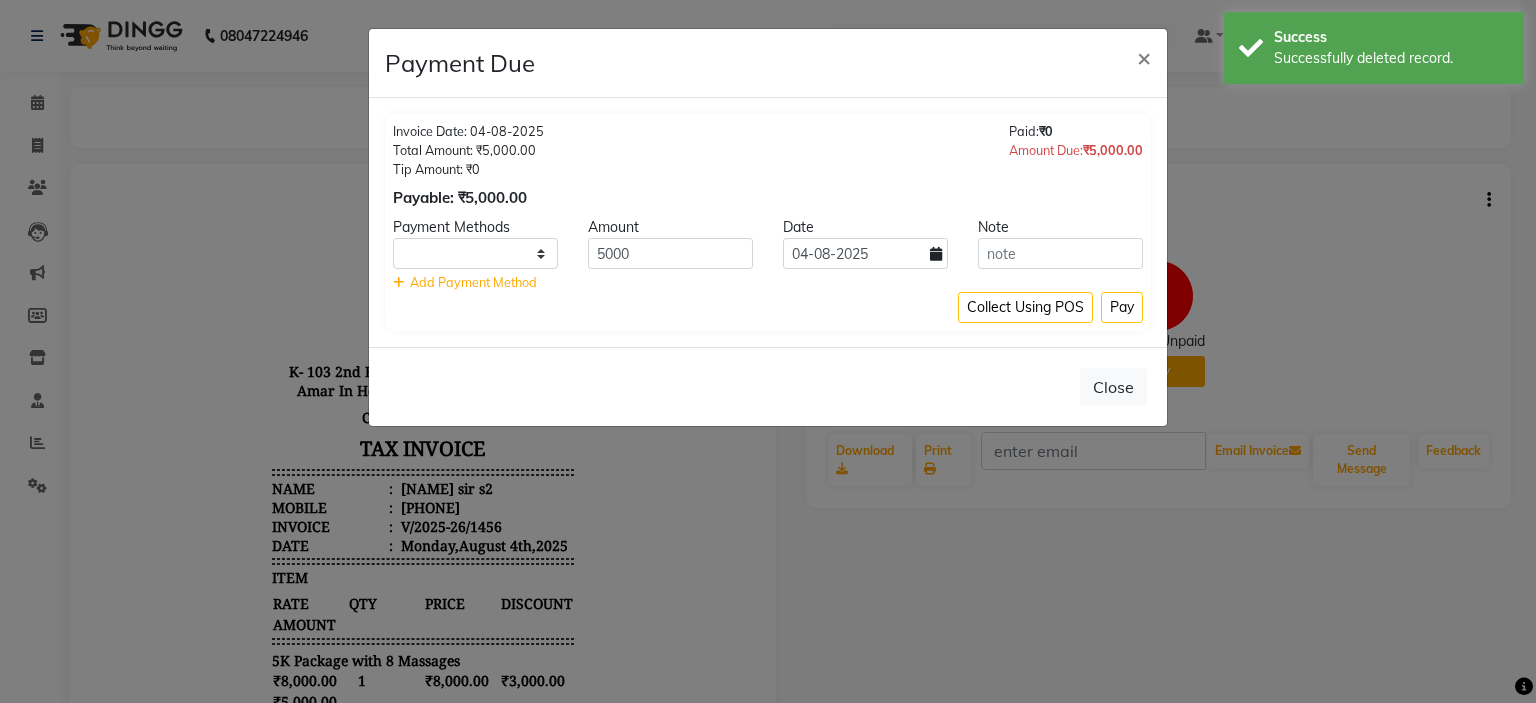 select on "1" 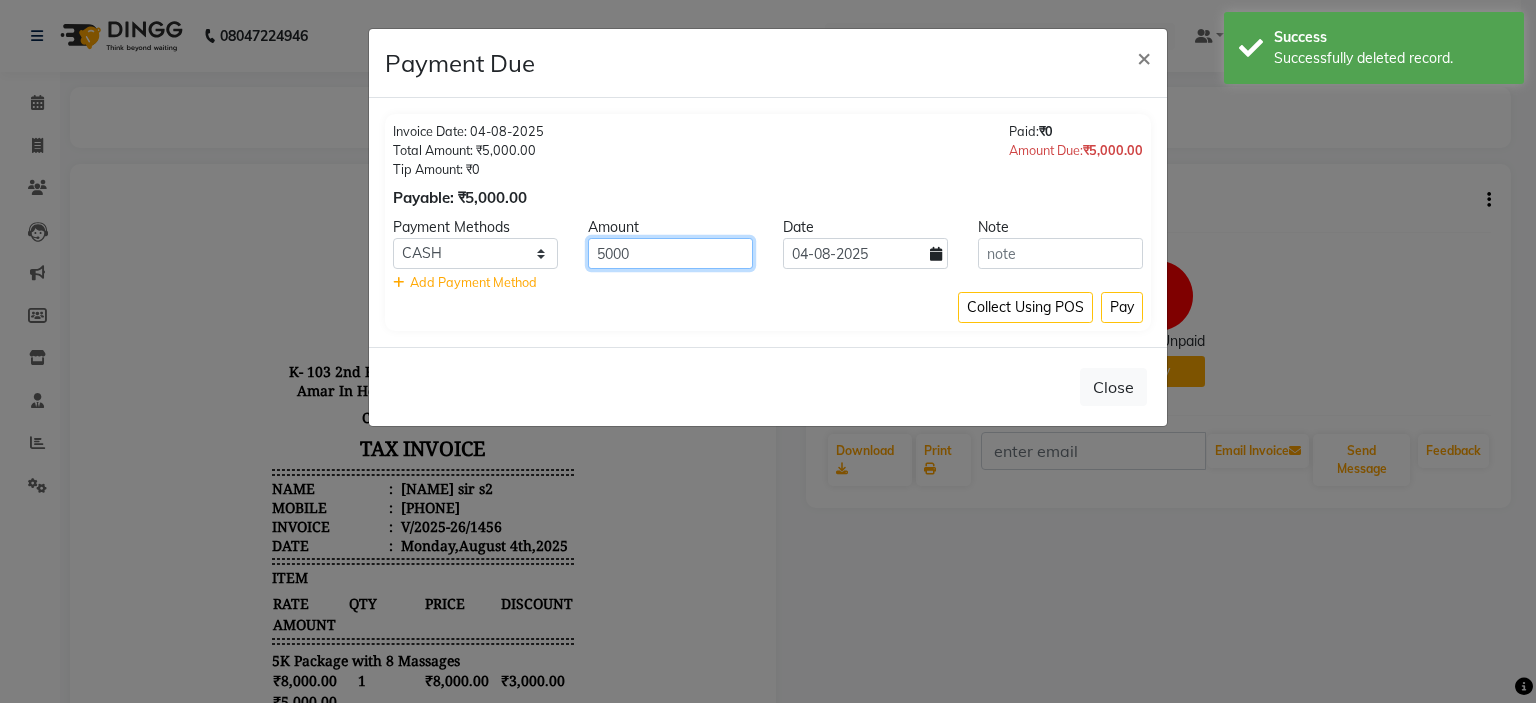 drag, startPoint x: 696, startPoint y: 253, endPoint x: 277, endPoint y: 256, distance: 419.01074 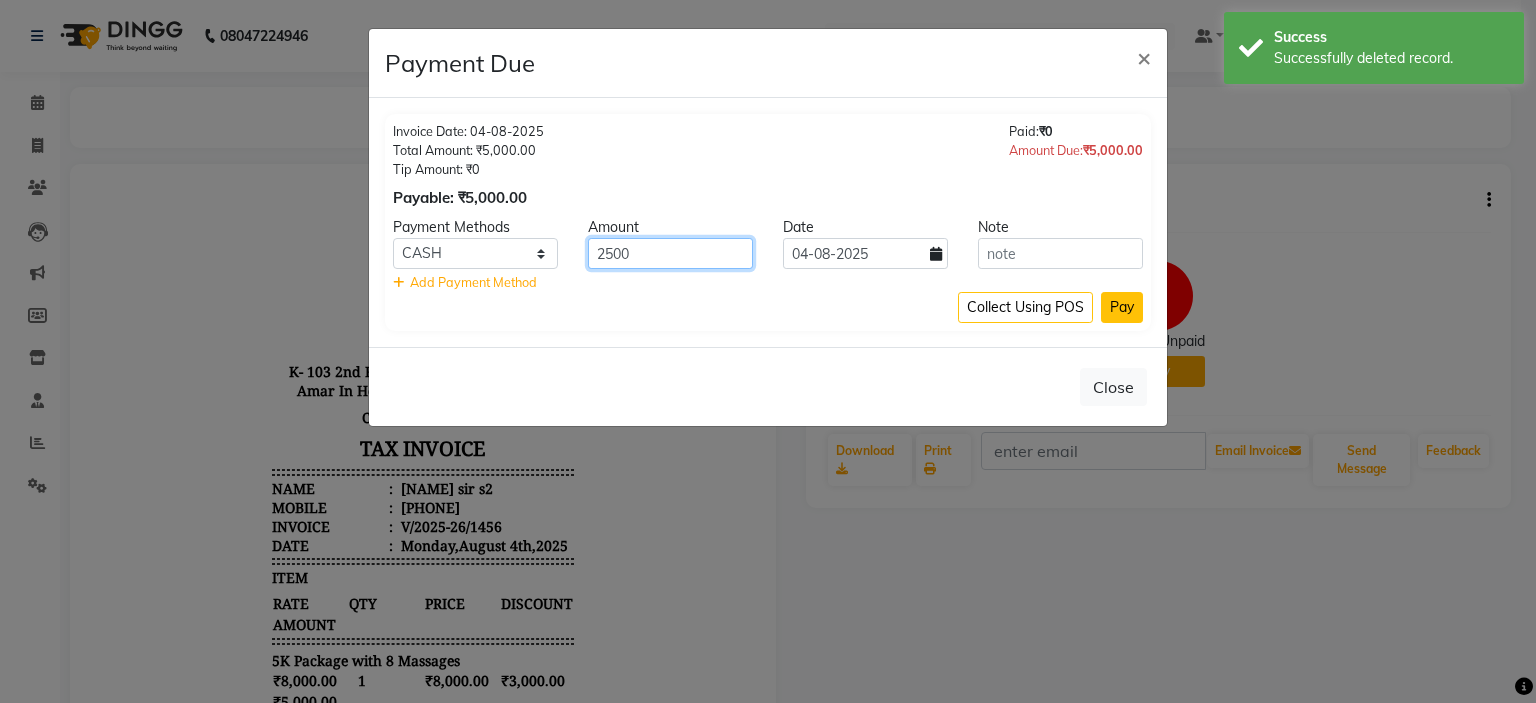 type on "2500" 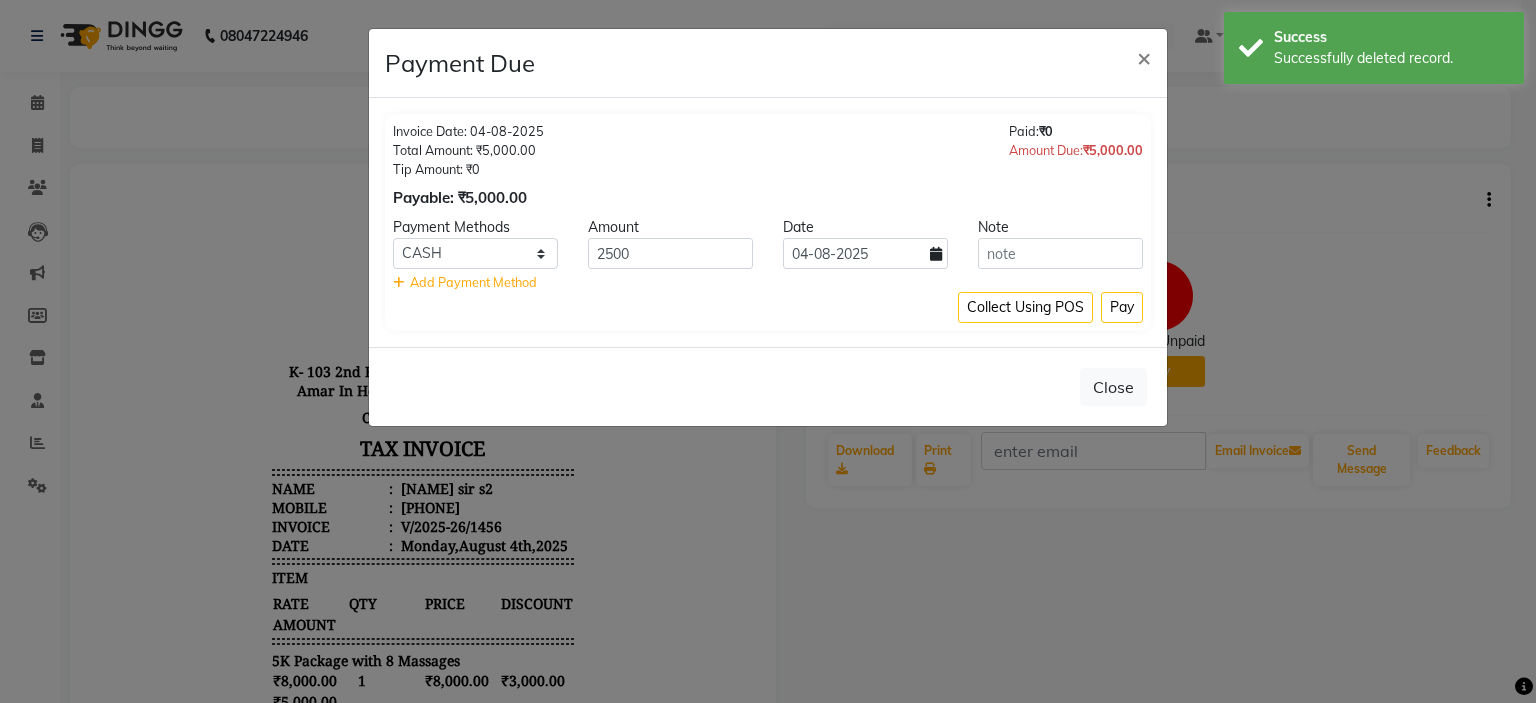 click on "Pay" 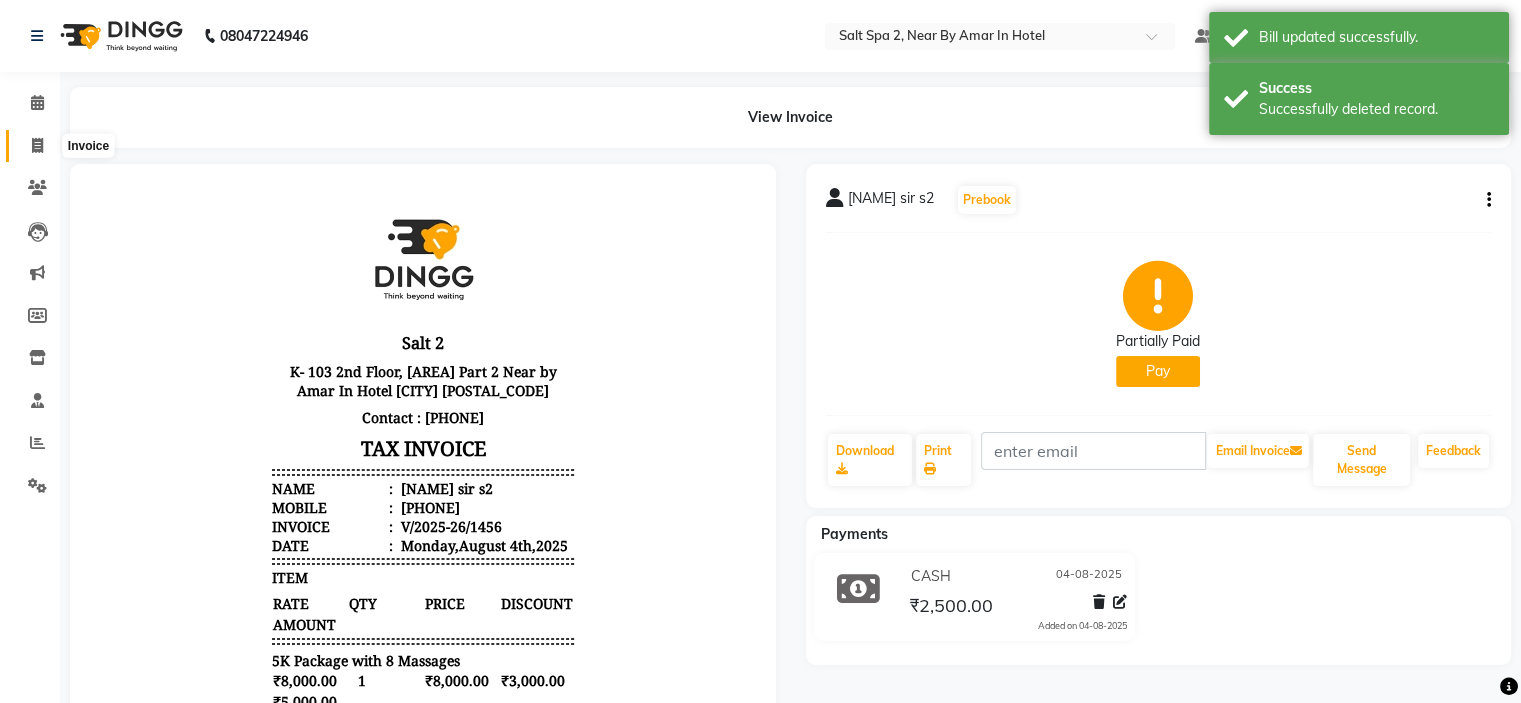 click 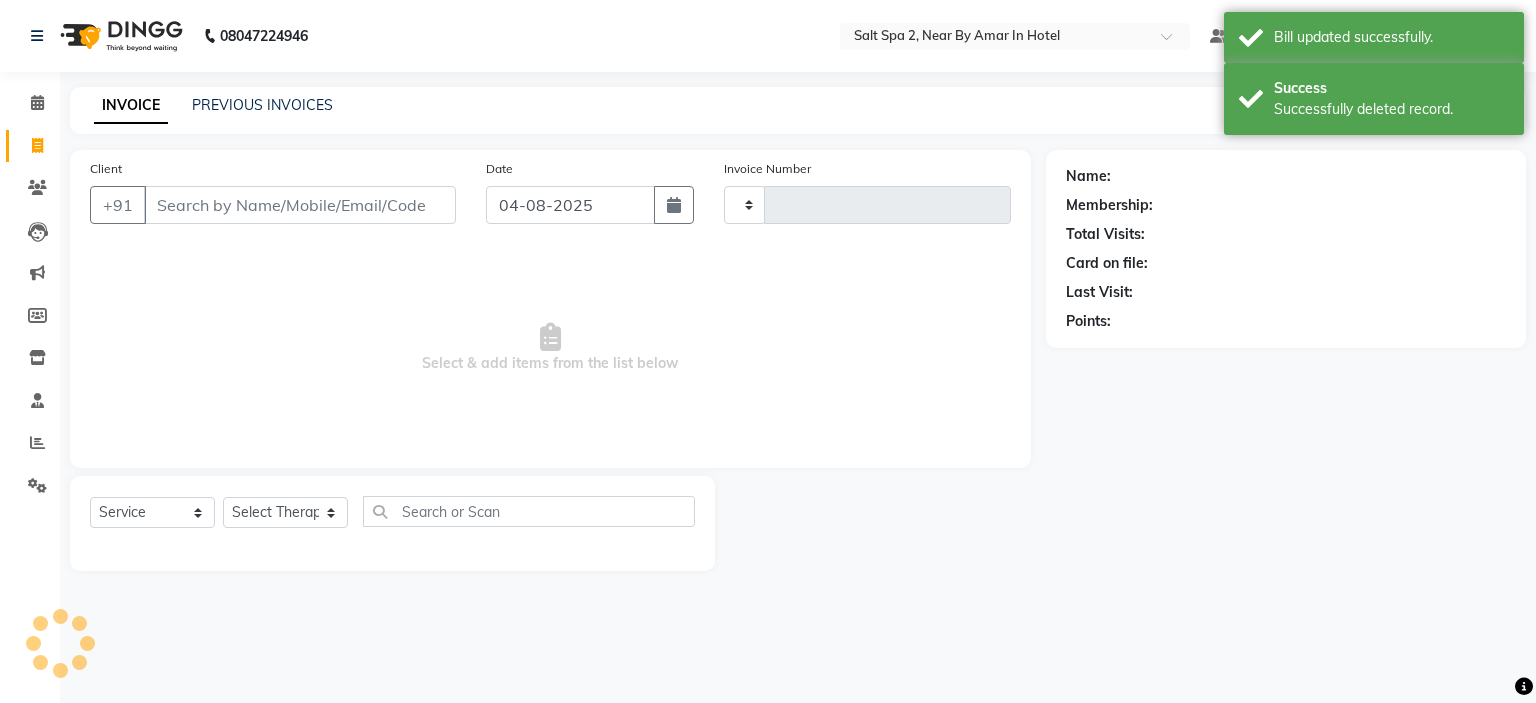 type on "1457" 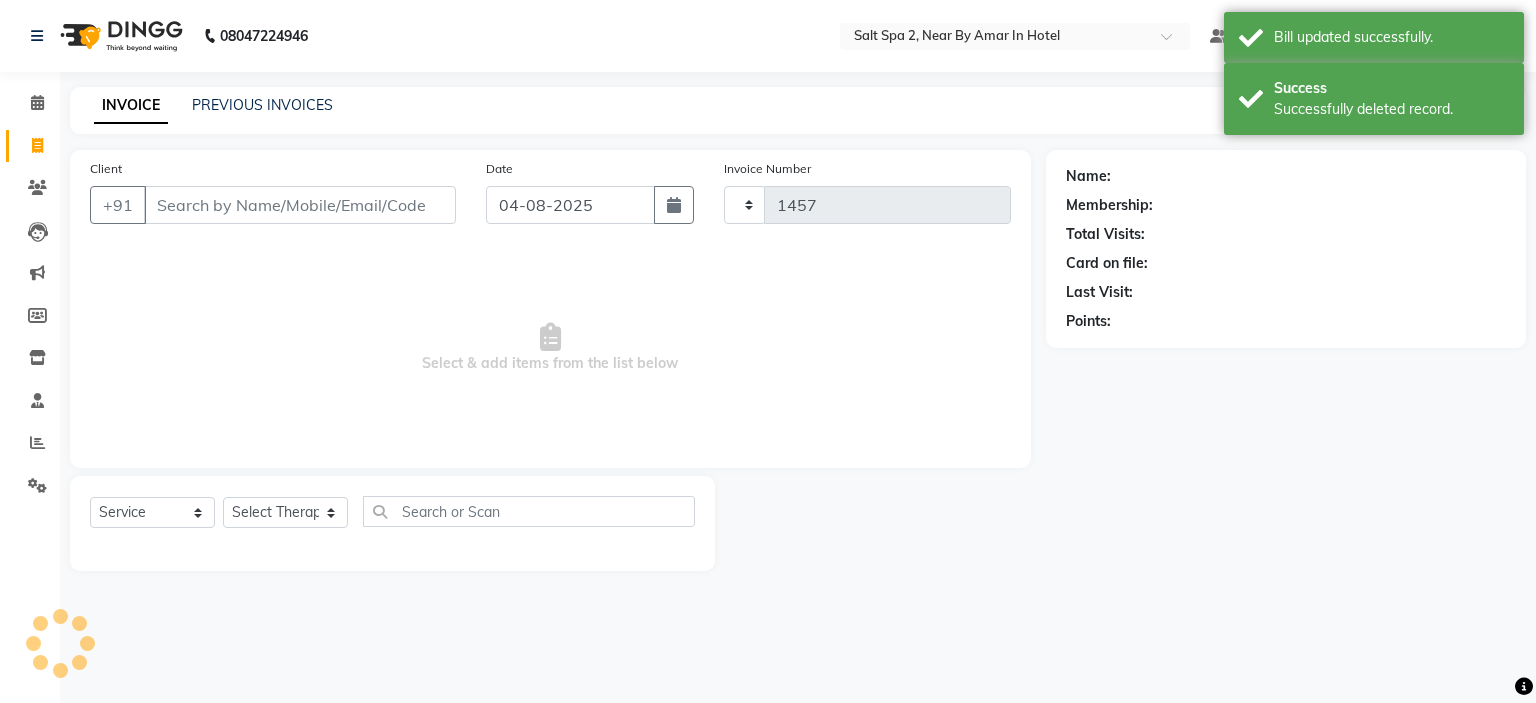 select on "7609" 